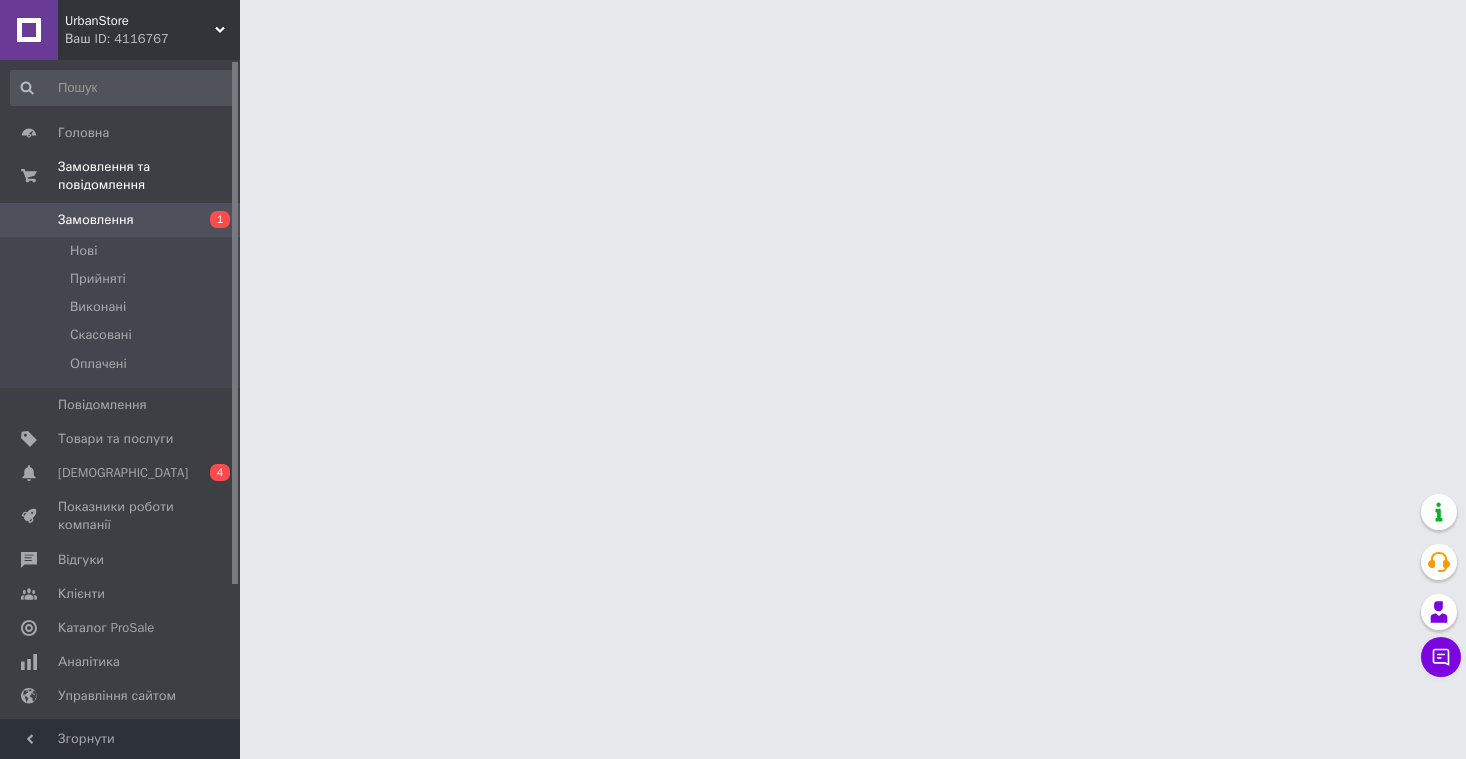 scroll, scrollTop: 0, scrollLeft: 0, axis: both 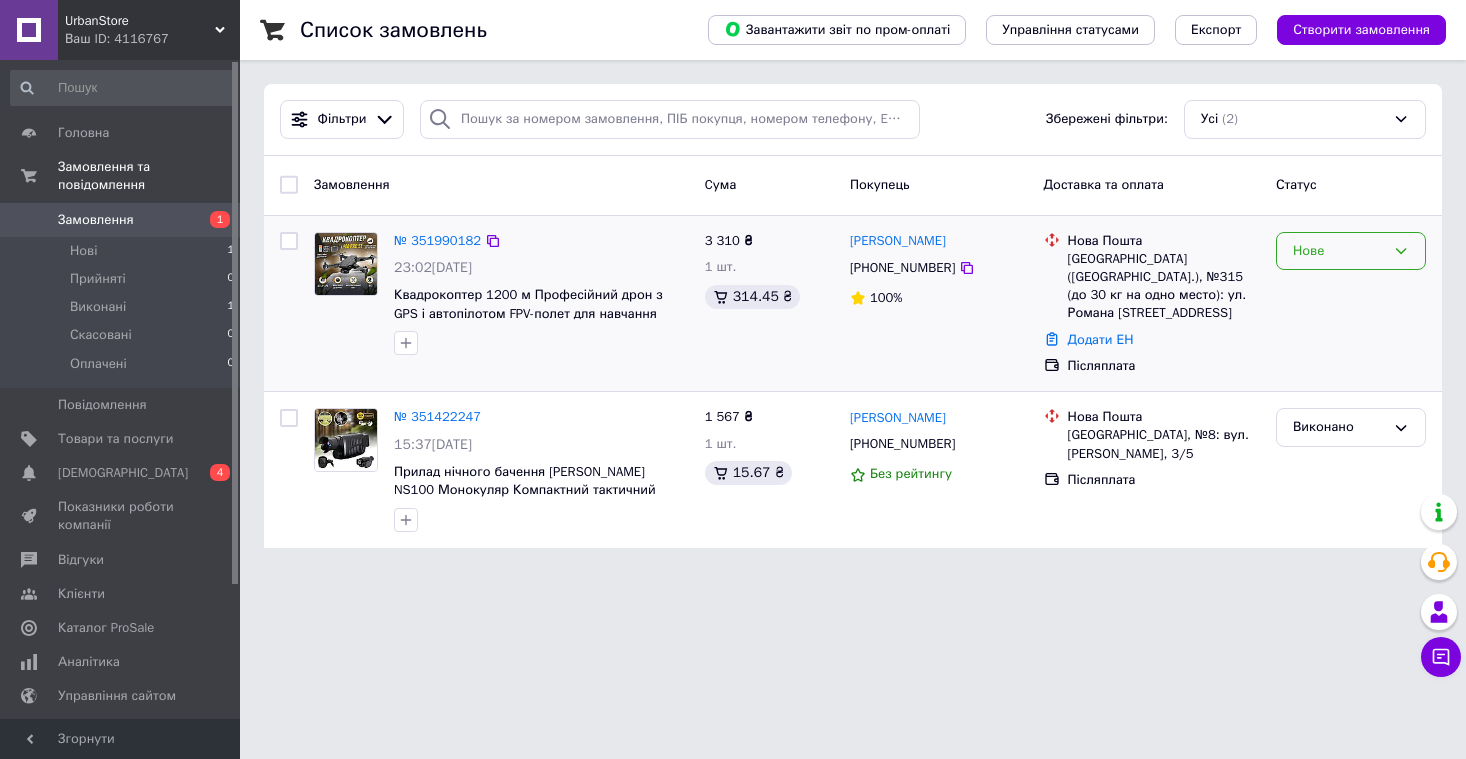 click on "Нове" at bounding box center [1339, 251] 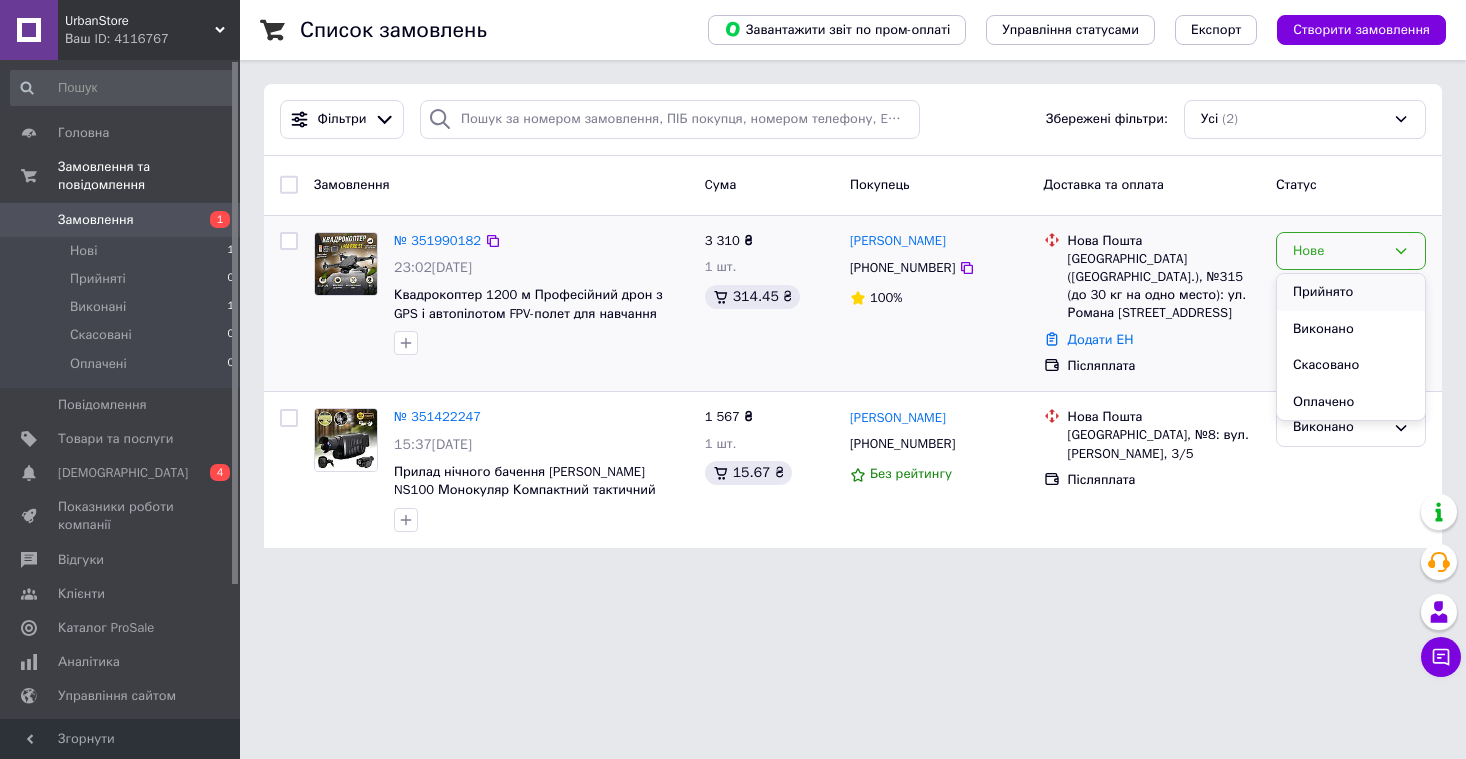 click on "Прийнято" at bounding box center (1351, 292) 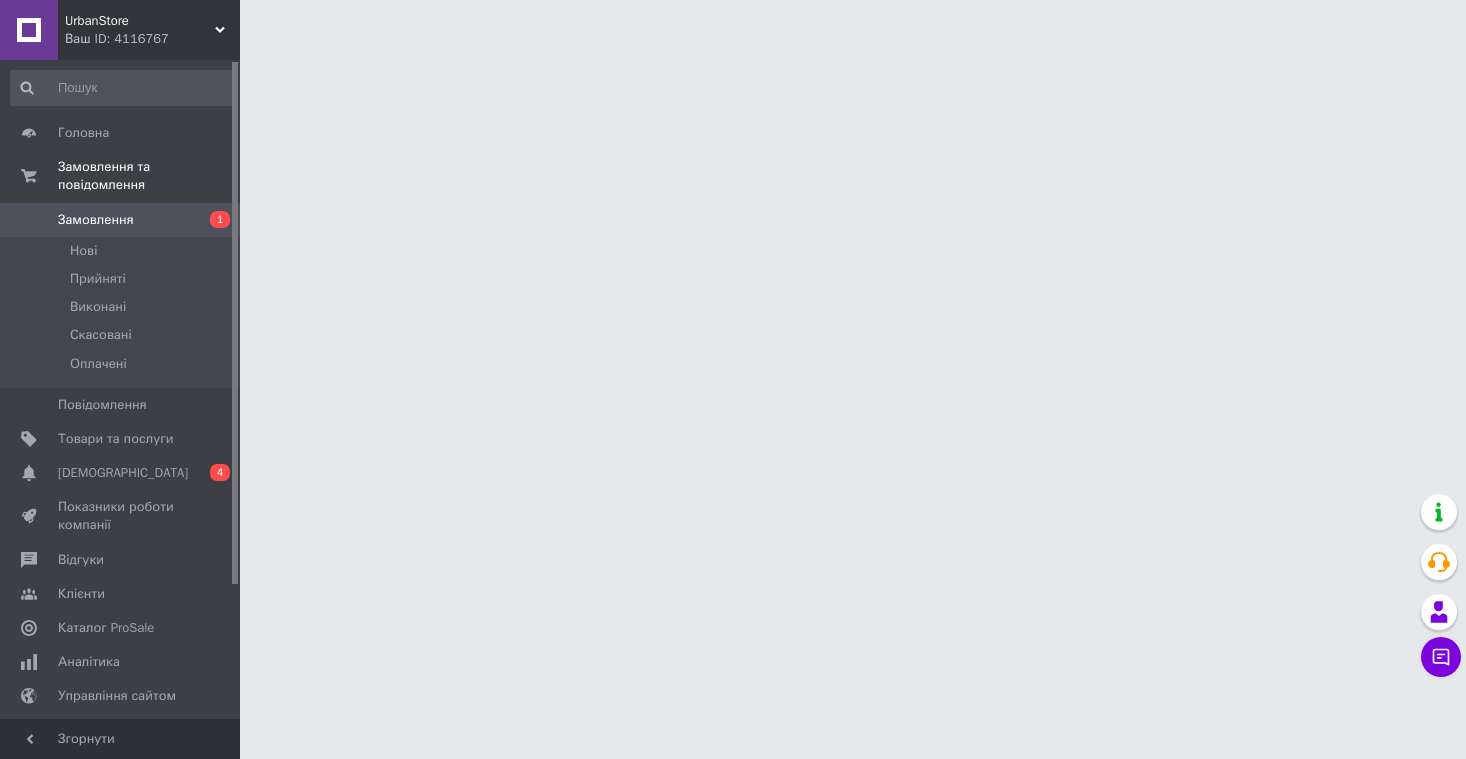 scroll, scrollTop: 0, scrollLeft: 0, axis: both 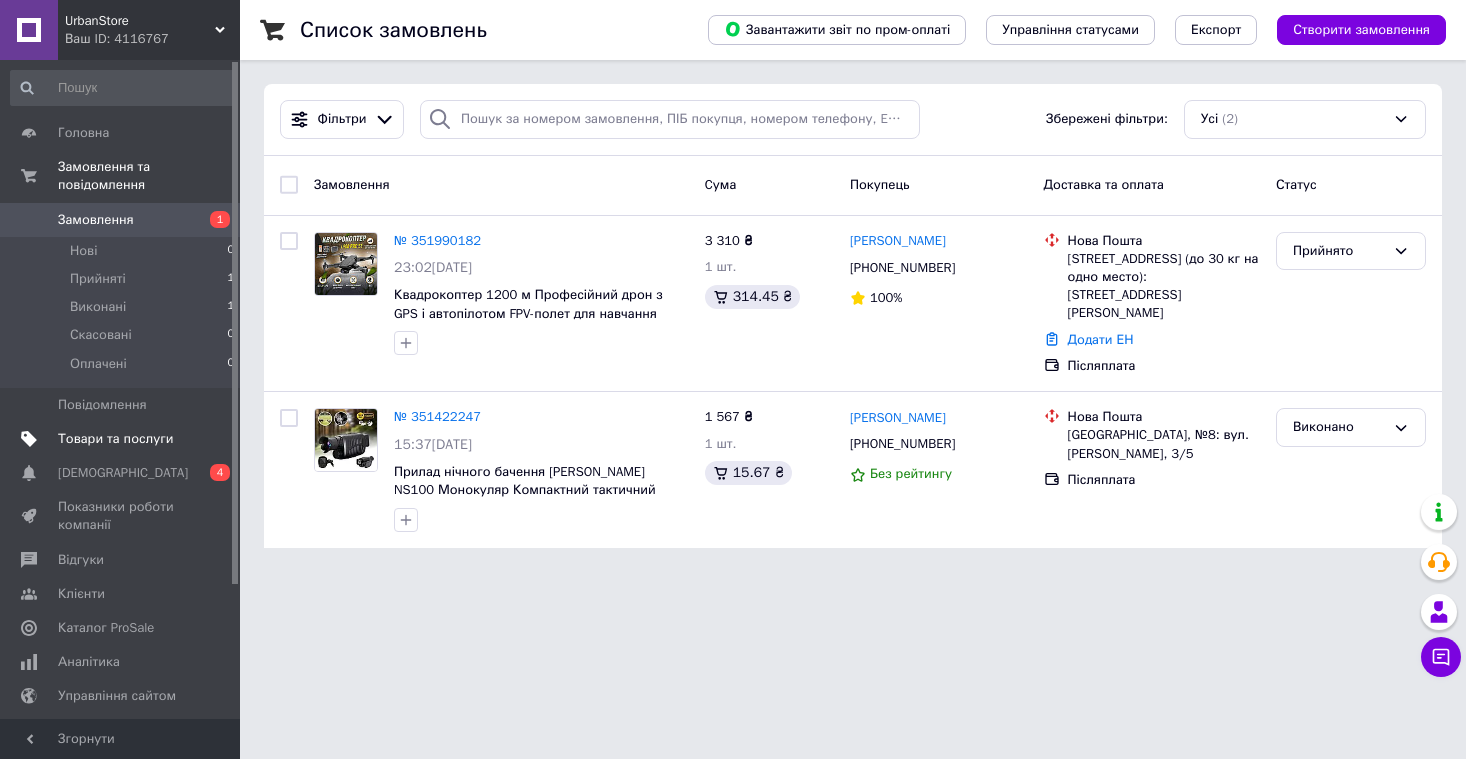 click on "Товари та послуги" at bounding box center [115, 439] 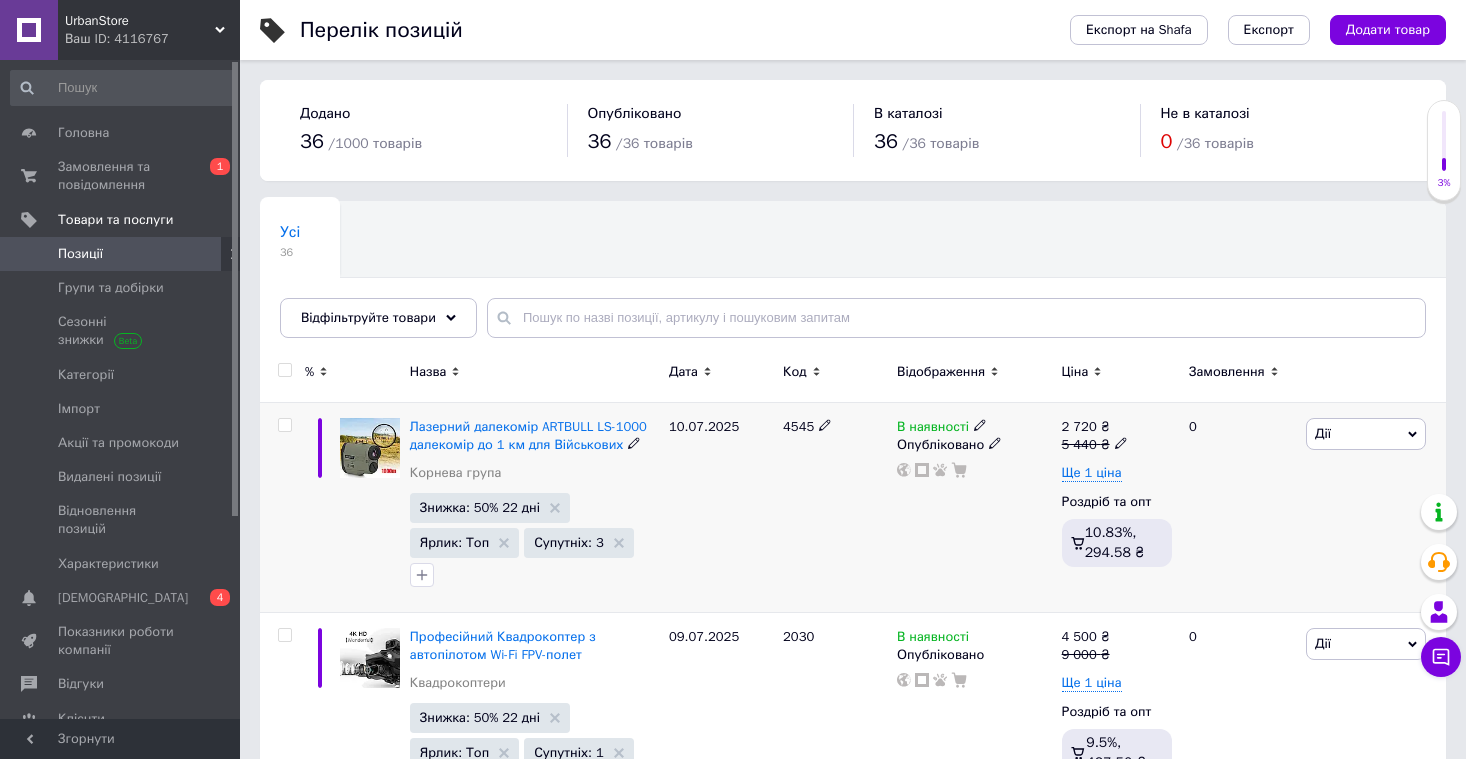 click on "Лазерний далекомір ARTBULL LS-1000 далекомір до 1 км для Військових" at bounding box center (534, 436) 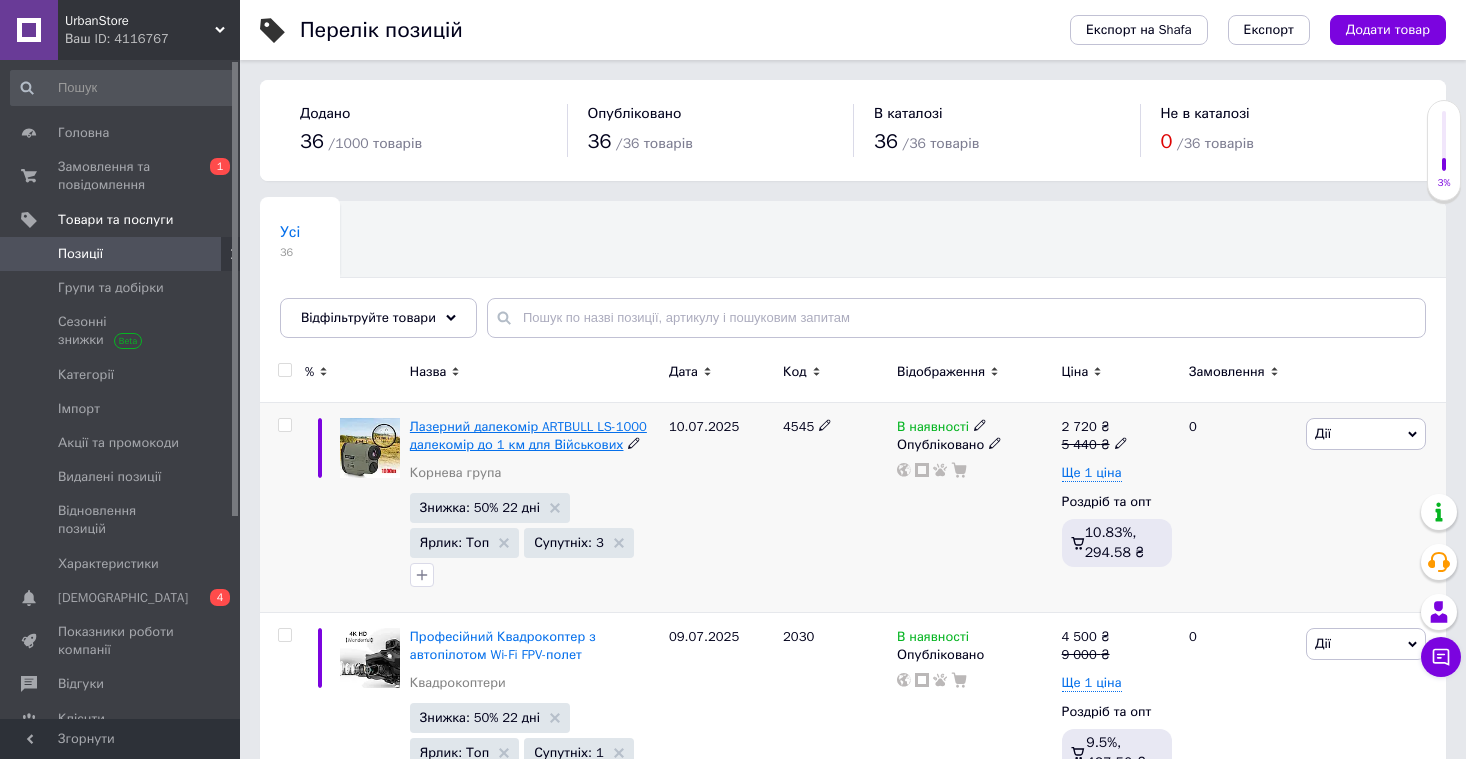 click on "Лазерний далекомір ARTBULL LS-1000 далекомір до 1 км для Військових" at bounding box center [528, 435] 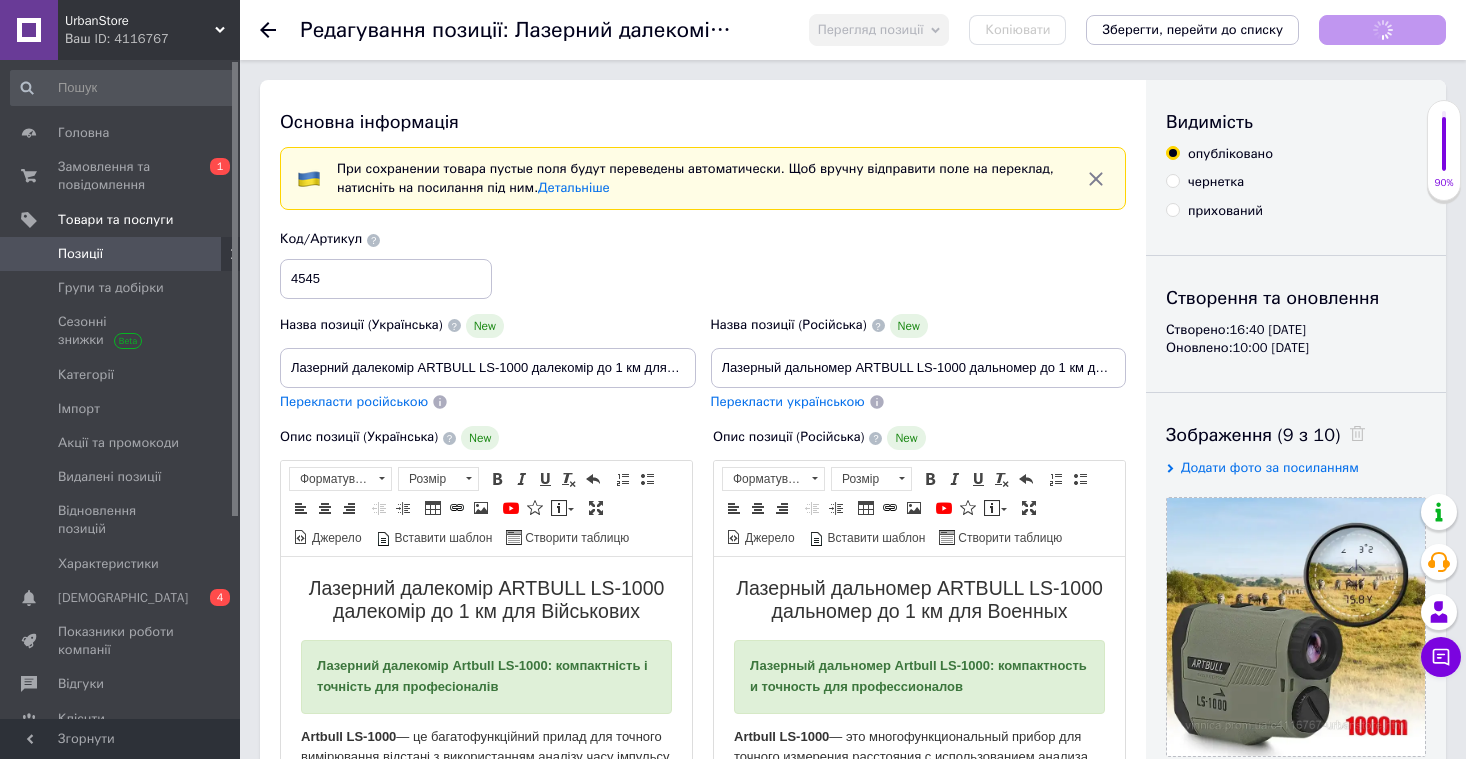 scroll, scrollTop: 0, scrollLeft: 0, axis: both 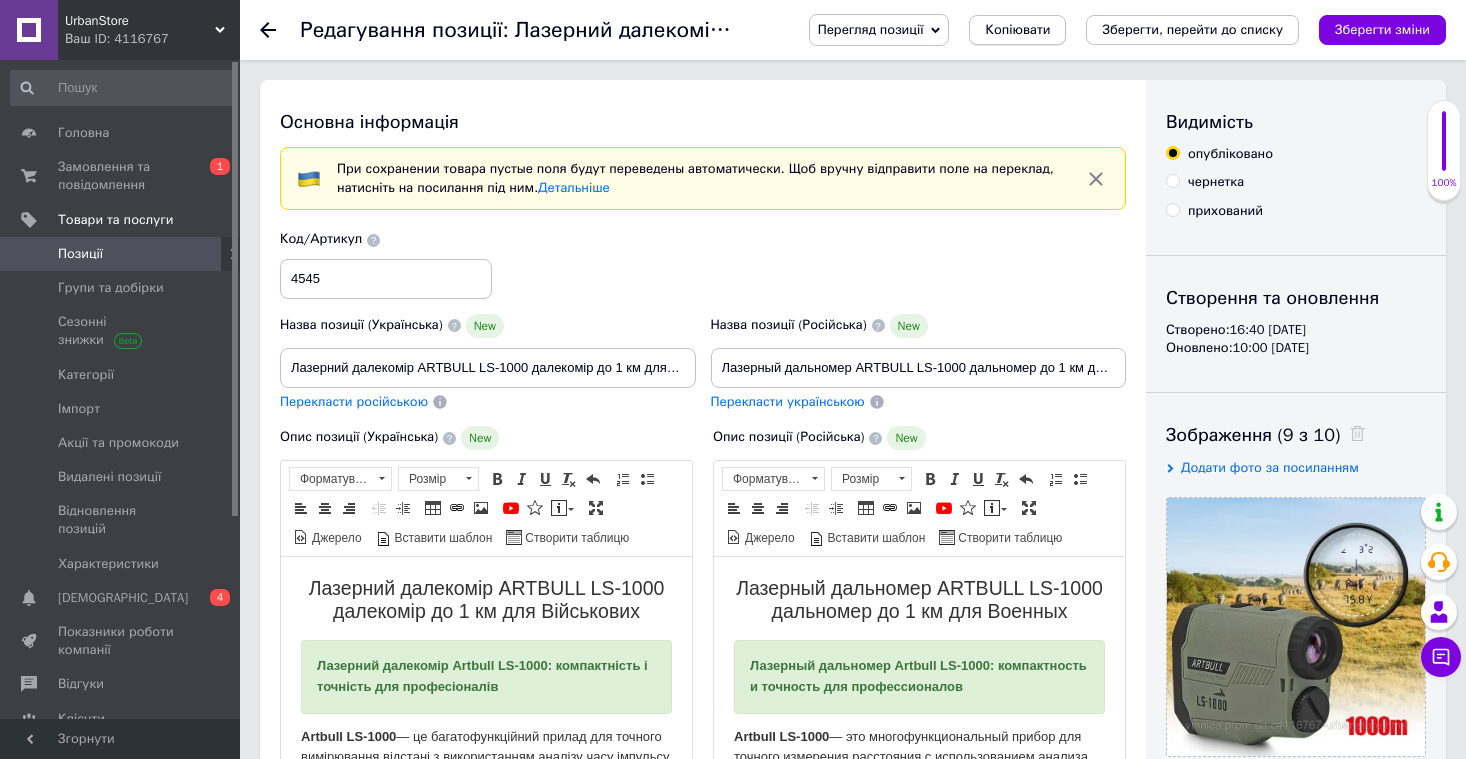click on "Копіювати" at bounding box center (1017, 30) 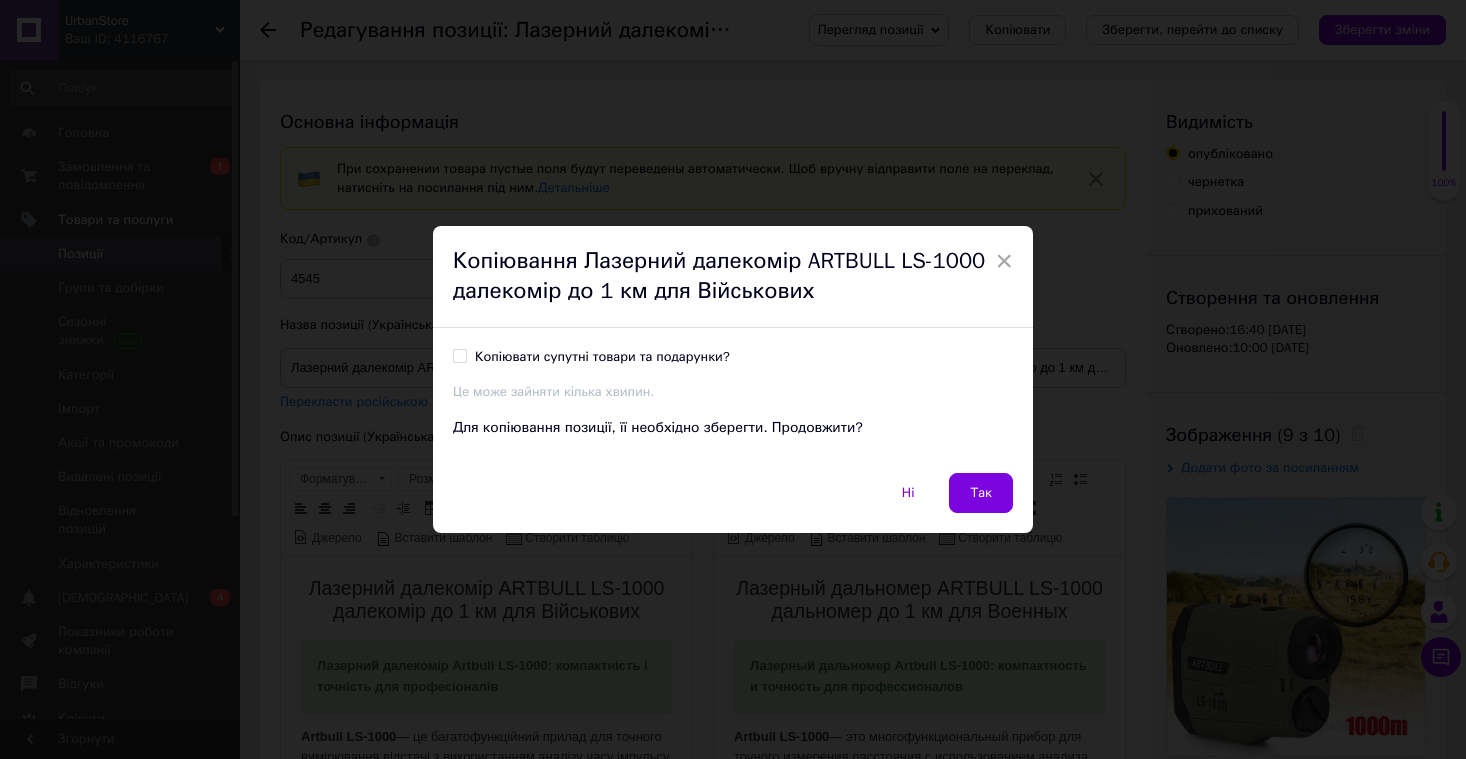 click on "Копіювати супутні товари та подарунки?" at bounding box center [602, 357] 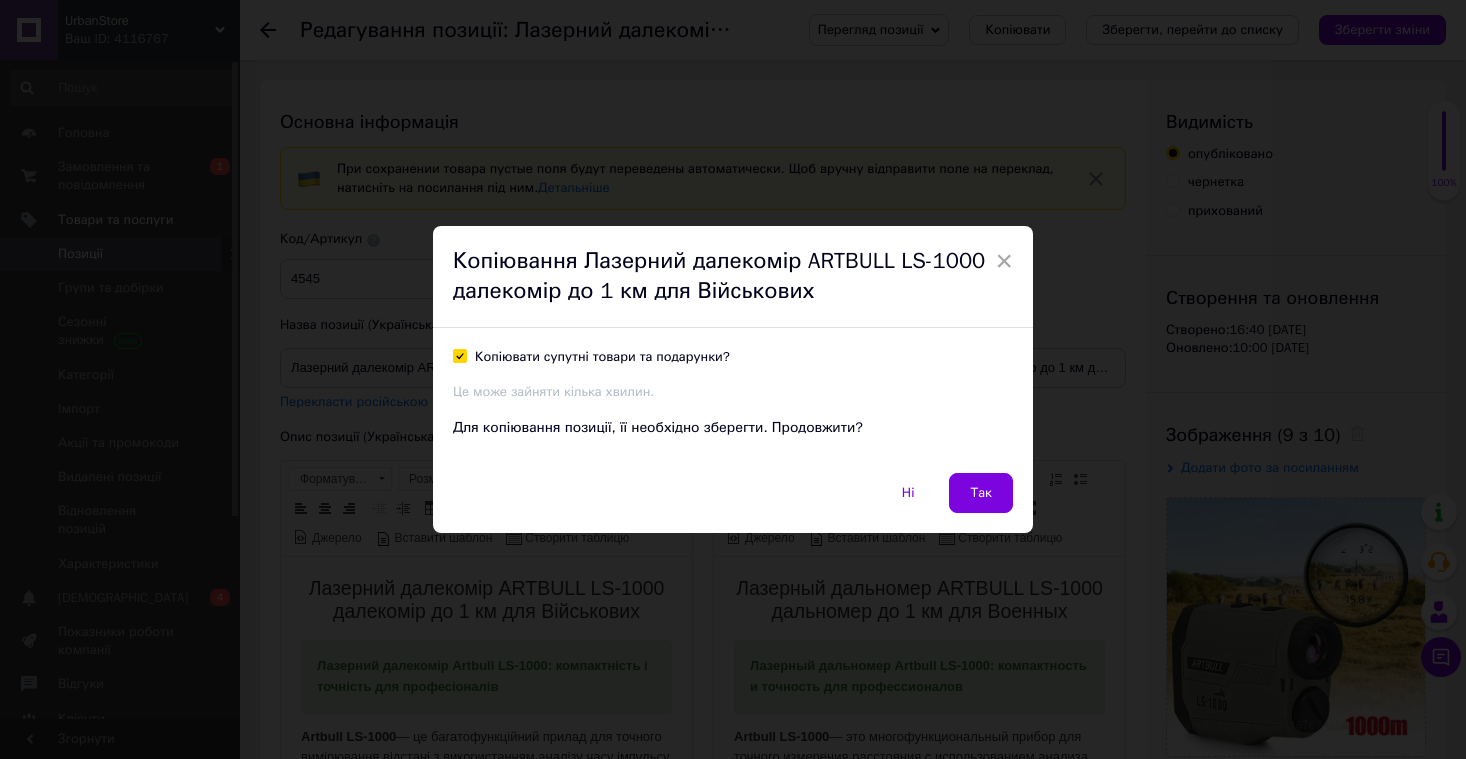 checkbox on "true" 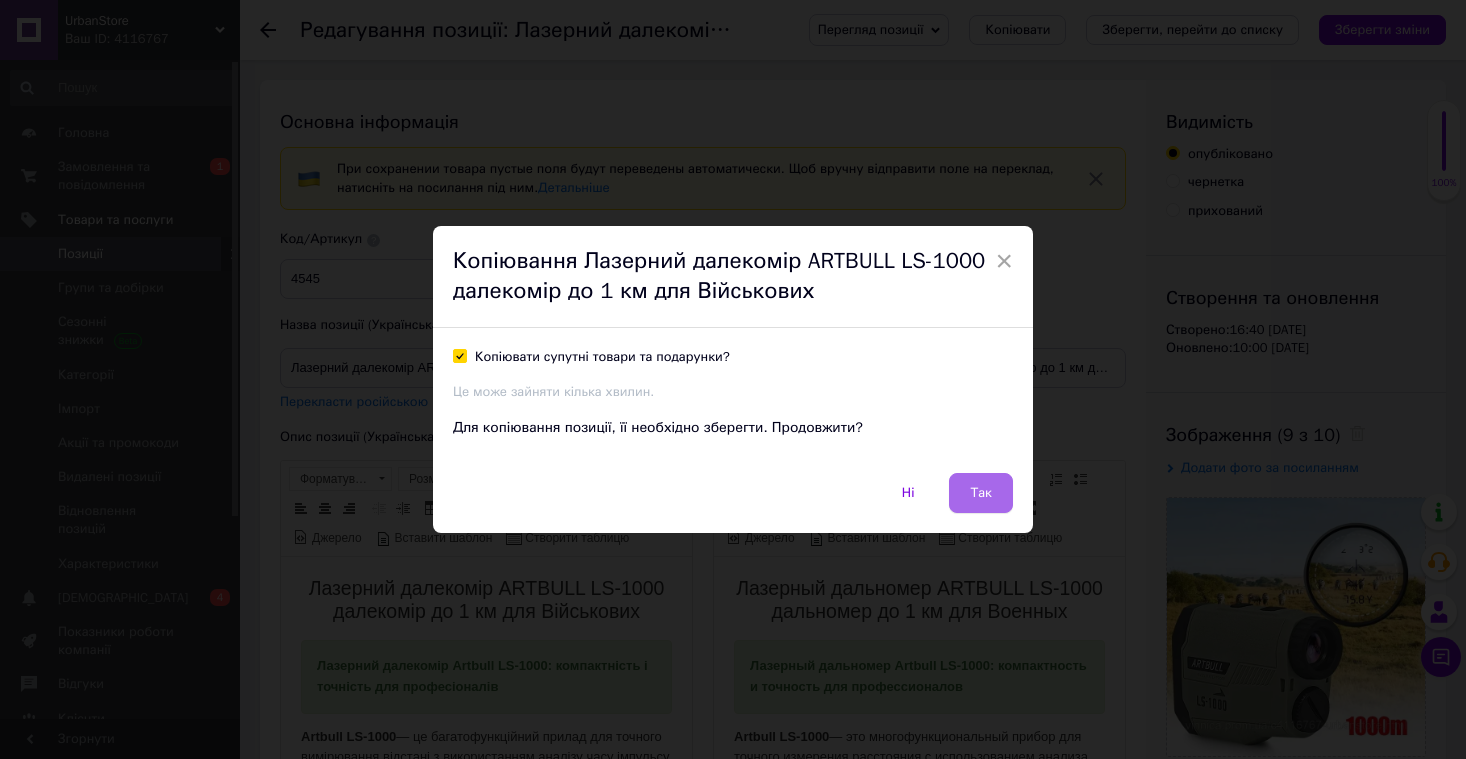 click on "Так" at bounding box center (981, 493) 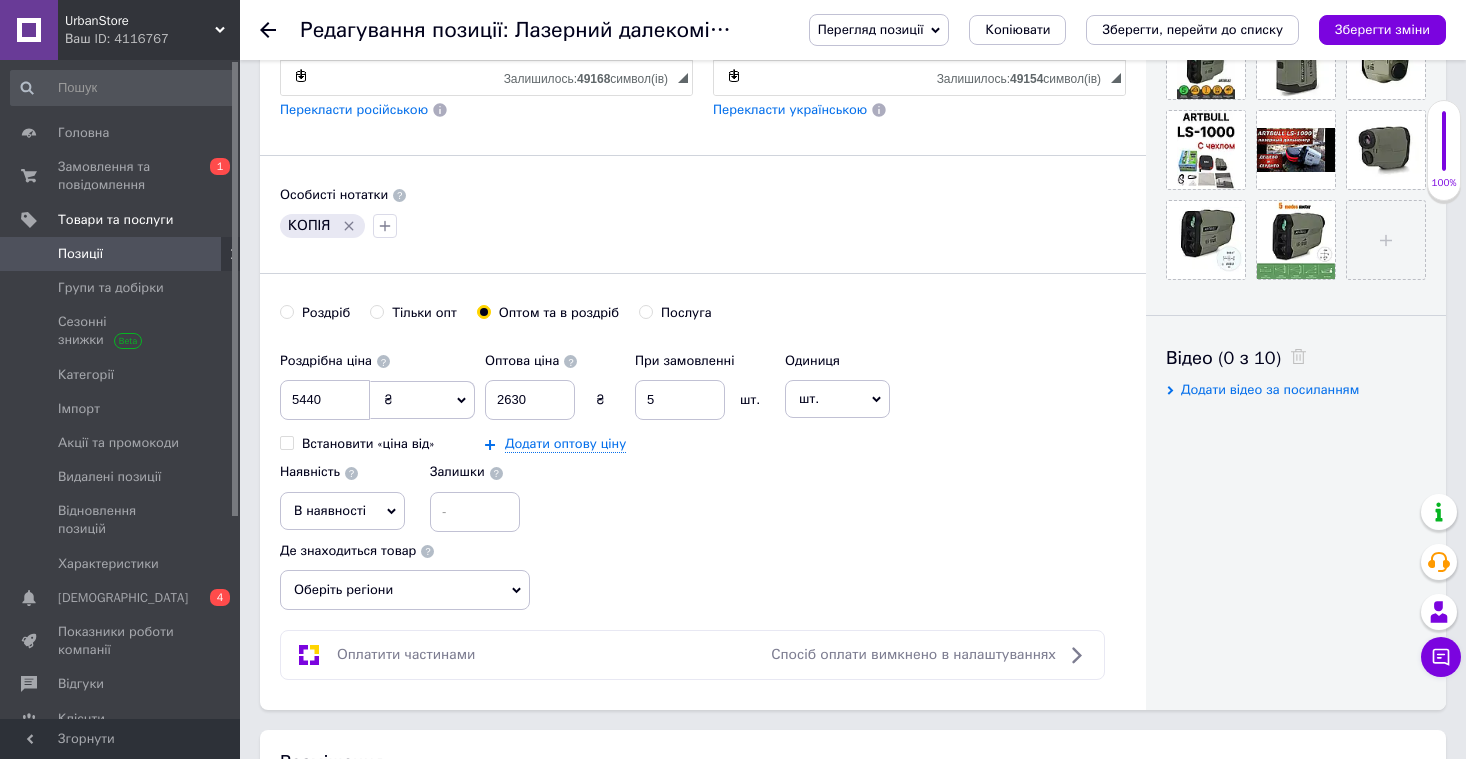 scroll, scrollTop: 753, scrollLeft: 0, axis: vertical 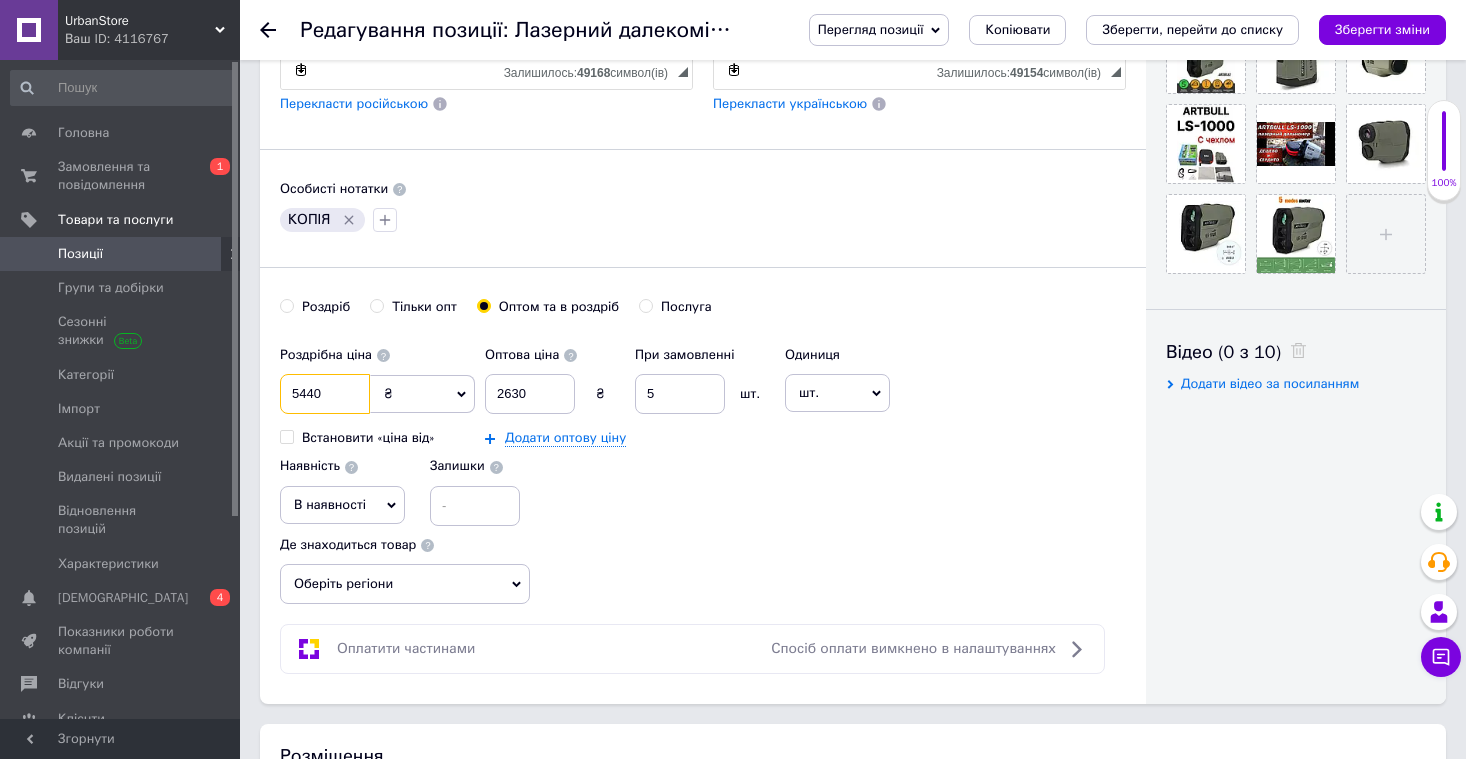 click on "5440" at bounding box center (325, 394) 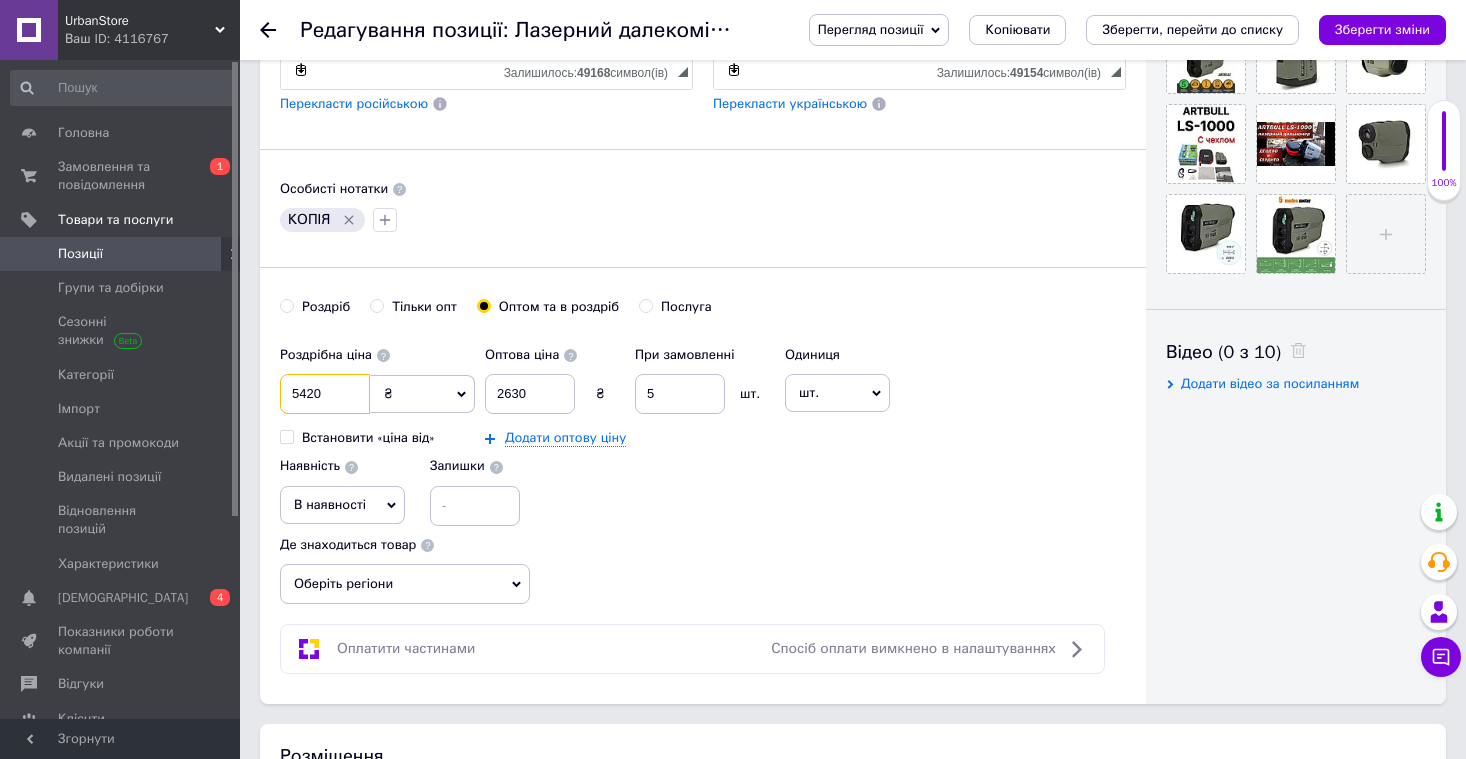 type on "5420" 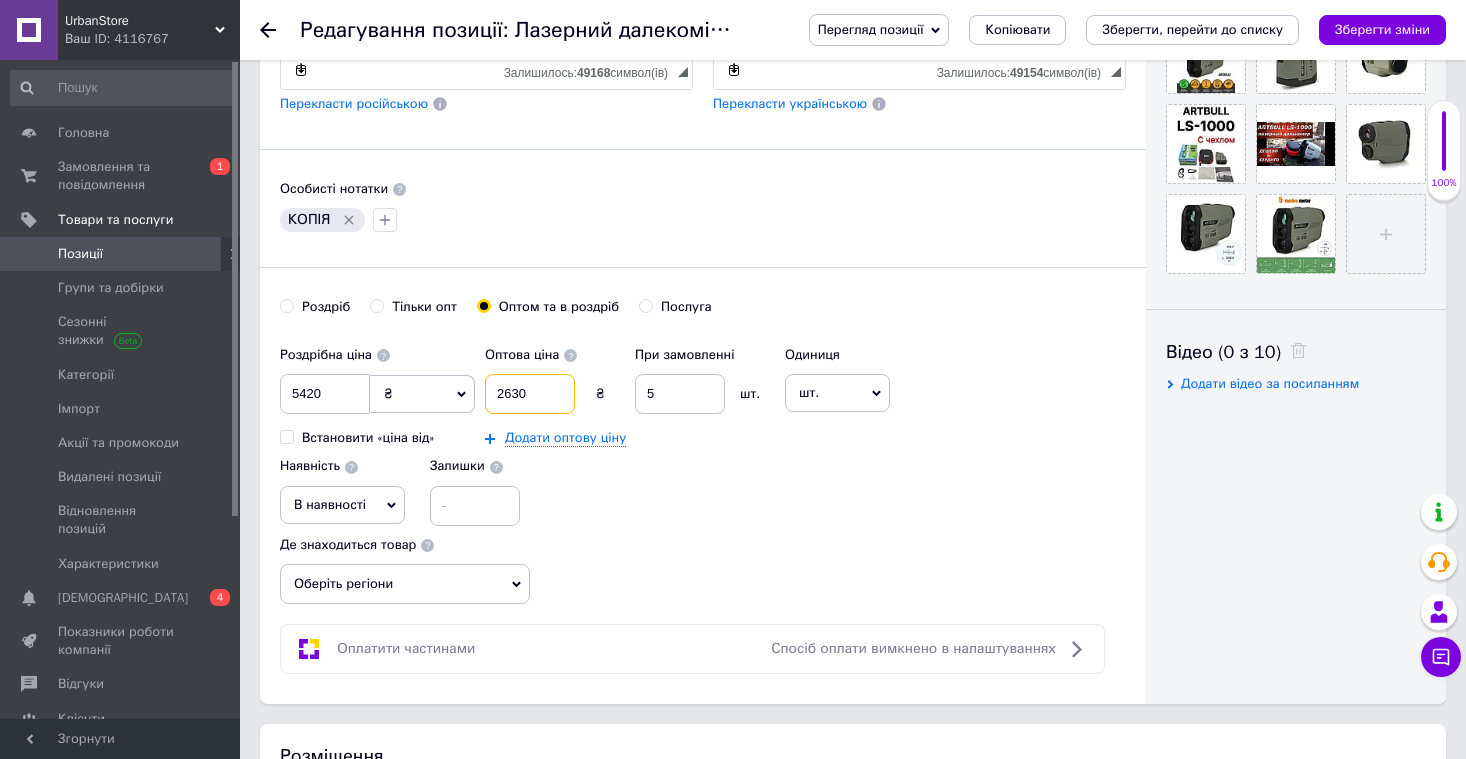 click on "2630" at bounding box center [530, 394] 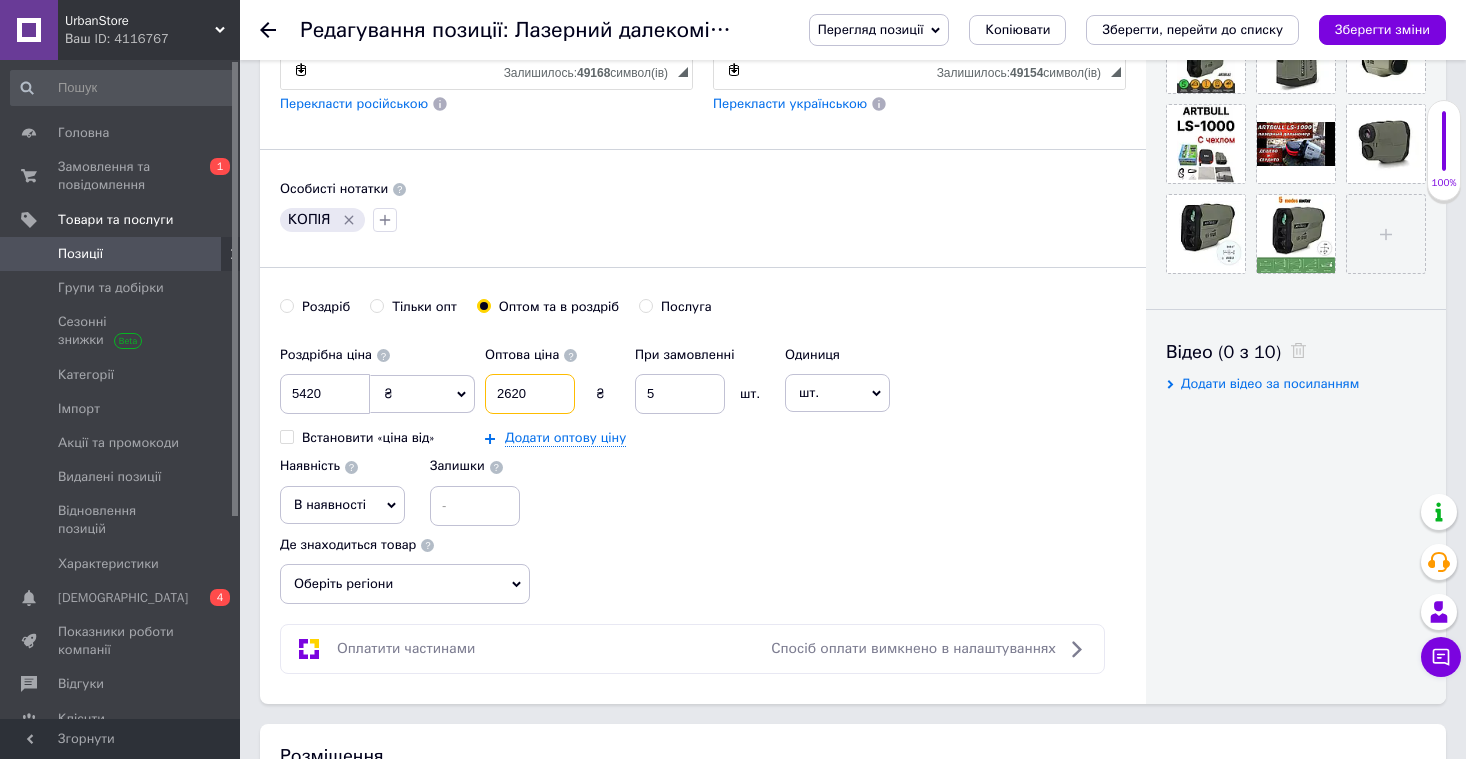 type on "2620" 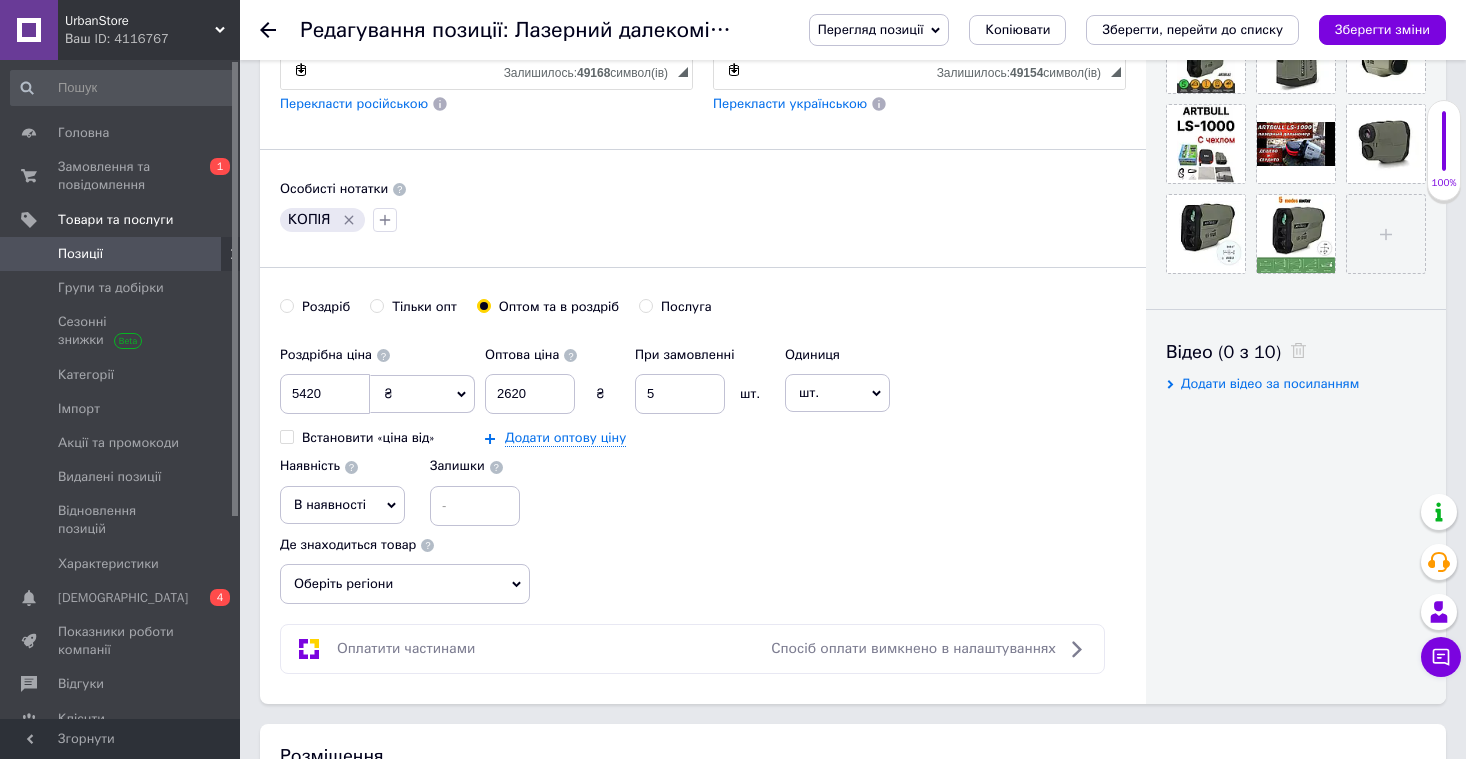 click on "Оберіть регіони" at bounding box center [405, 584] 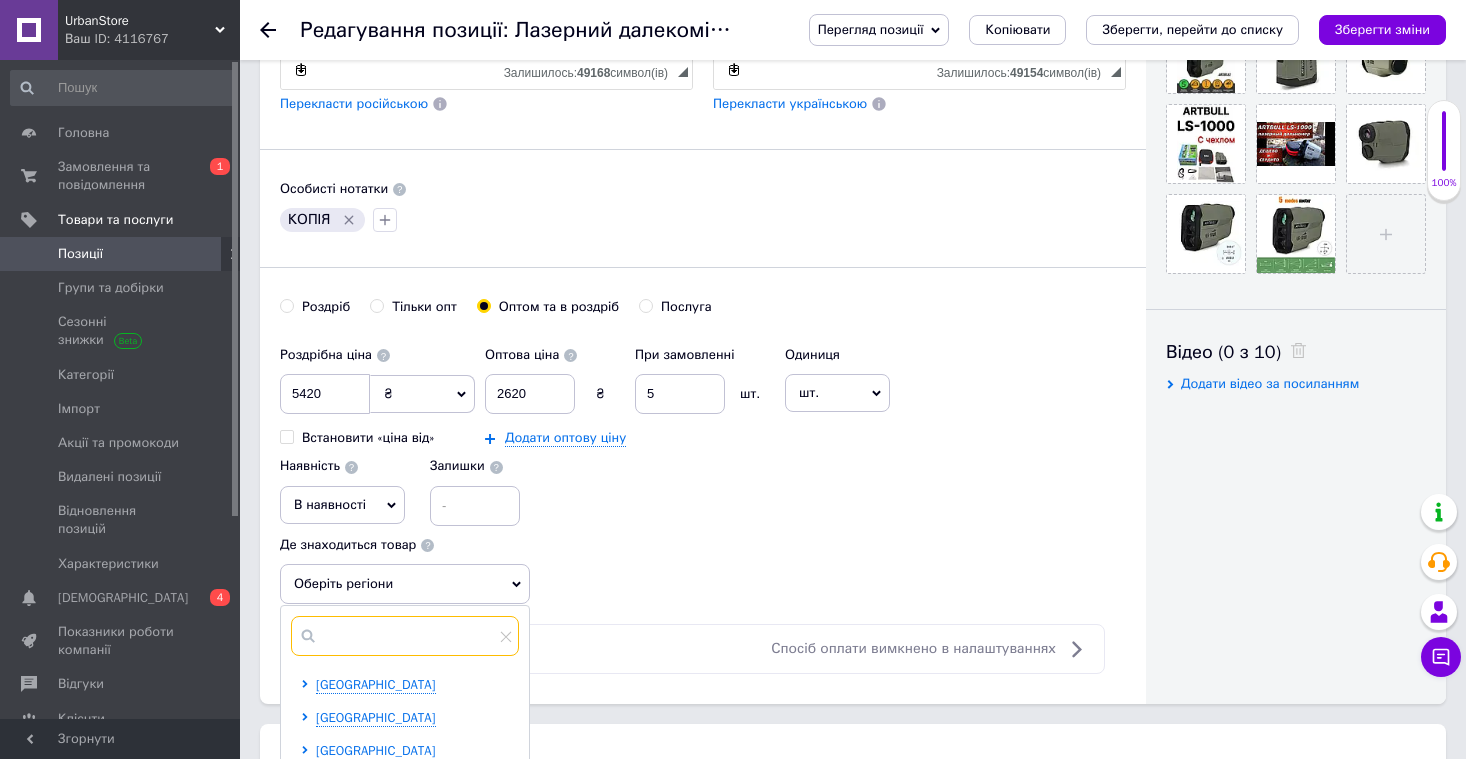 click at bounding box center [405, 636] 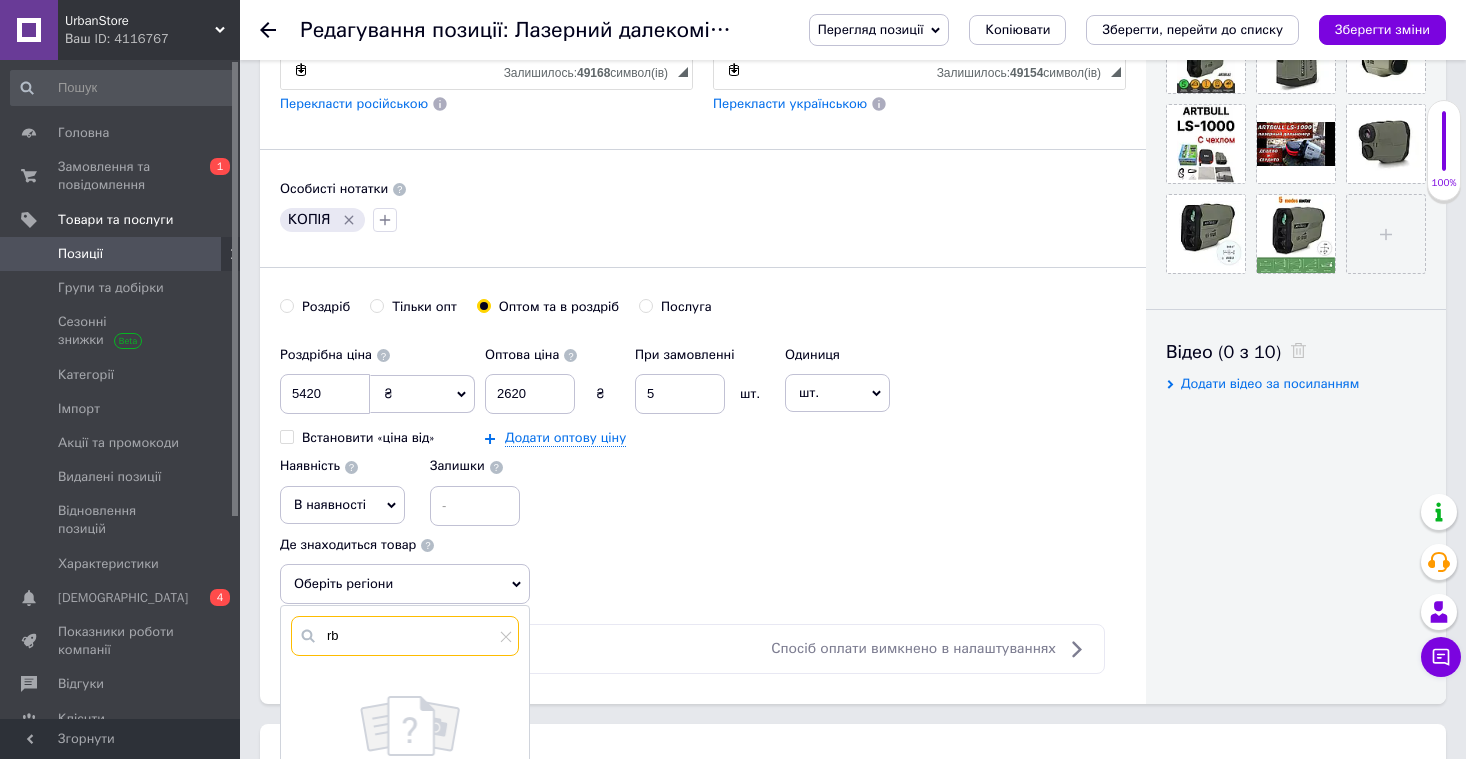 type on "r" 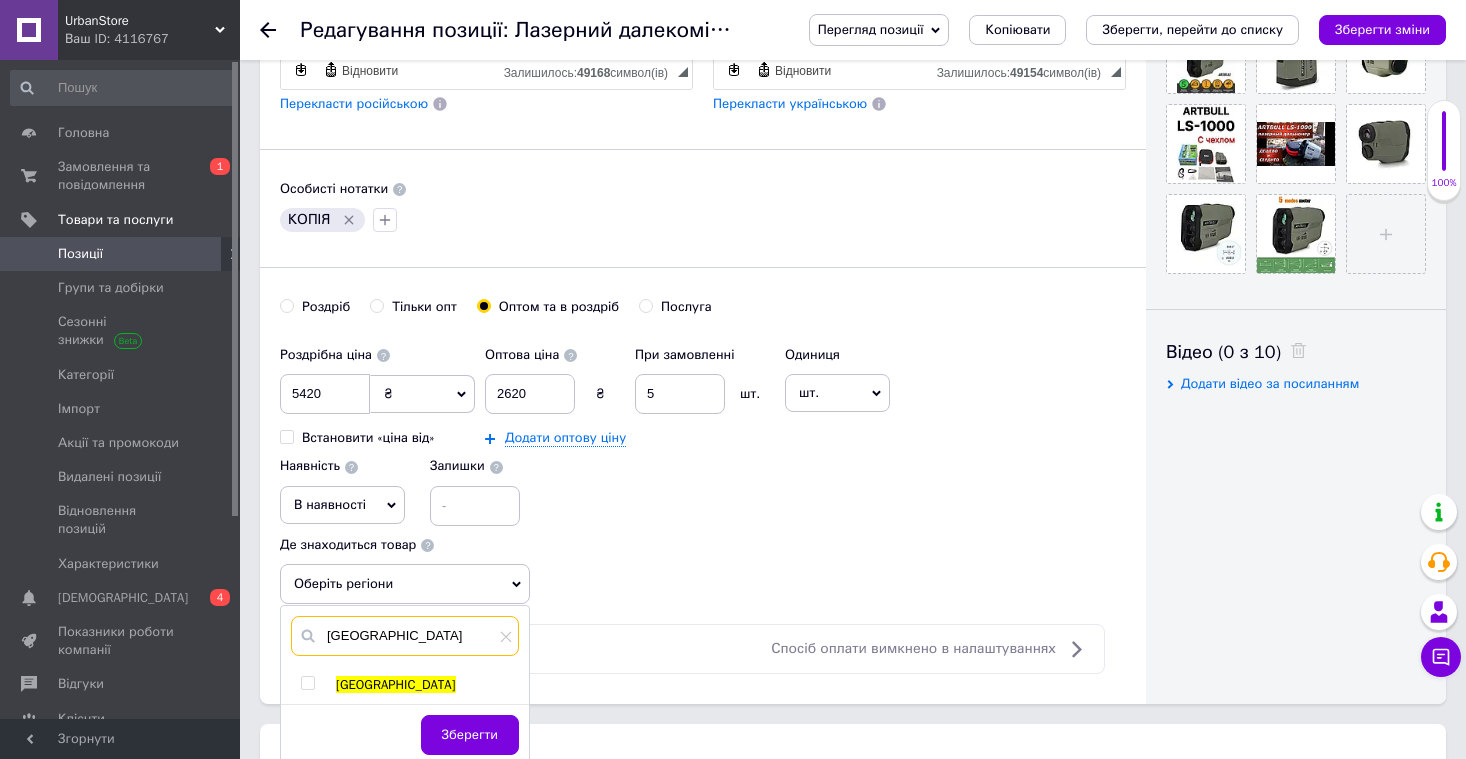type on "київ" 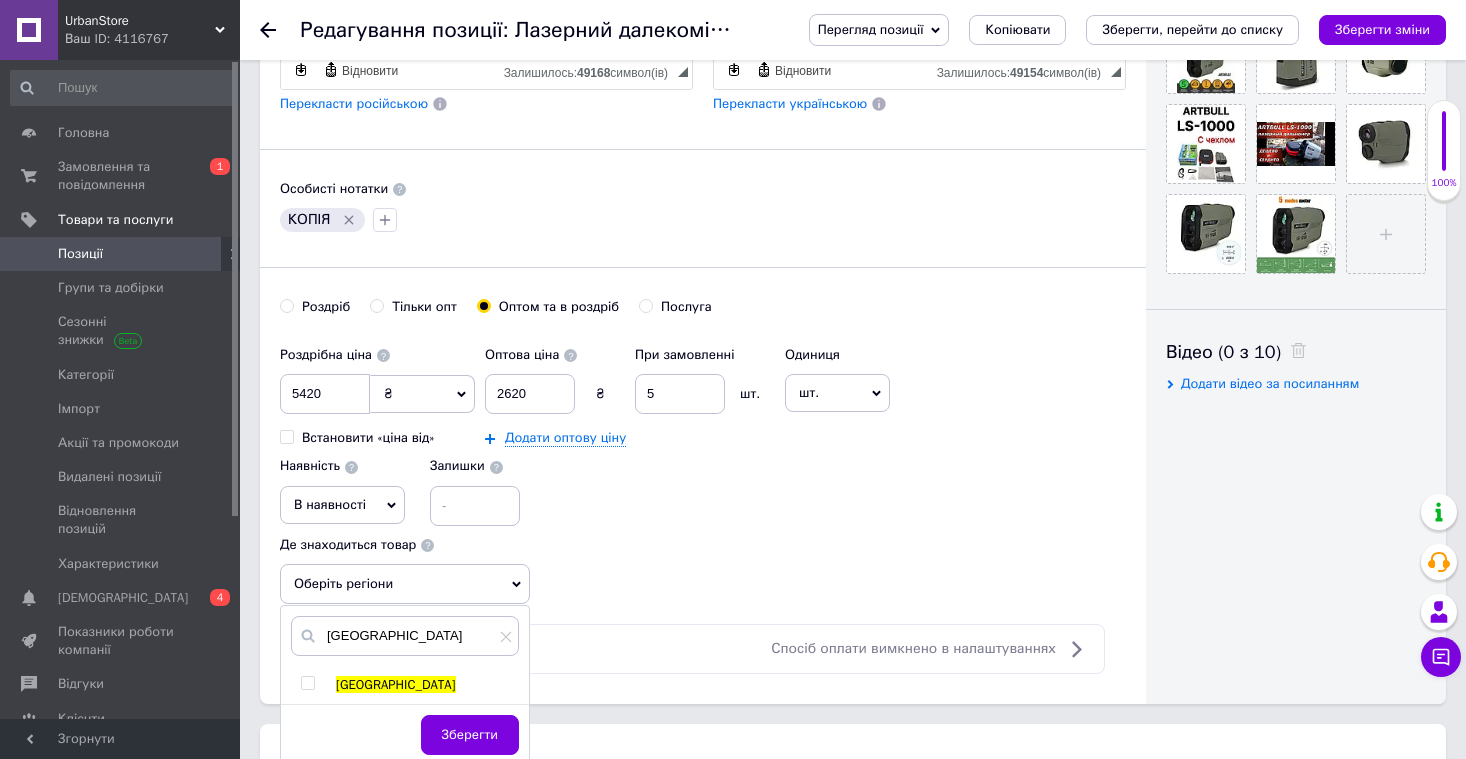 click at bounding box center (307, 683) 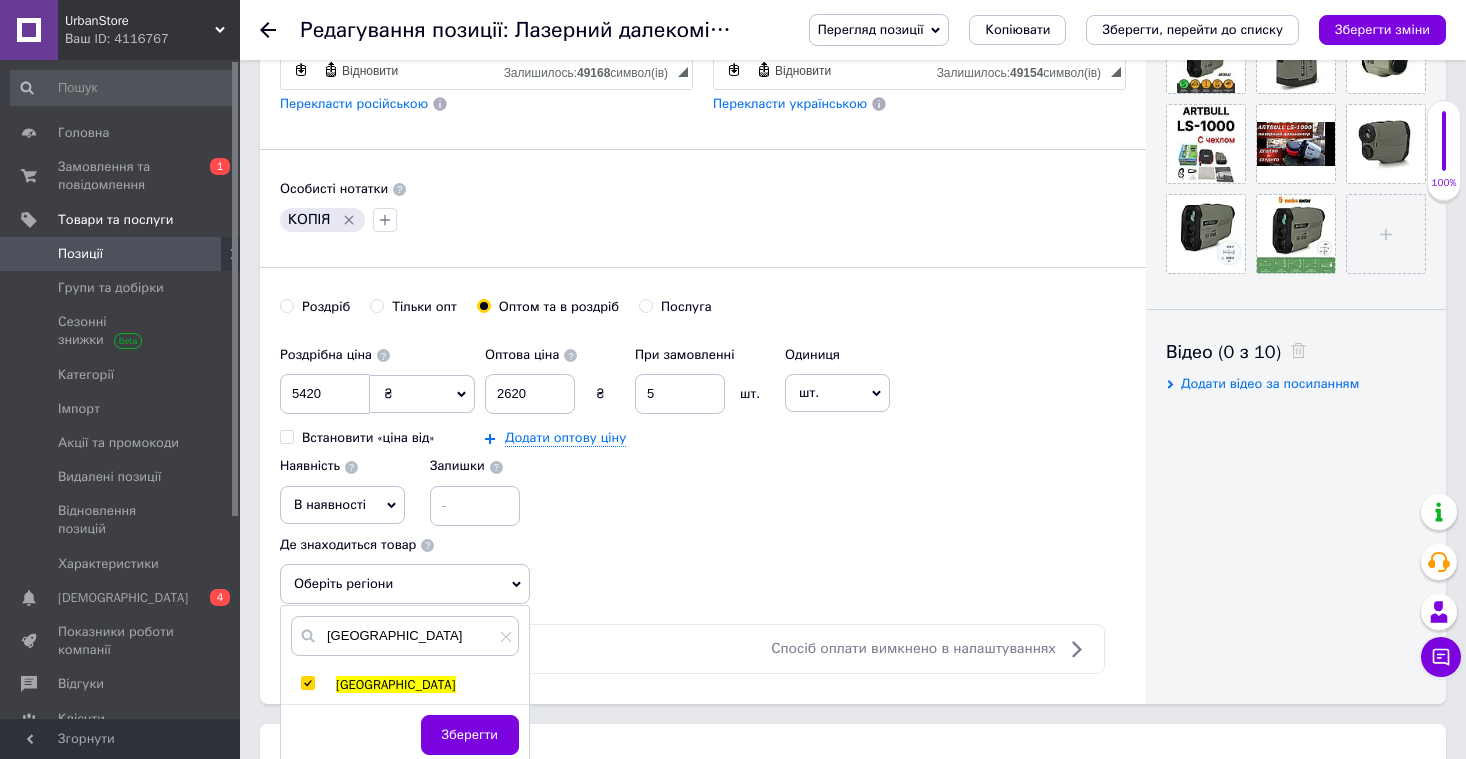 checkbox on "true" 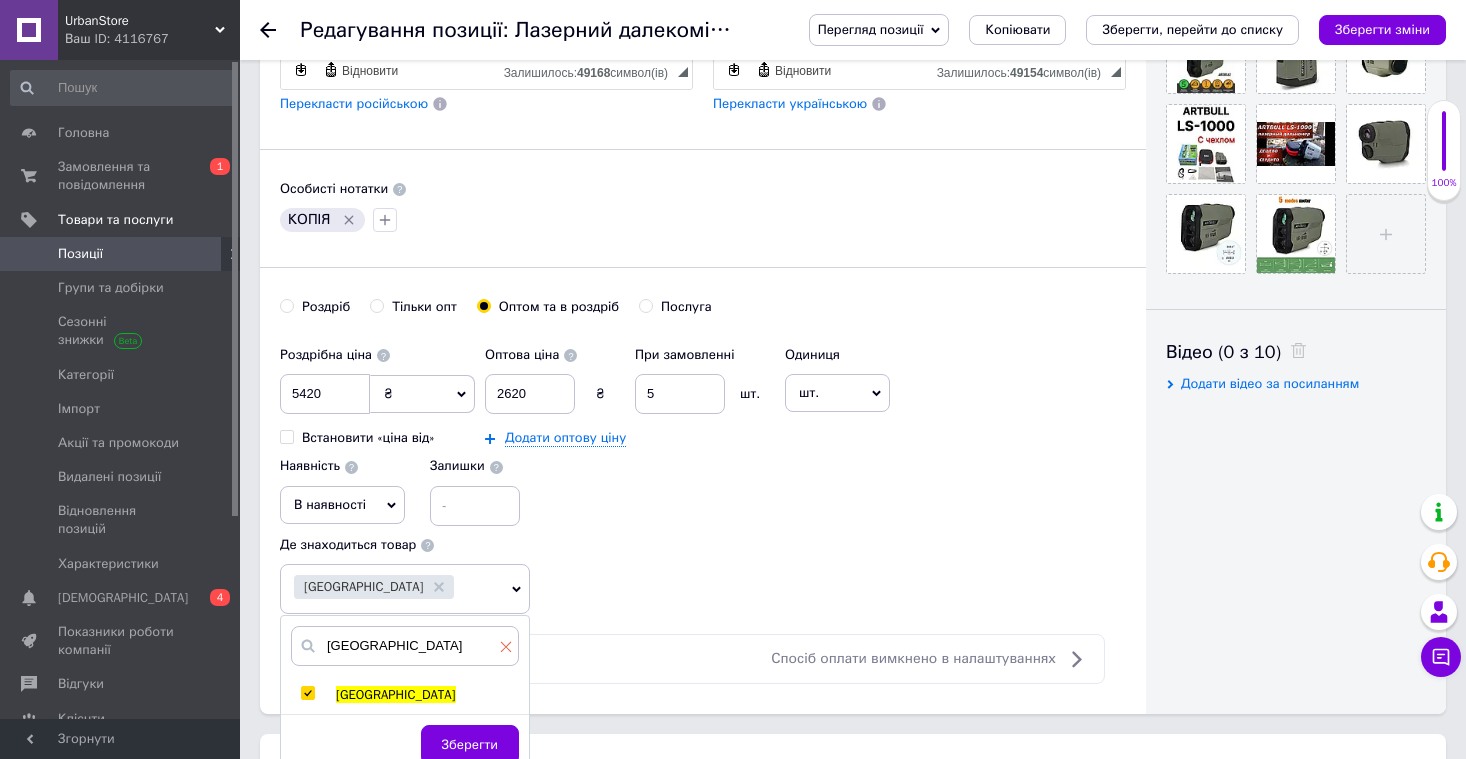 click 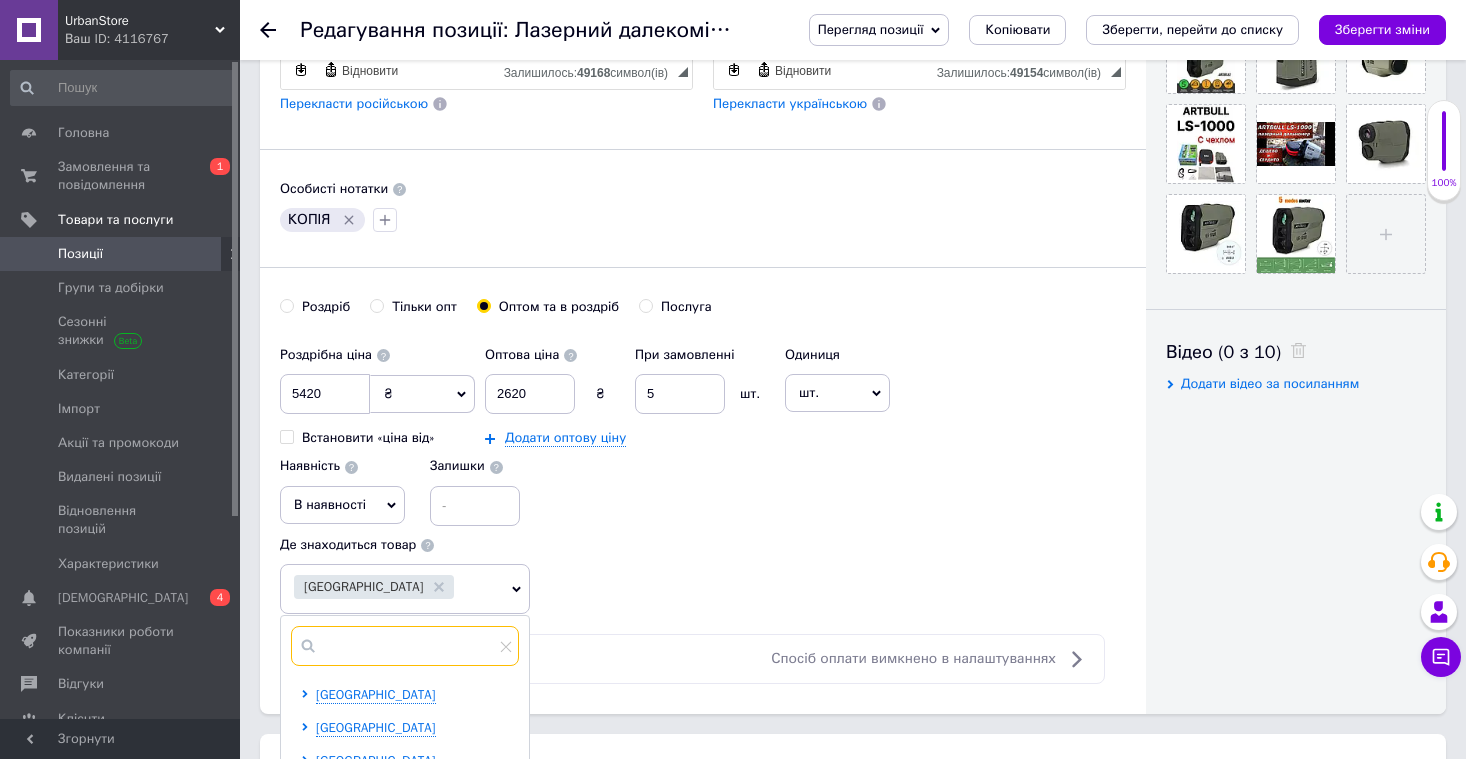 click at bounding box center [405, 646] 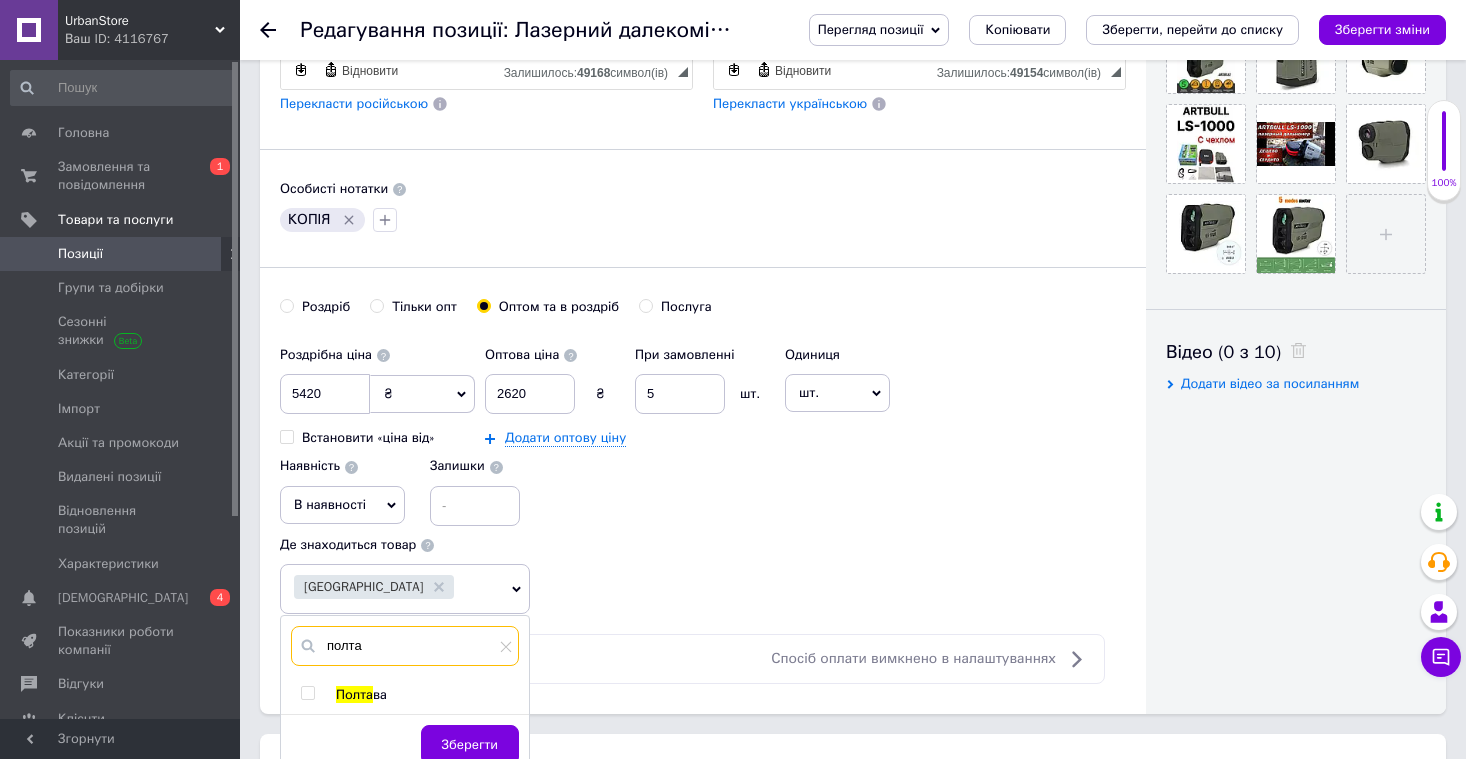 type on "полта" 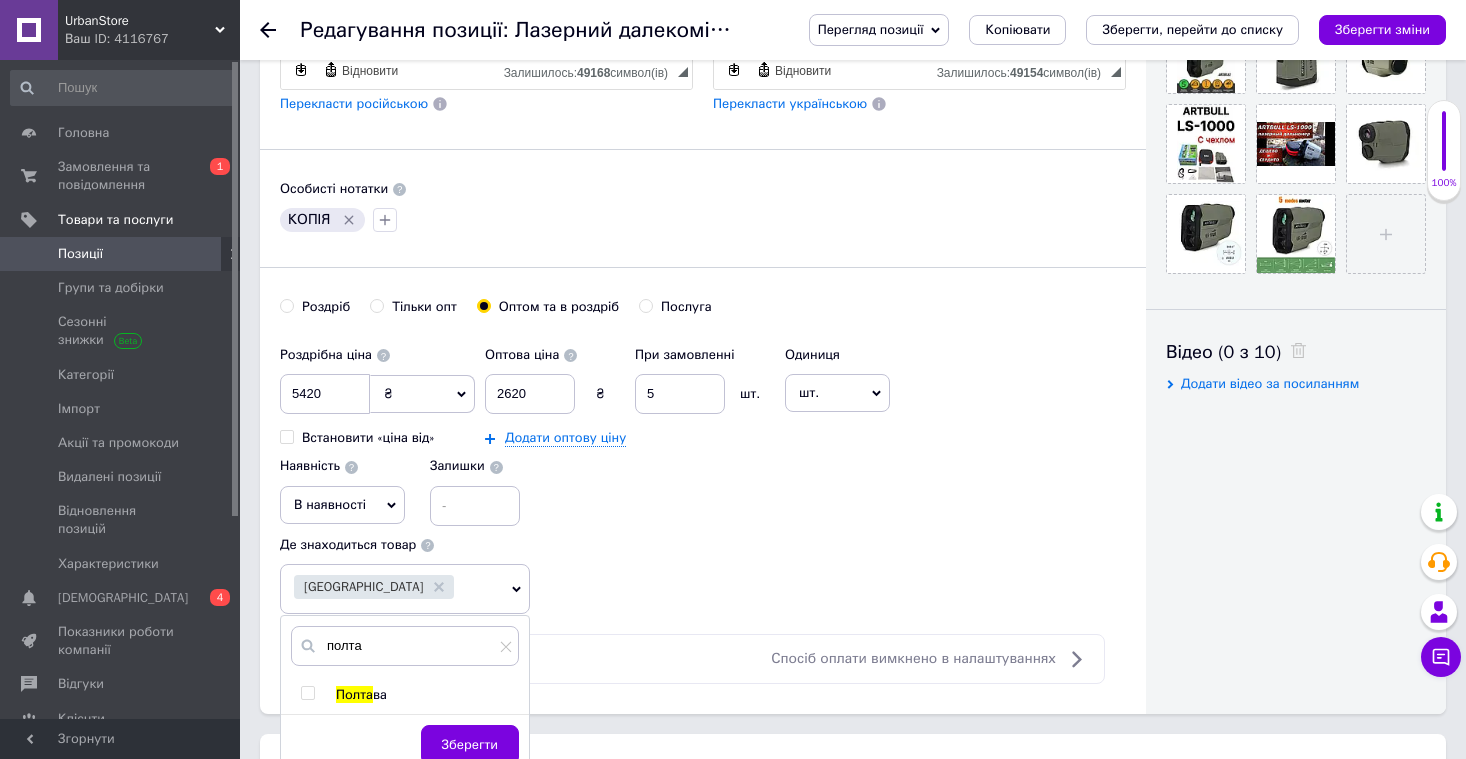 click at bounding box center (328, 695) 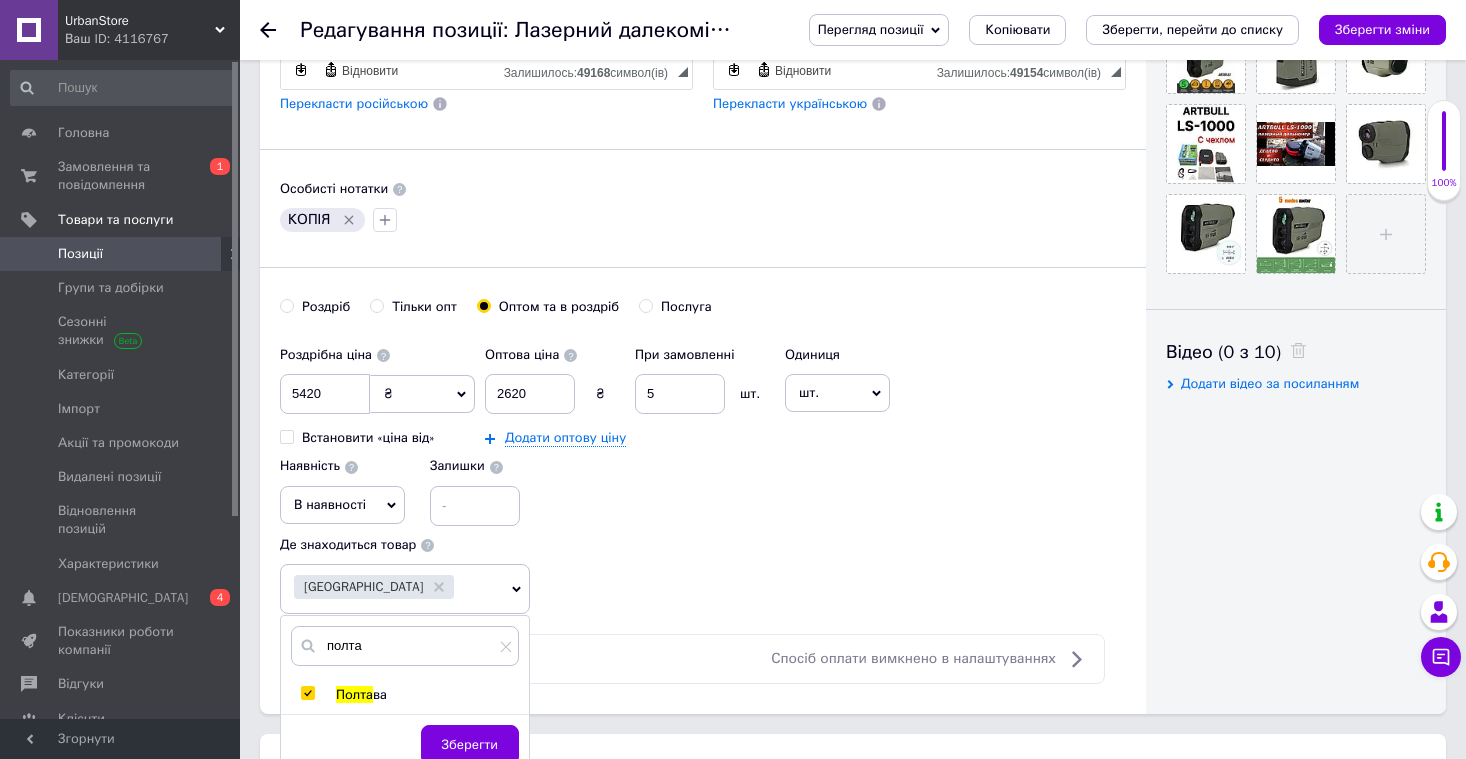 checkbox on "true" 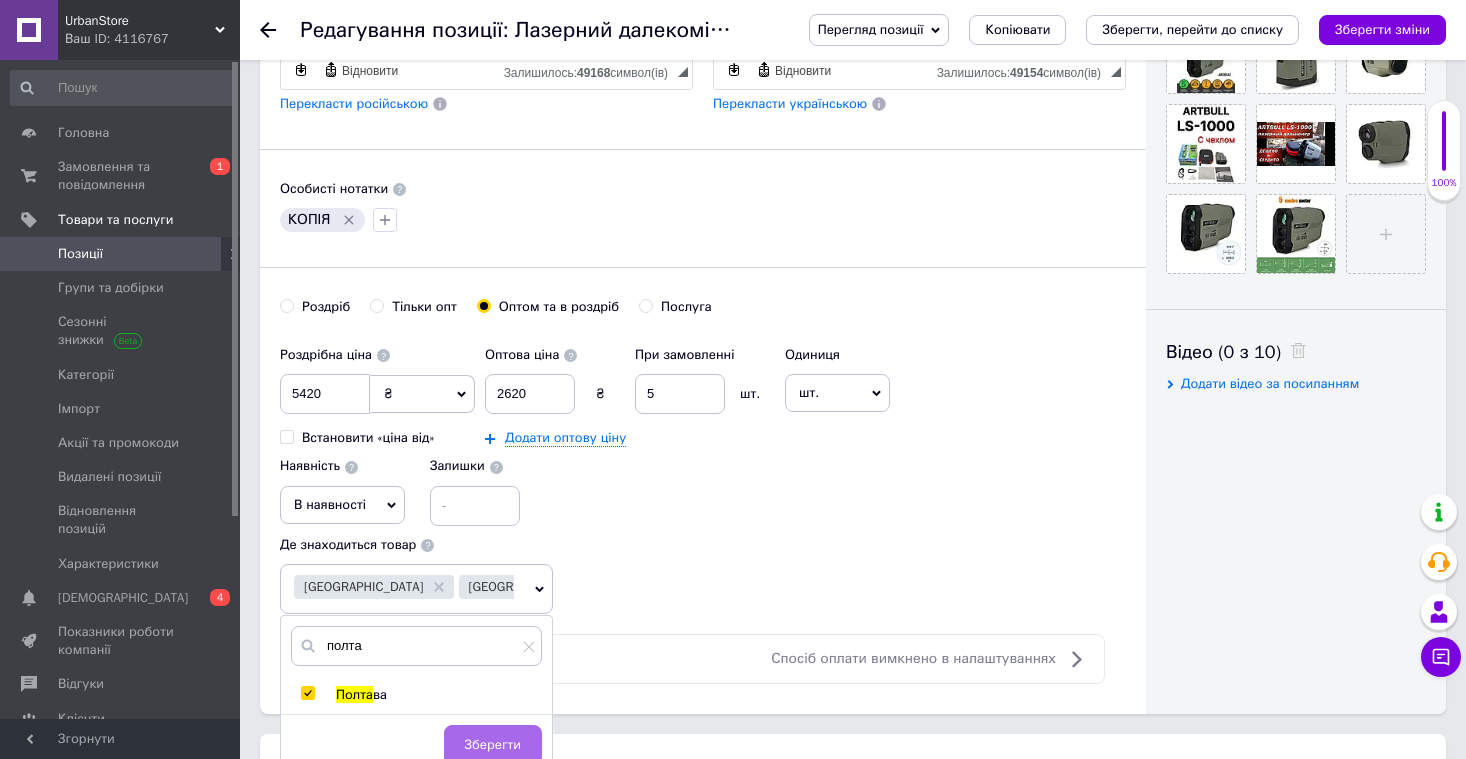 click on "Зберегти" at bounding box center [493, 745] 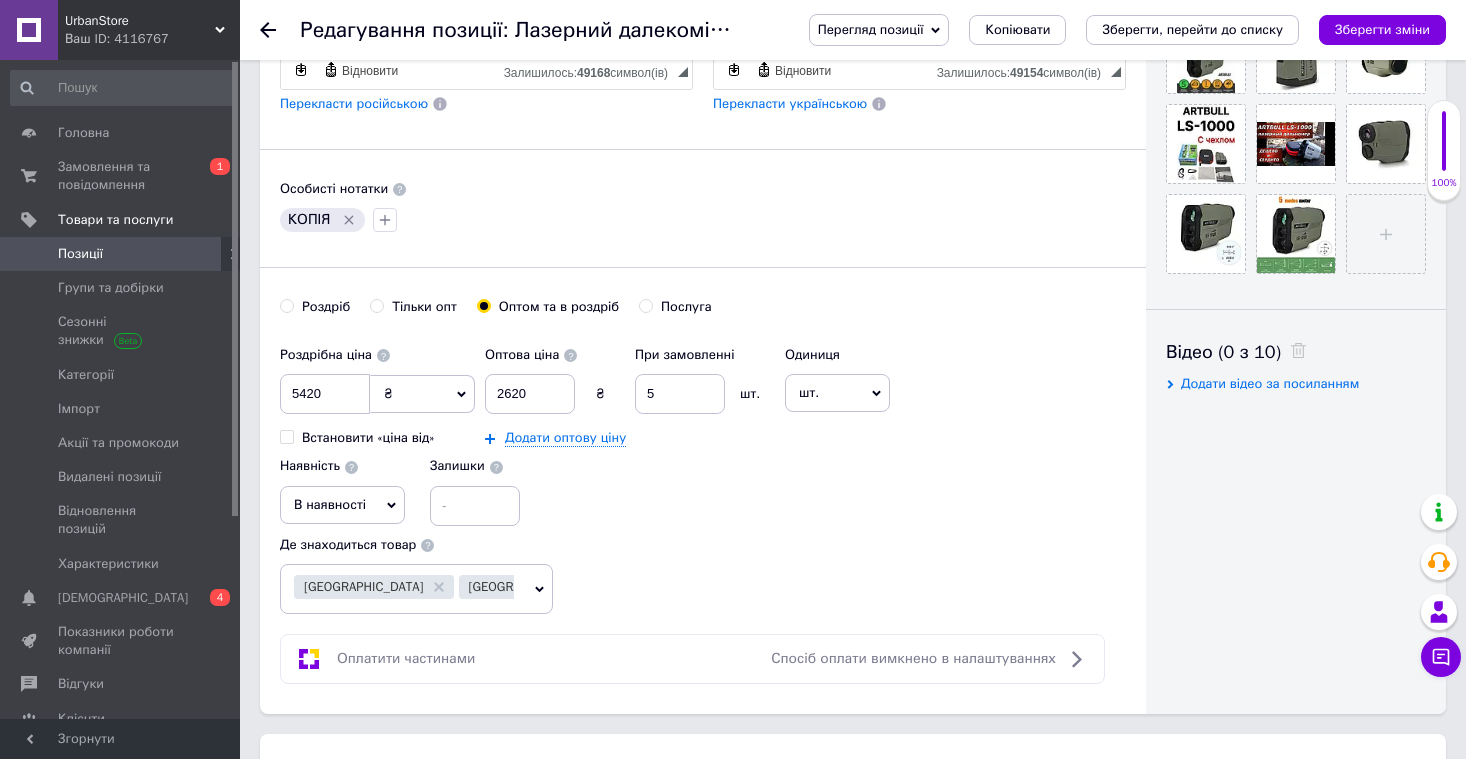 click on "Київ Полтава" at bounding box center [416, 589] 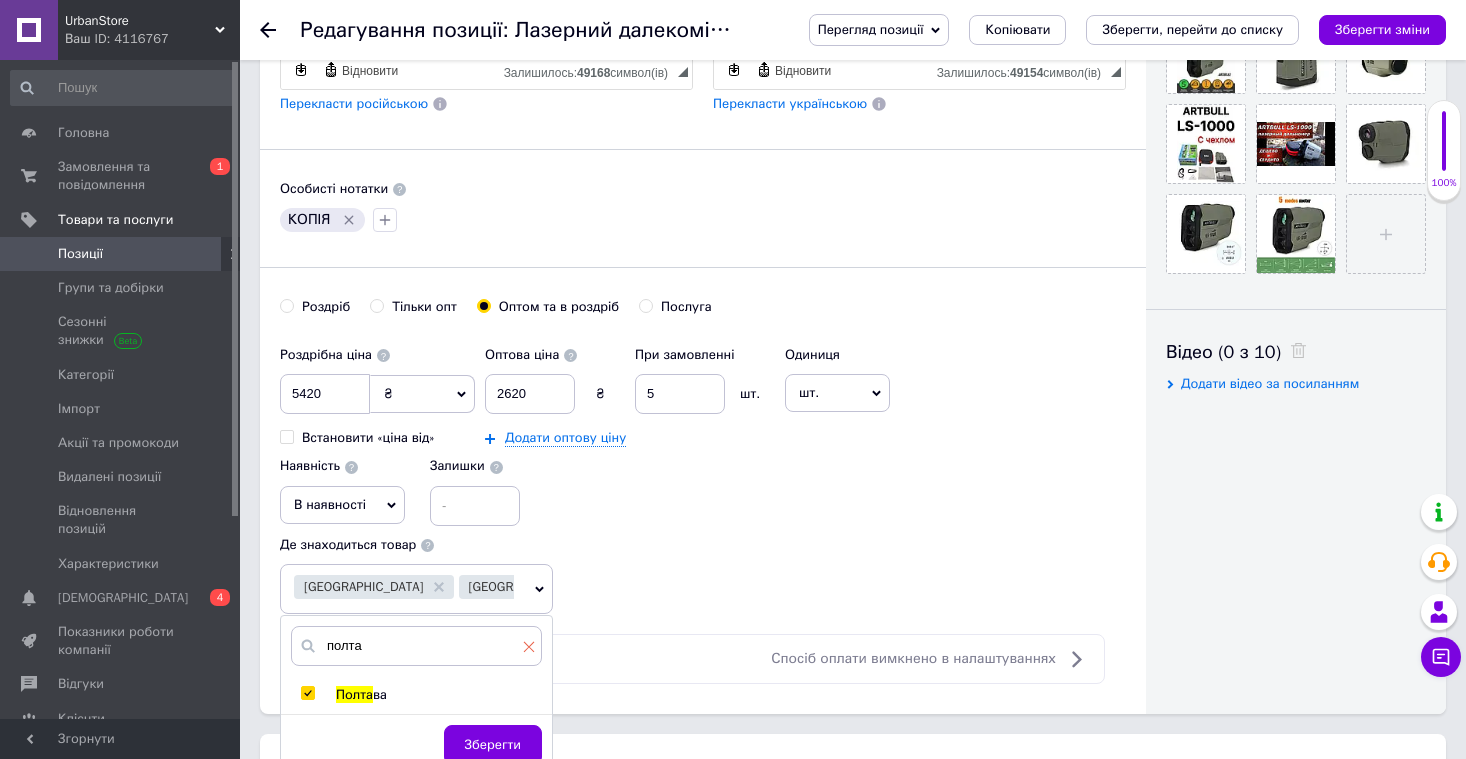 click 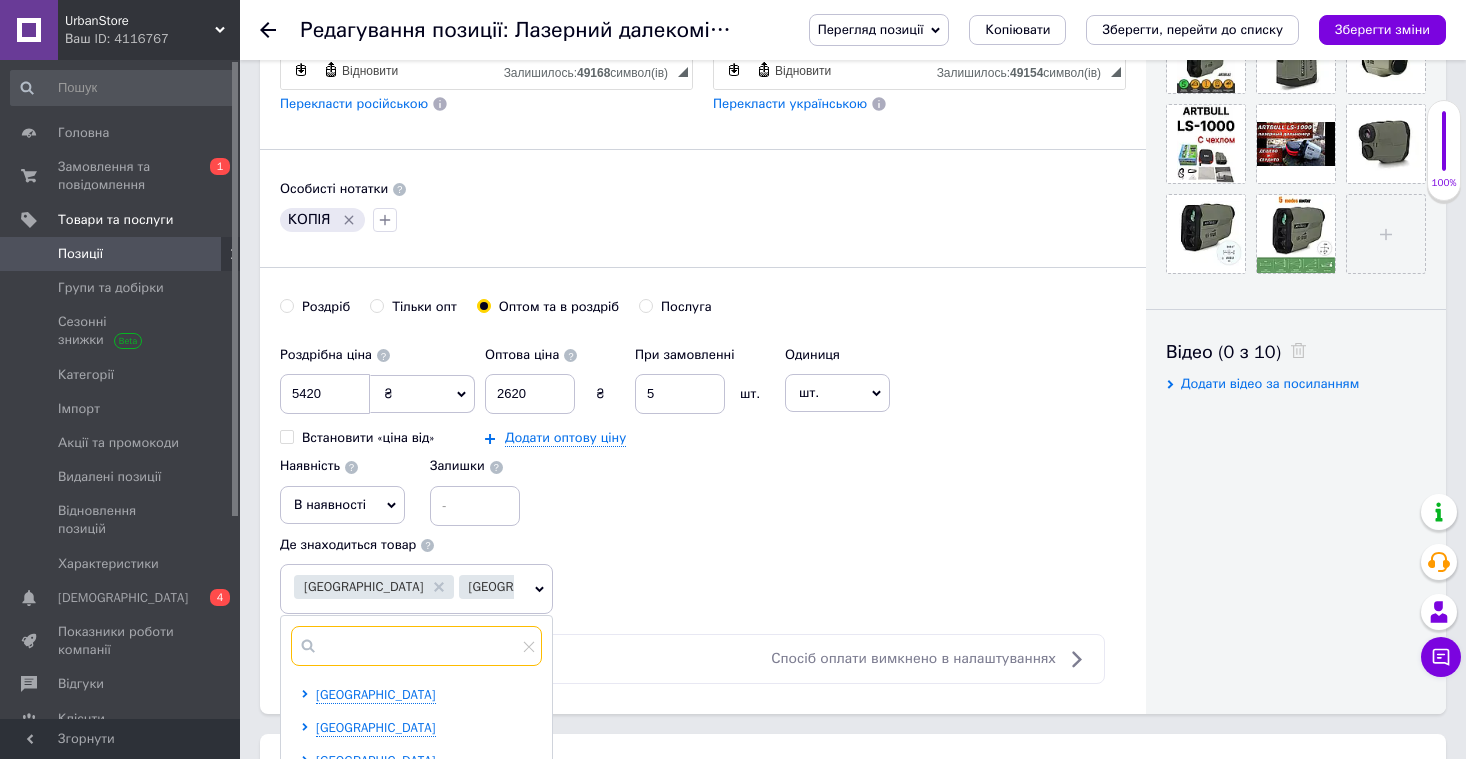 click at bounding box center [416, 646] 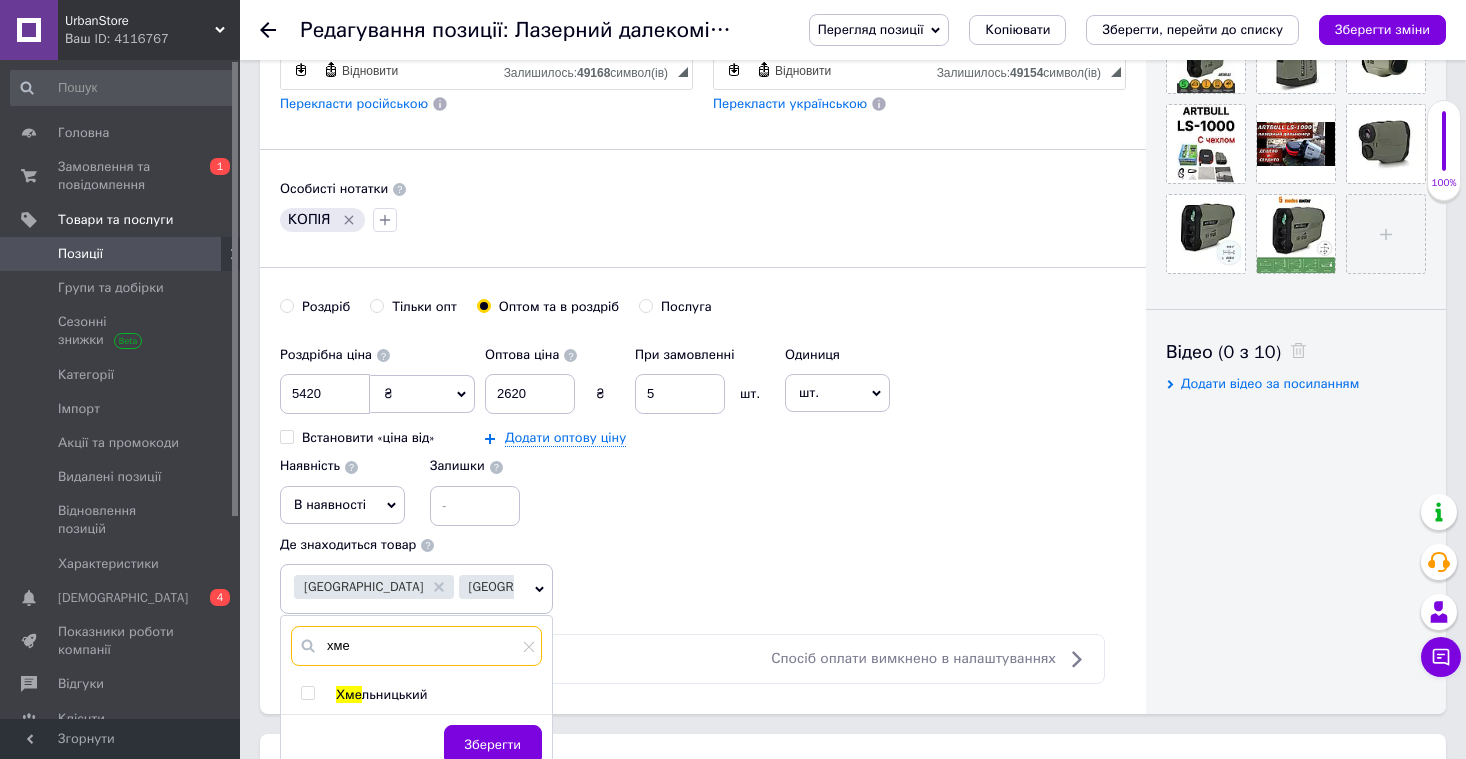type on "хме" 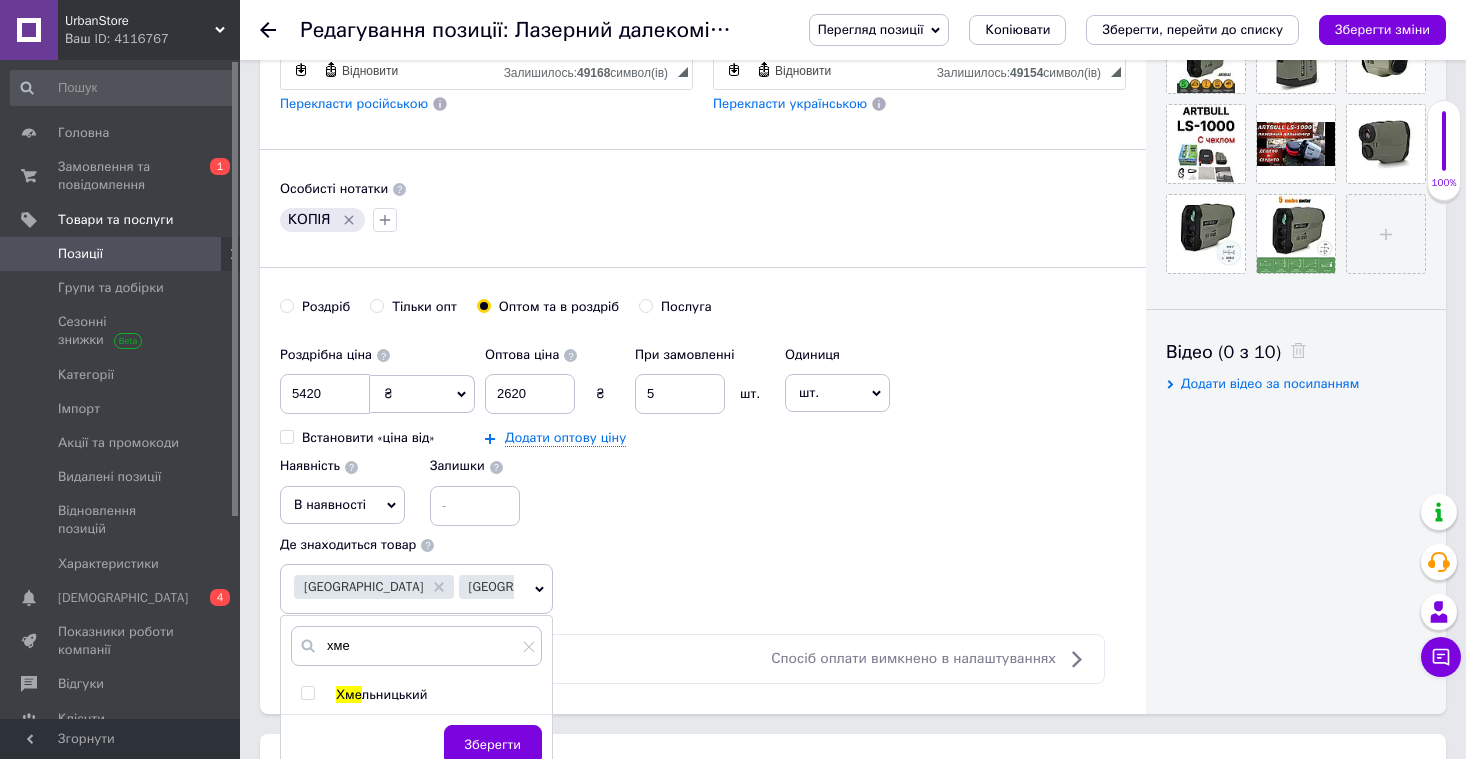 click on "льницький" at bounding box center (395, 694) 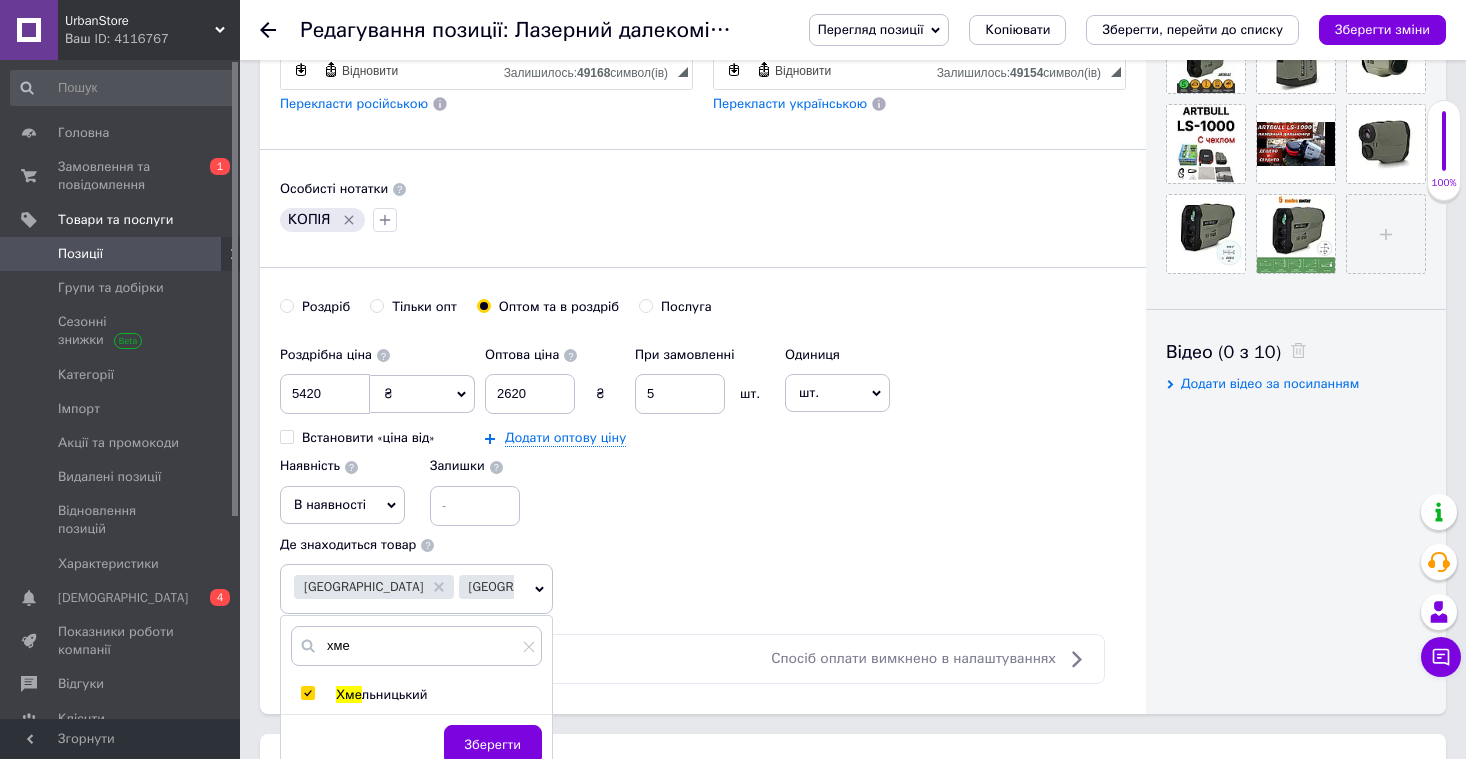 checkbox on "true" 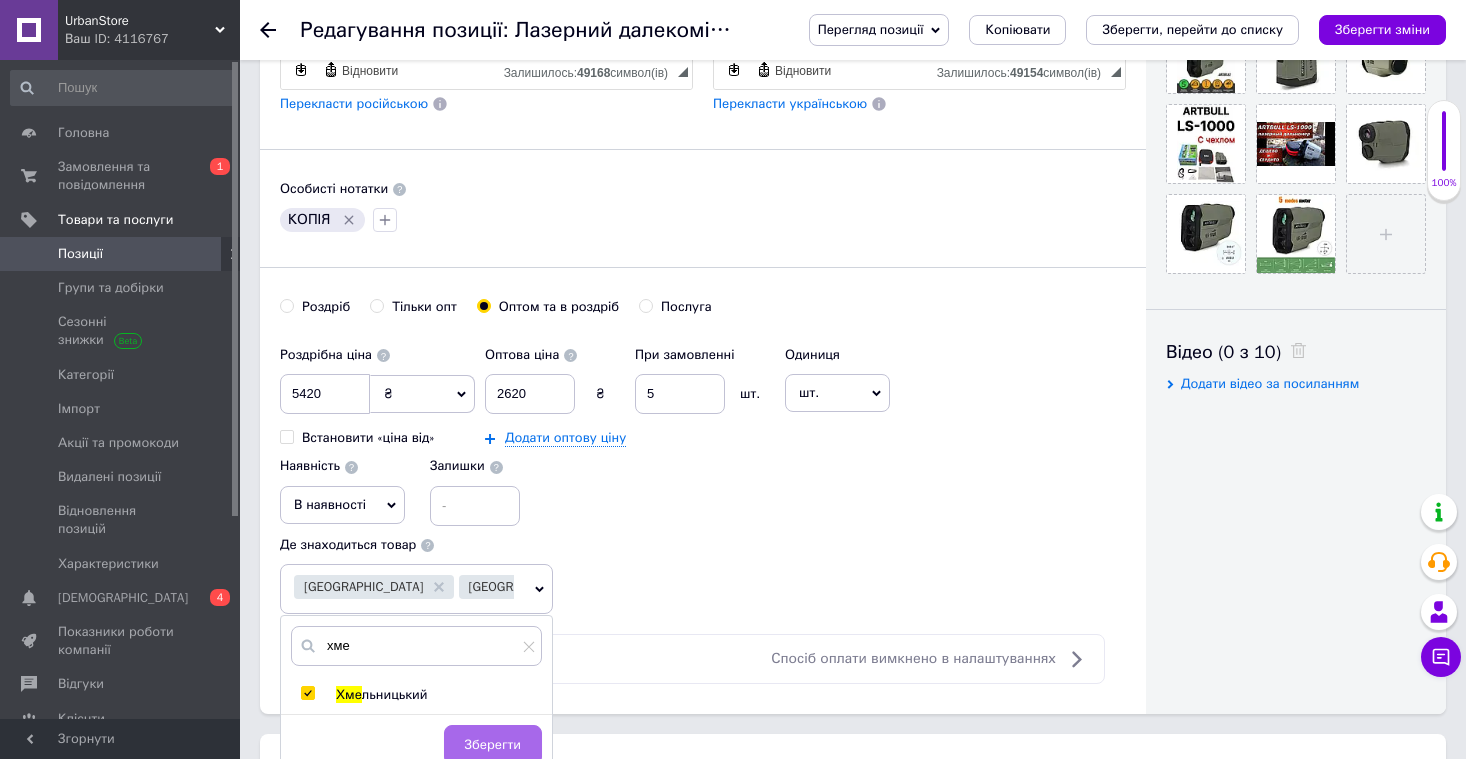 click on "Зберегти" at bounding box center (493, 745) 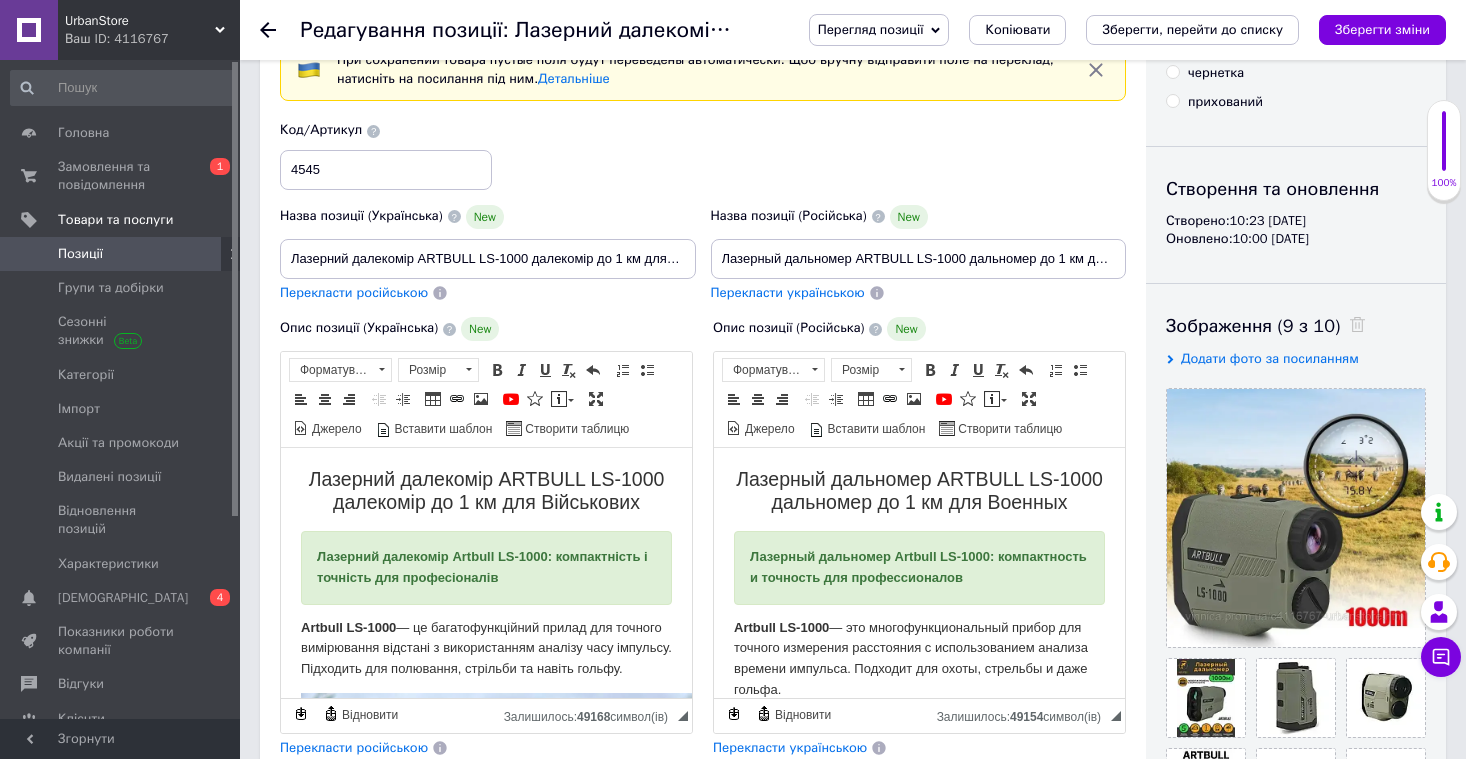 scroll, scrollTop: 0, scrollLeft: 0, axis: both 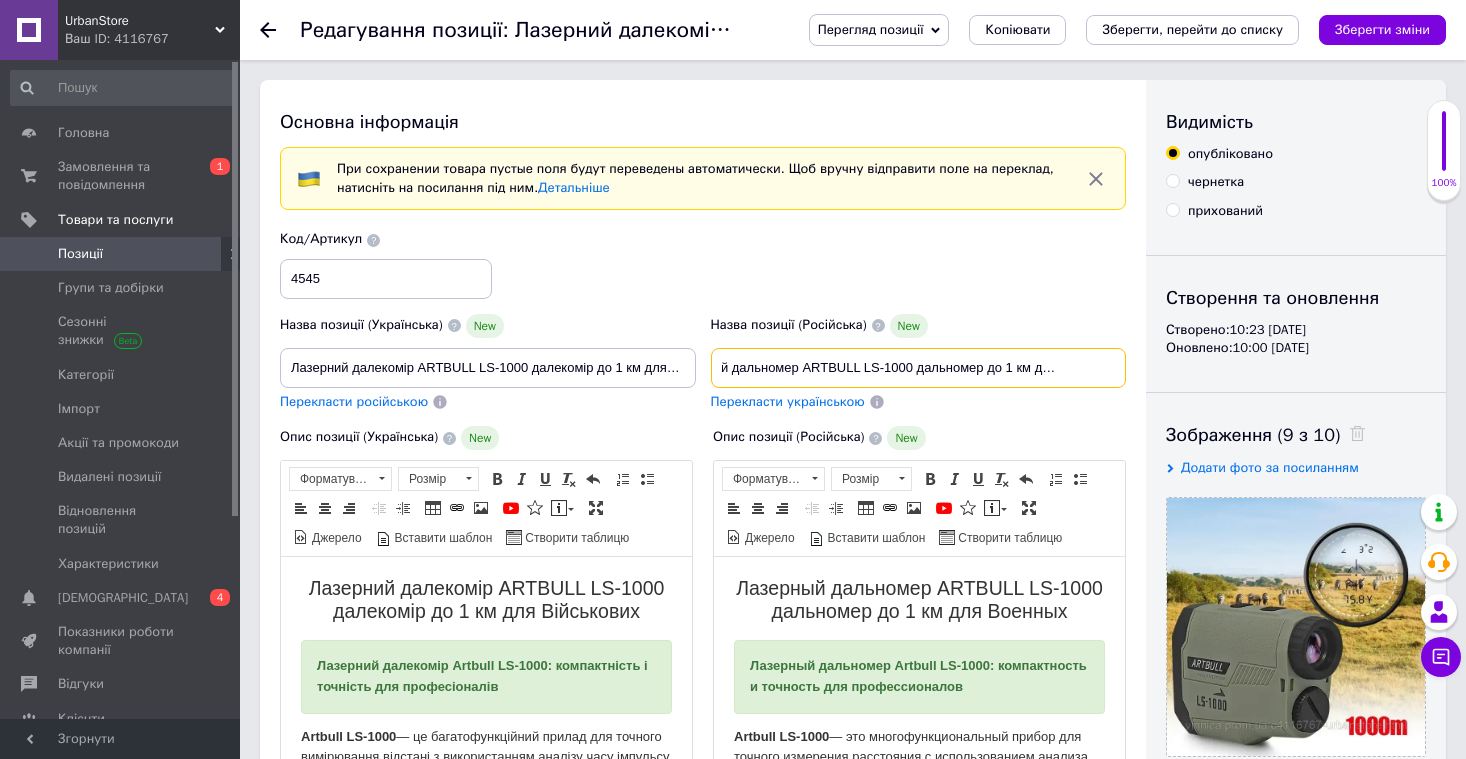 drag, startPoint x: 721, startPoint y: 366, endPoint x: 1175, endPoint y: 373, distance: 454.05396 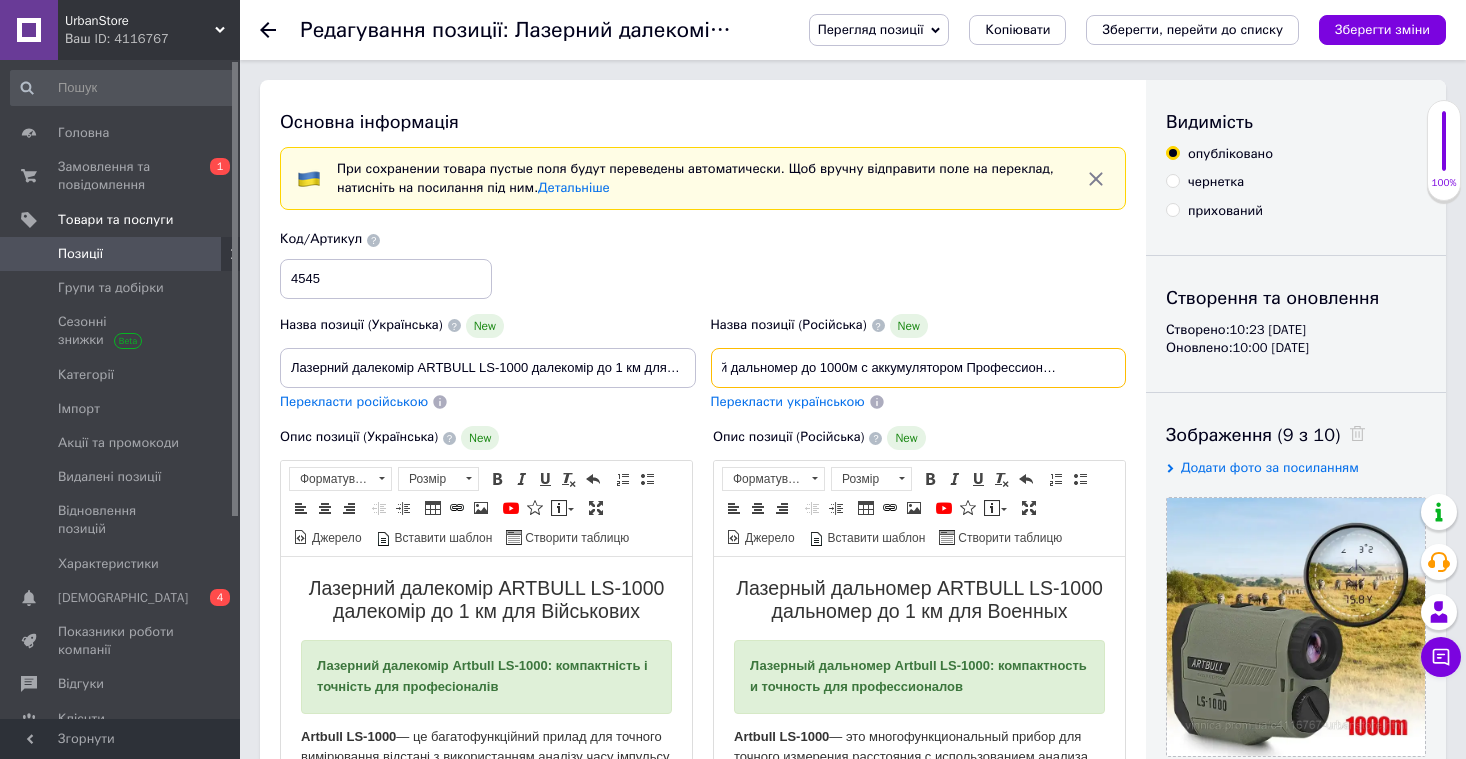 scroll, scrollTop: 0, scrollLeft: 243, axis: horizontal 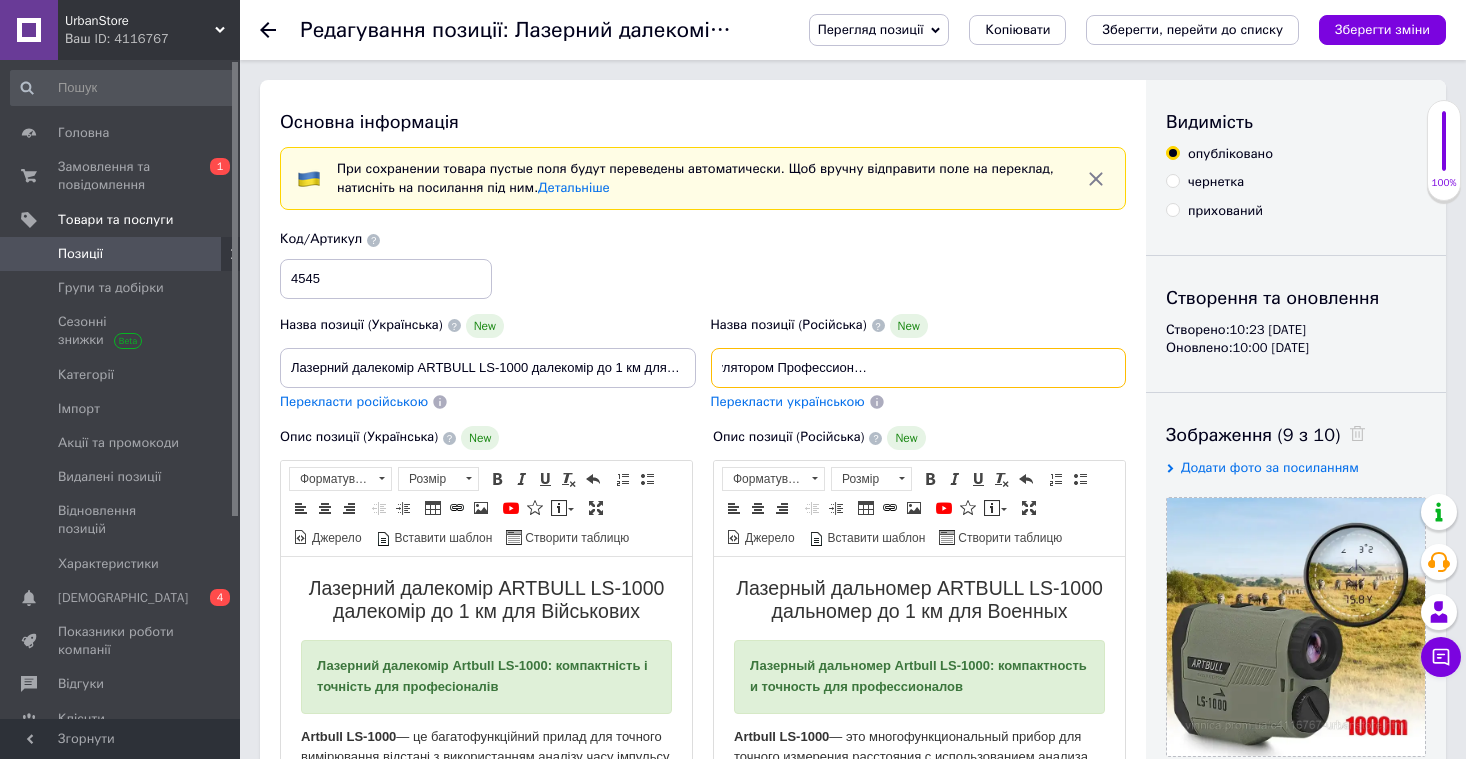 type on "Лазерный дальномер до 1000м с аккумулятором Профессиональный прибор для измерения расстояния" 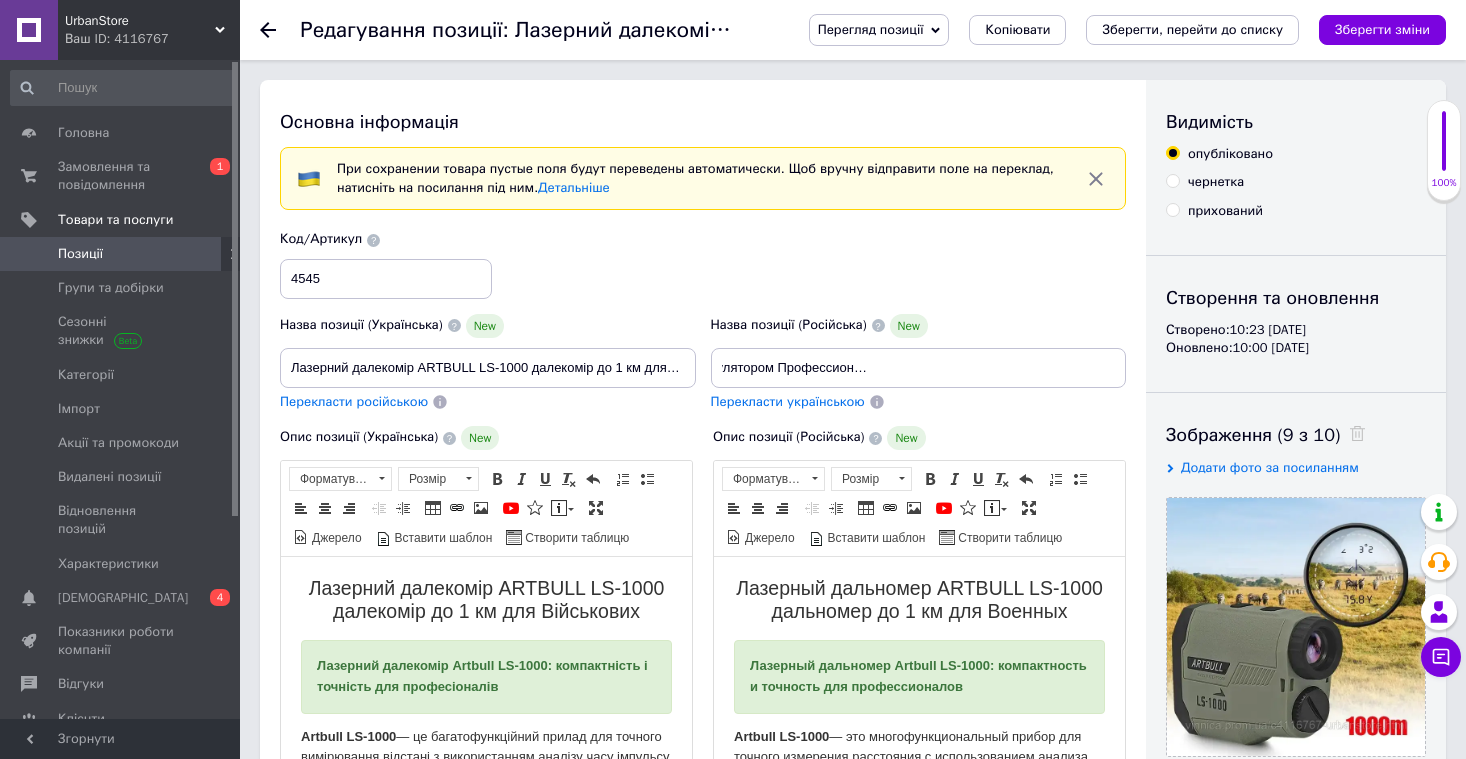 scroll, scrollTop: 0, scrollLeft: 0, axis: both 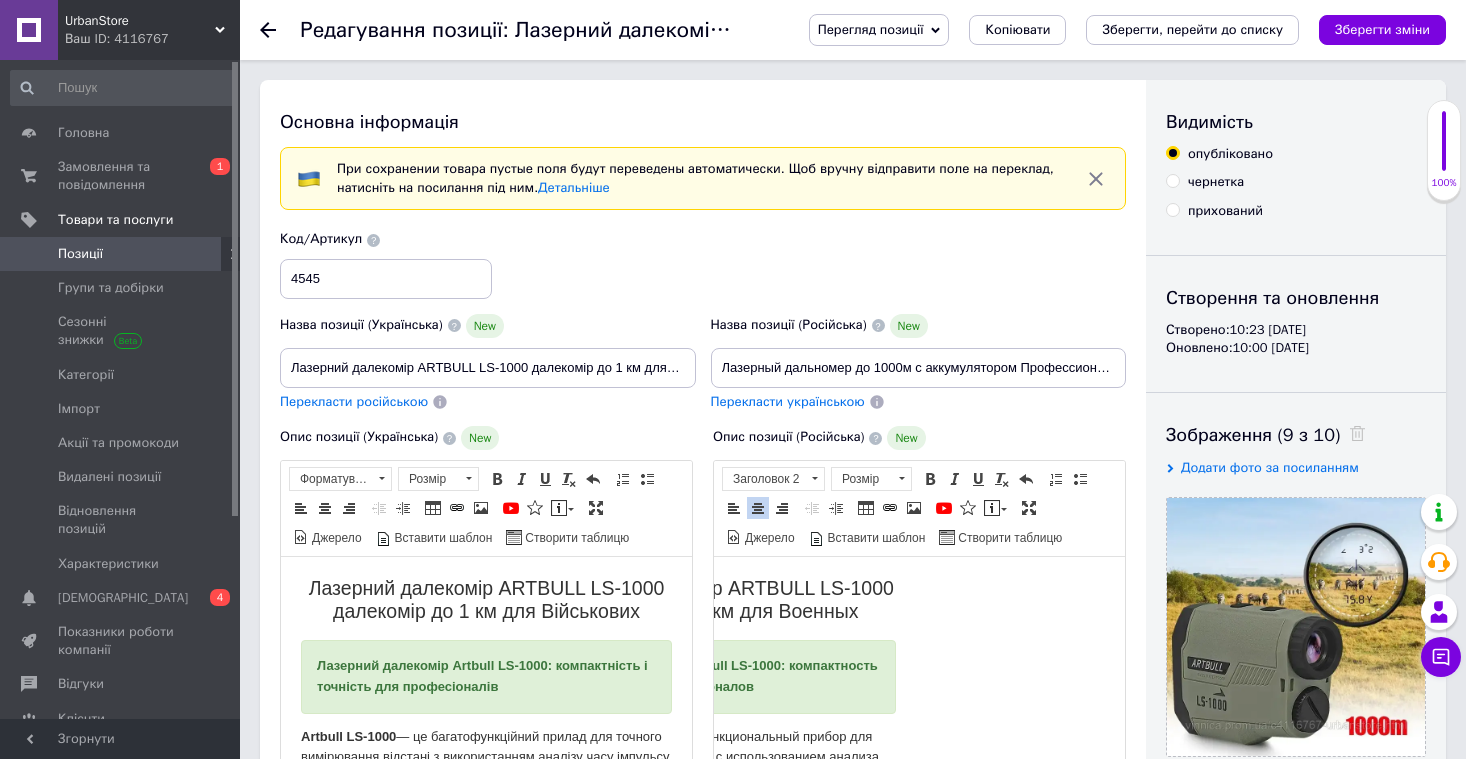 drag, startPoint x: 758, startPoint y: 586, endPoint x: 1093, endPoint y: 617, distance: 336.43127 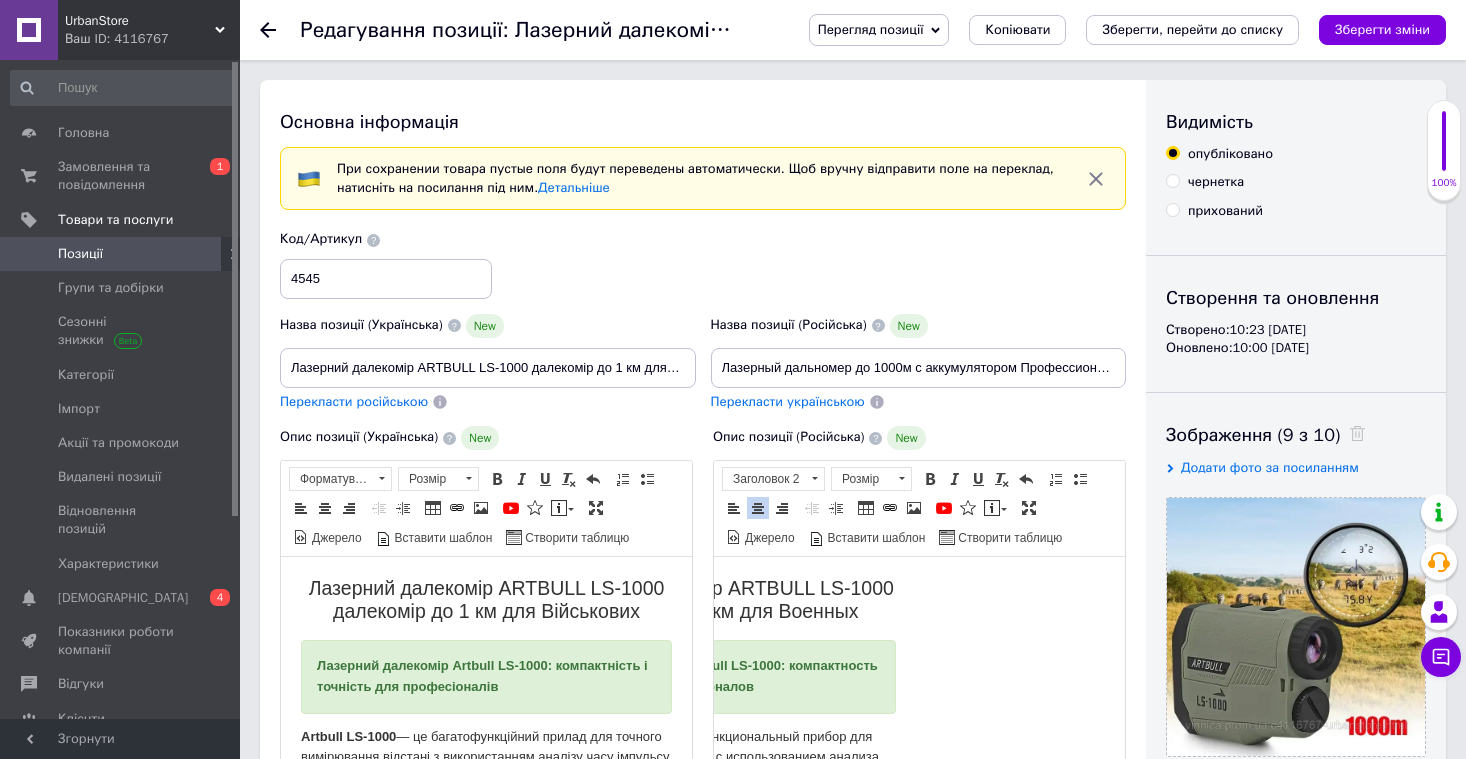 click on "Лазерный дальномер ARTBULL LS-1000 дальномер до 1 км для Военных Лазерный дальномер Artbull LS-1000: компактность и точность для профессионалов Artbull LS-1000  — это многофункциональный прибор для точного измерения расстояния с использованием анализа времени импульса. Подходит для охоты, стрельбы и даже гольфа. Преимущества ✅️ Точность:  ±1 м для измерений до 1000 м. Универсальность:  режимы измерения горизонта, высоты, разницы в уровнях и компенсации наклона. Скорость:  всего 0,3–1,5 секунды на замер. Простота управления:  интуитивный интерфейс. Основные функции ⛳🏹🎣  6°." at bounding box center [710, 1754] 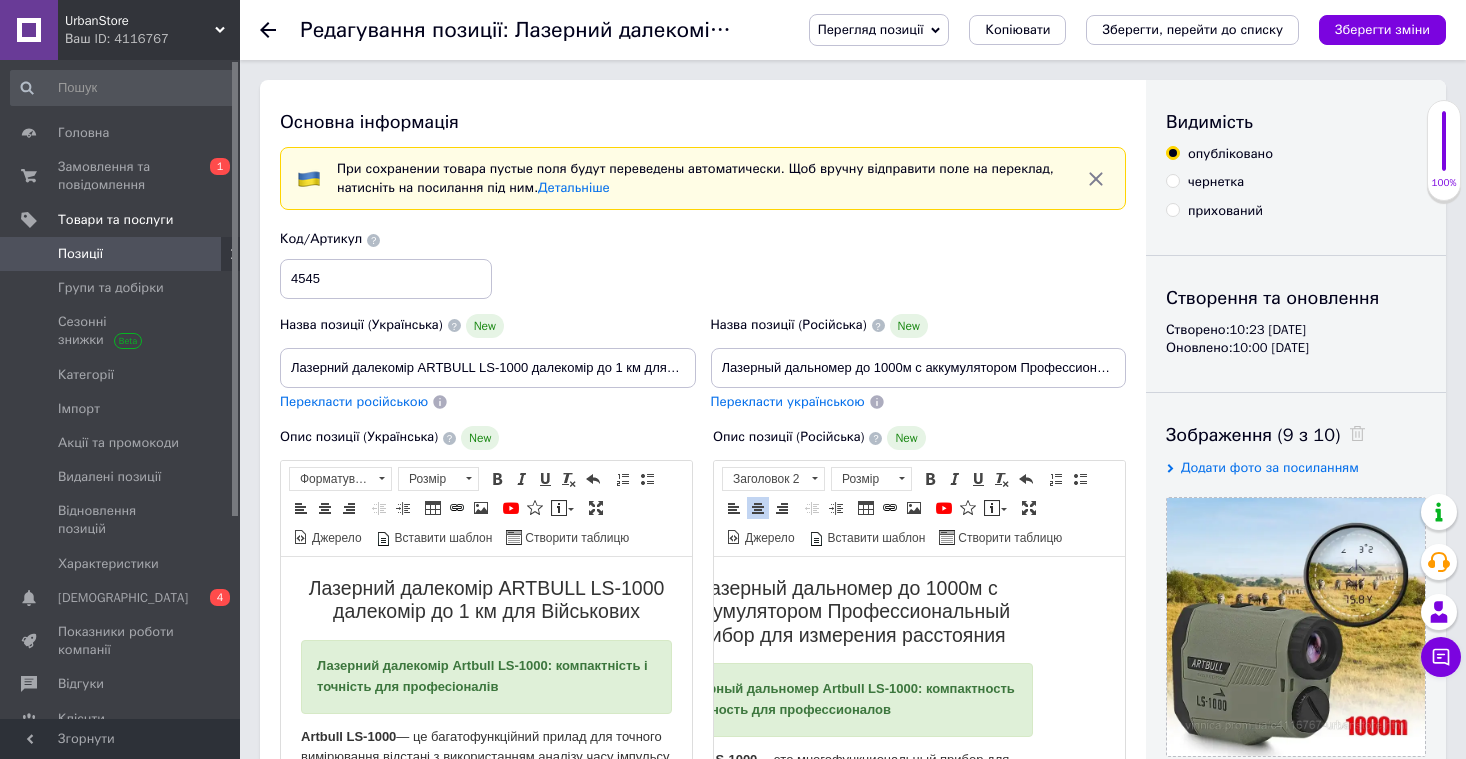 scroll, scrollTop: 0, scrollLeft: 58, axis: horizontal 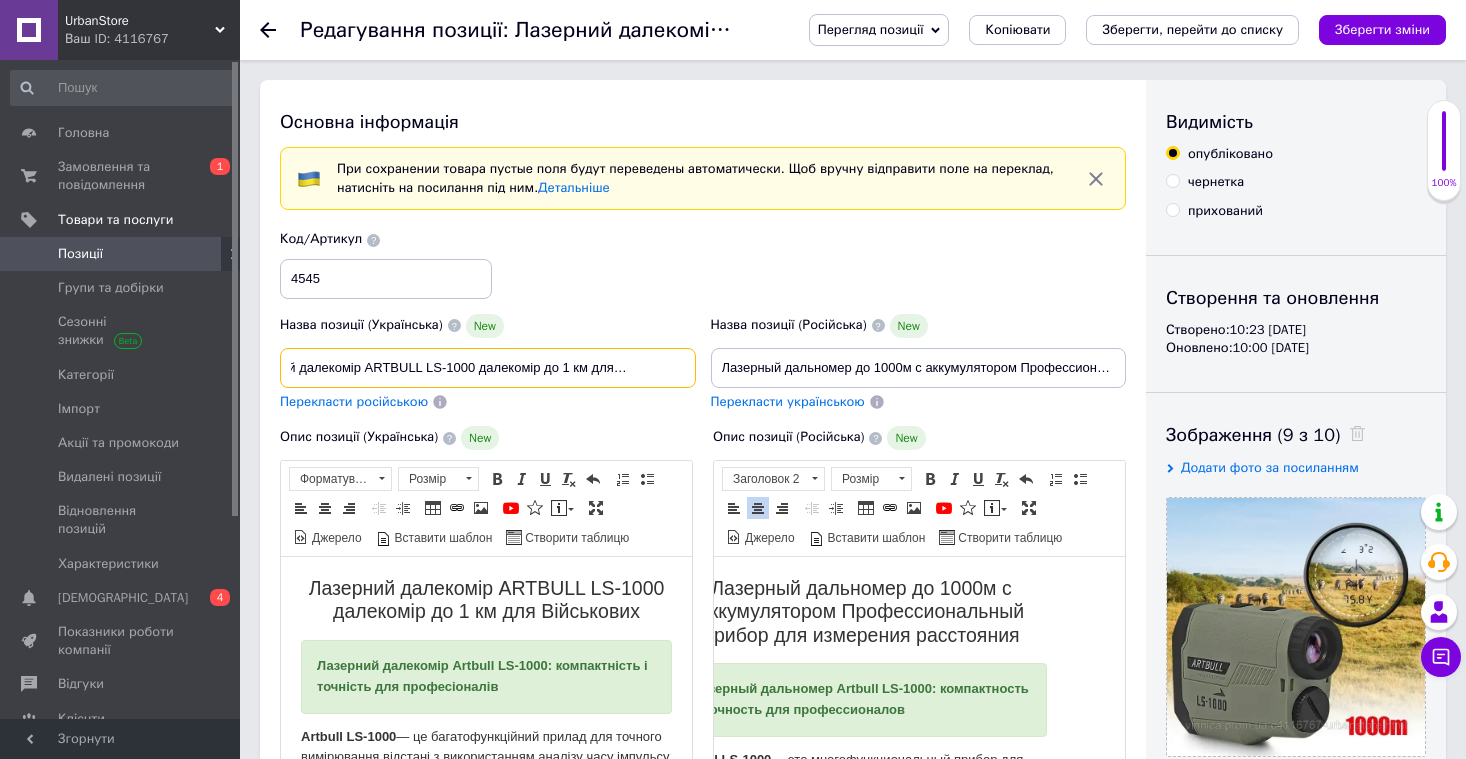 drag, startPoint x: 289, startPoint y: 368, endPoint x: 702, endPoint y: 373, distance: 413.03027 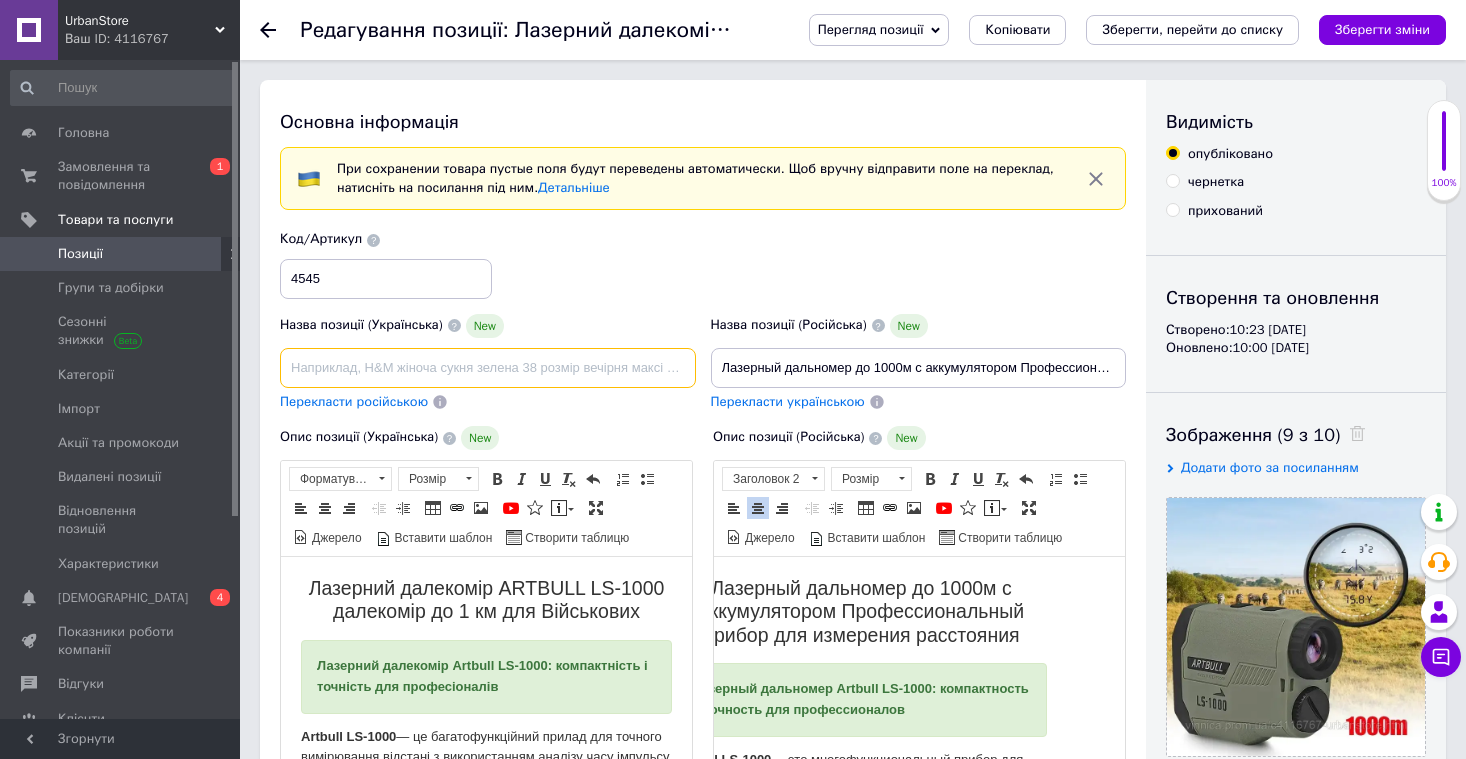 scroll, scrollTop: 0, scrollLeft: 0, axis: both 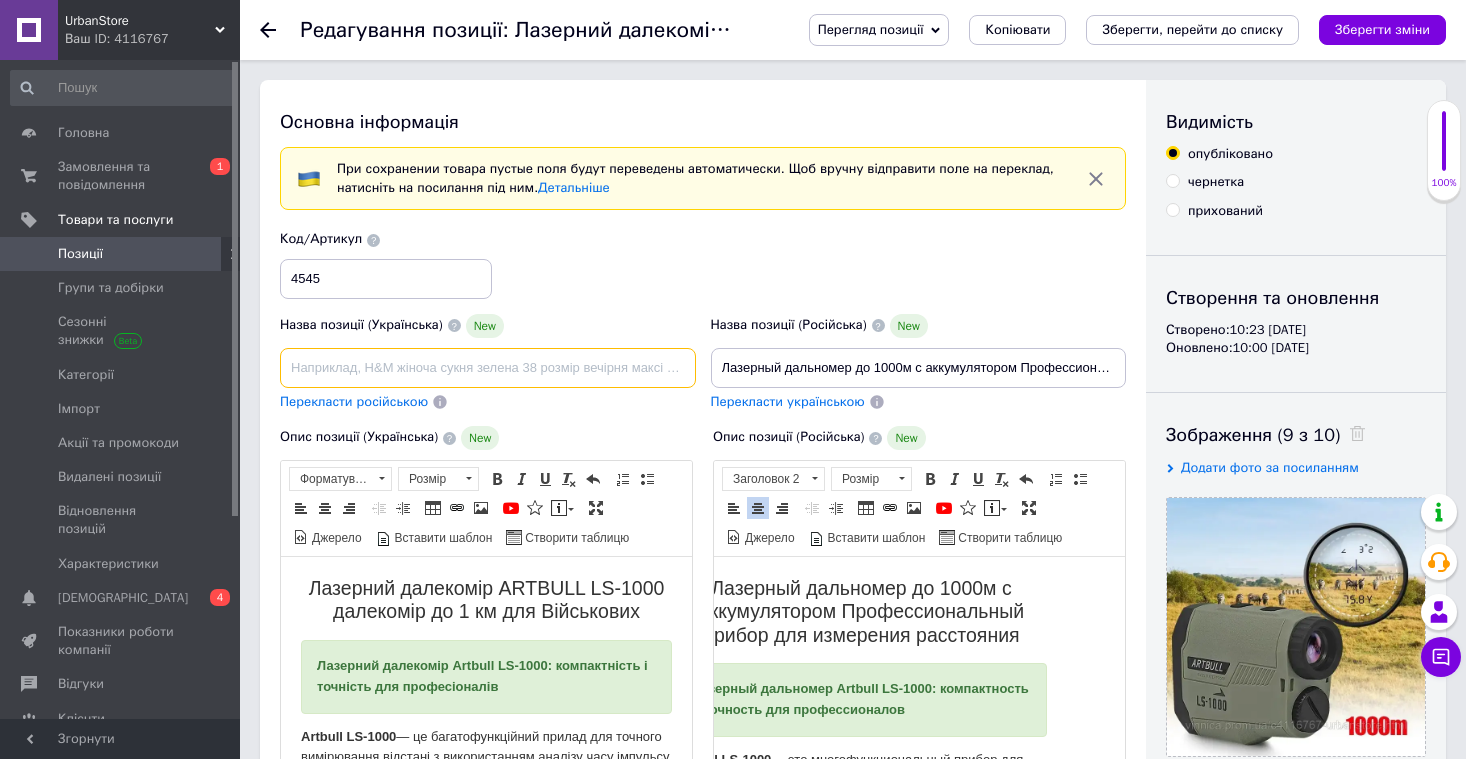type 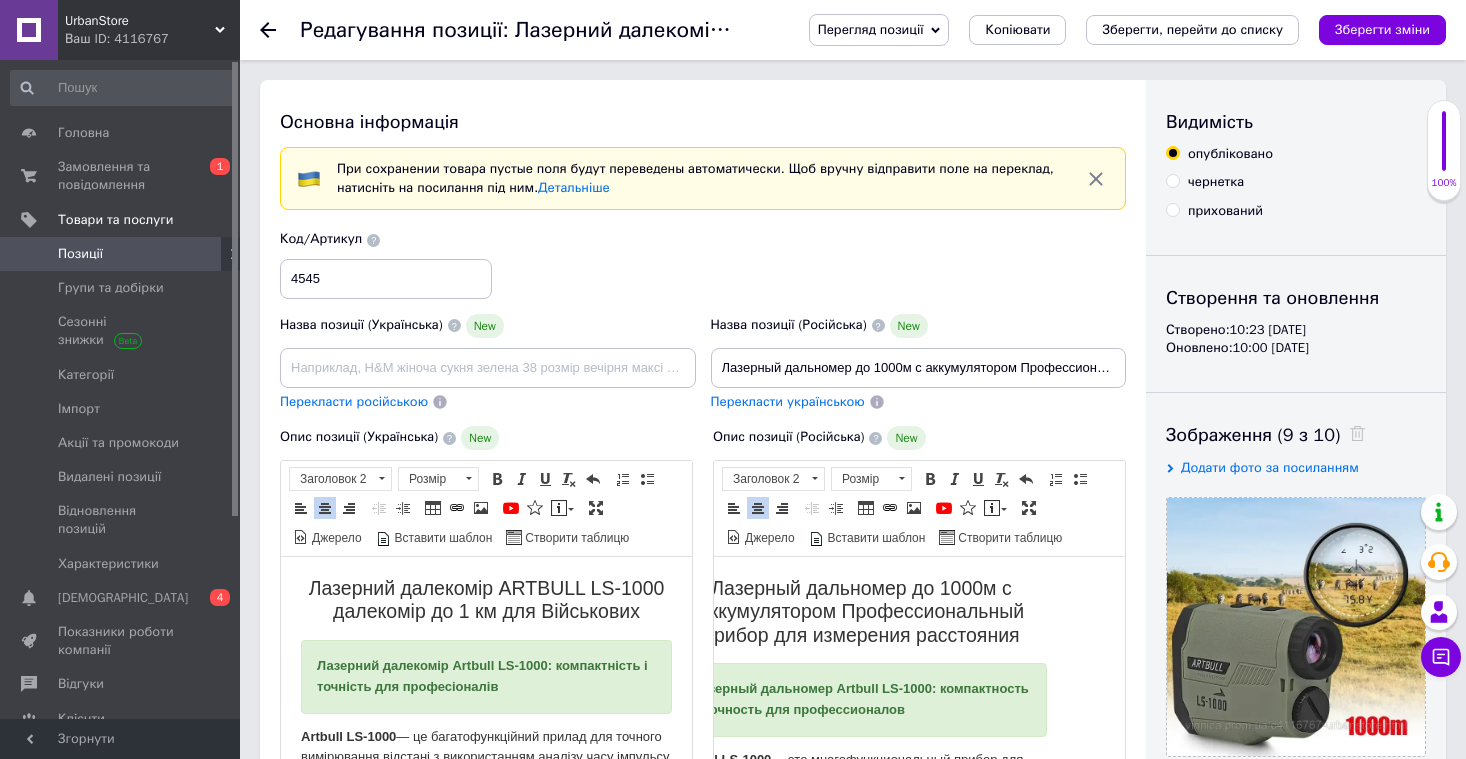 drag, startPoint x: 310, startPoint y: 584, endPoint x: 676, endPoint y: 618, distance: 367.57584 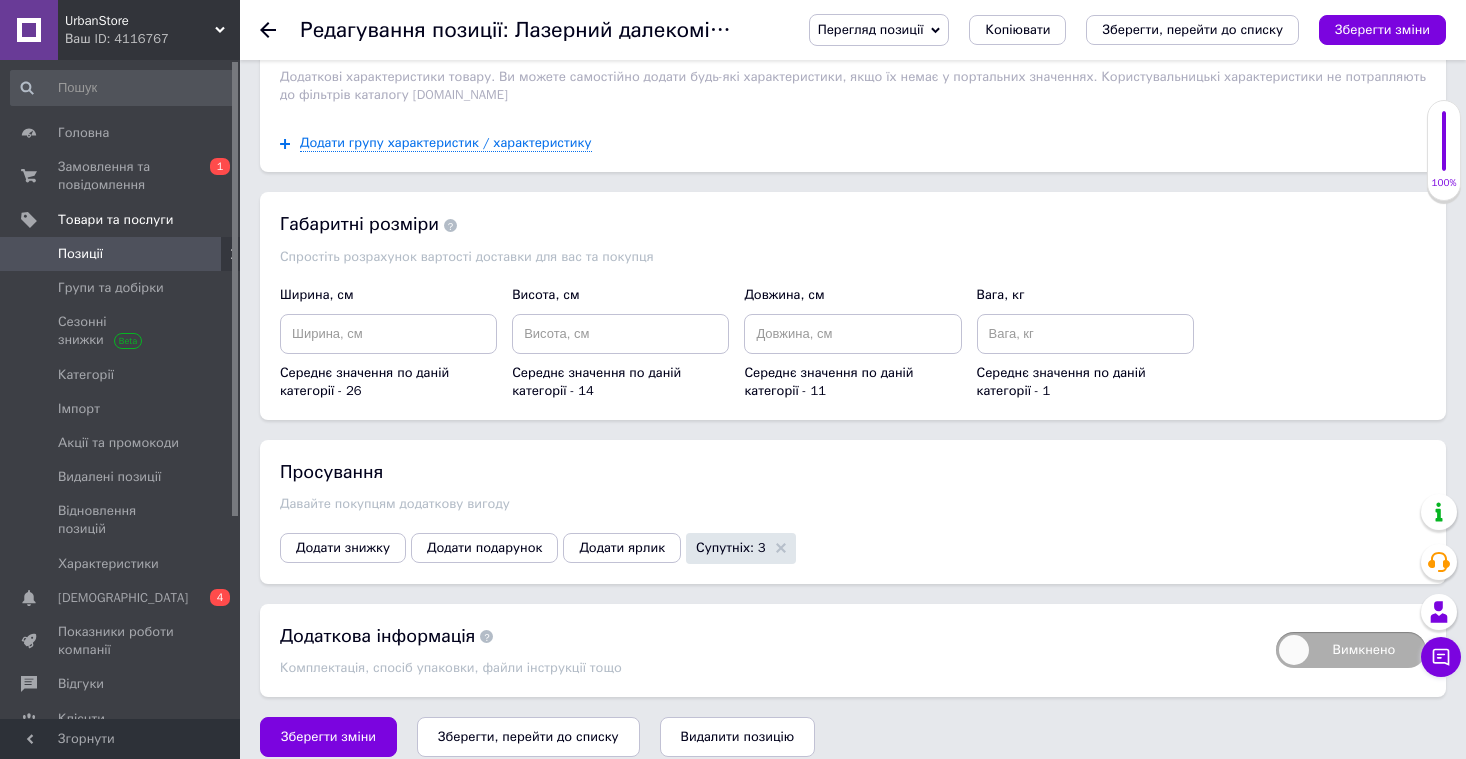 scroll, scrollTop: 2785, scrollLeft: 0, axis: vertical 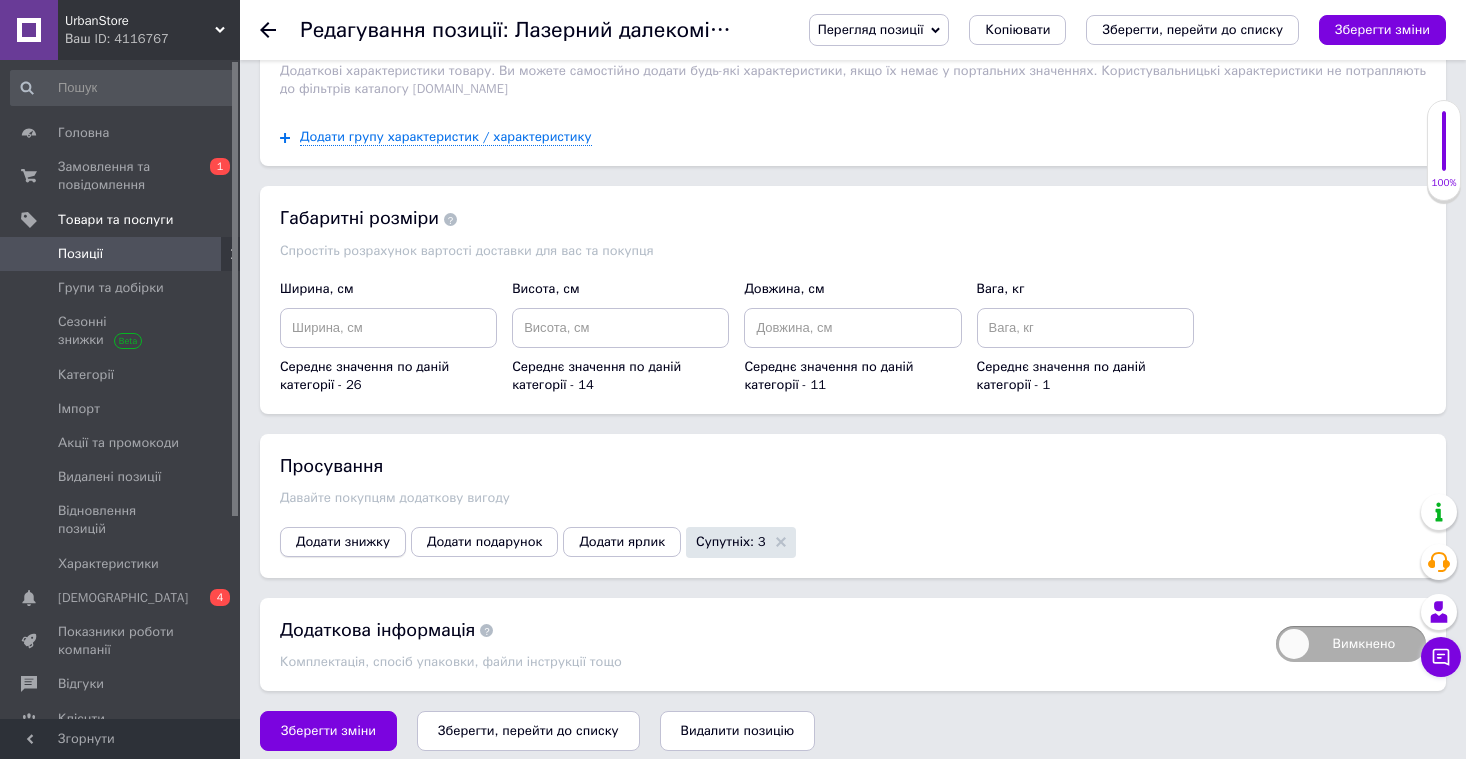 click on "Додати знижку" at bounding box center (343, 542) 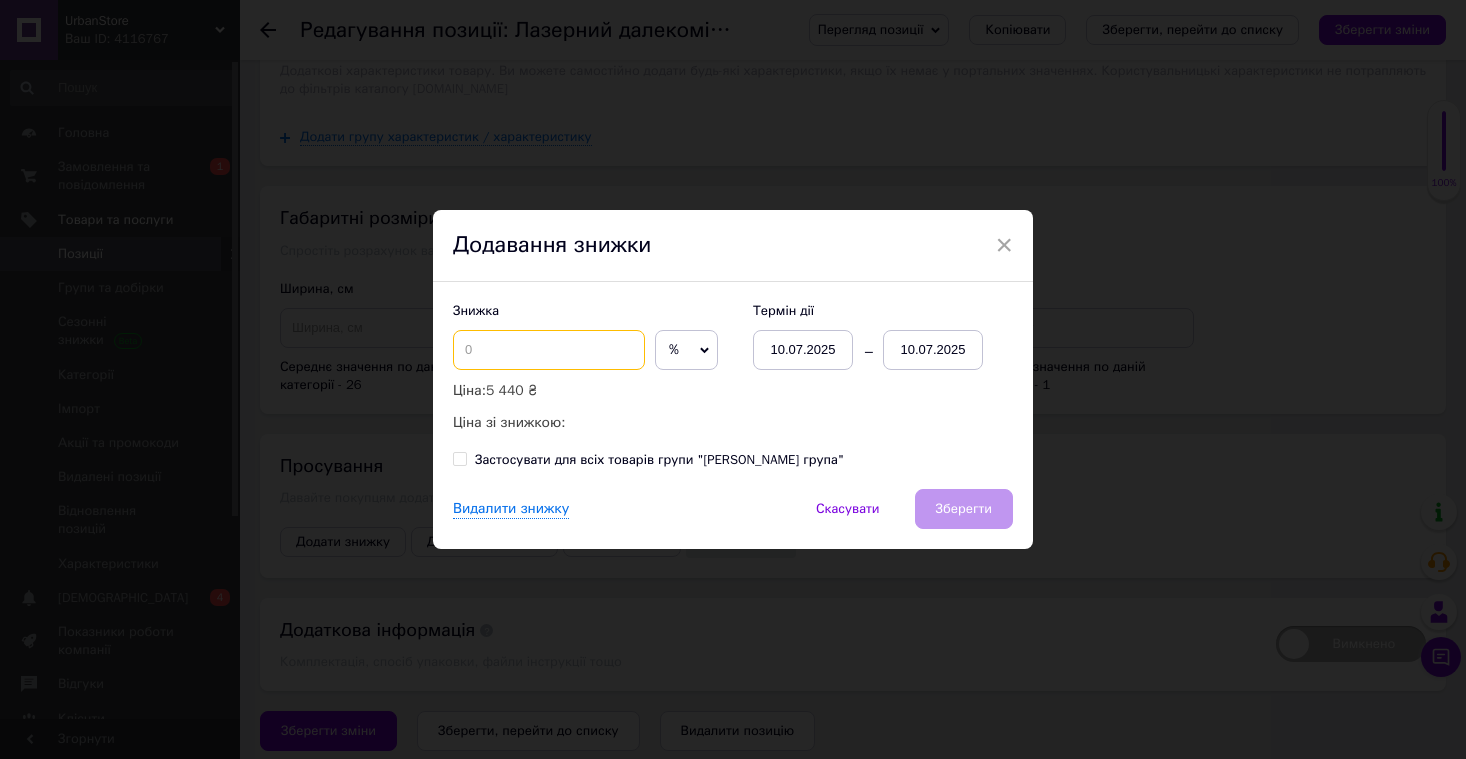 click at bounding box center (549, 350) 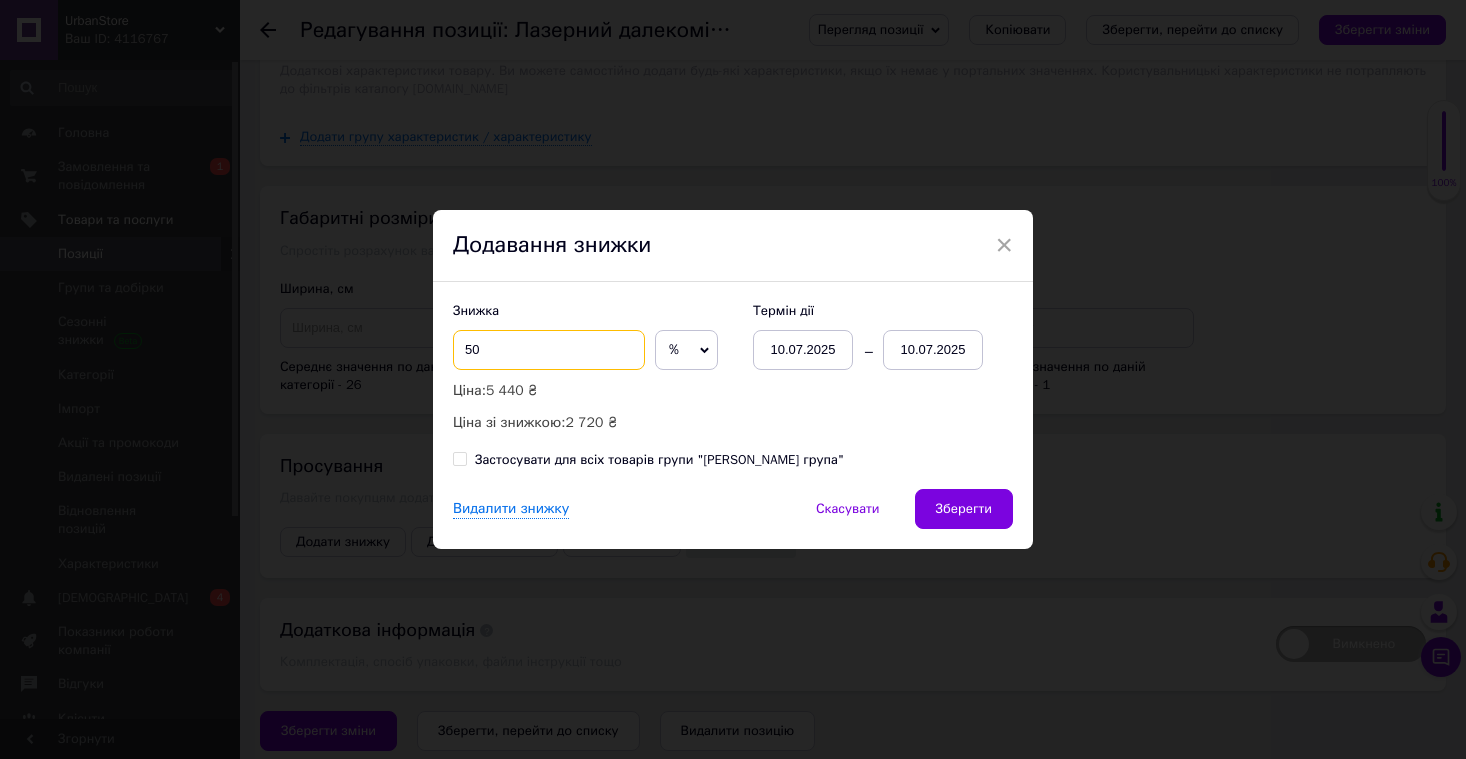 type on "50" 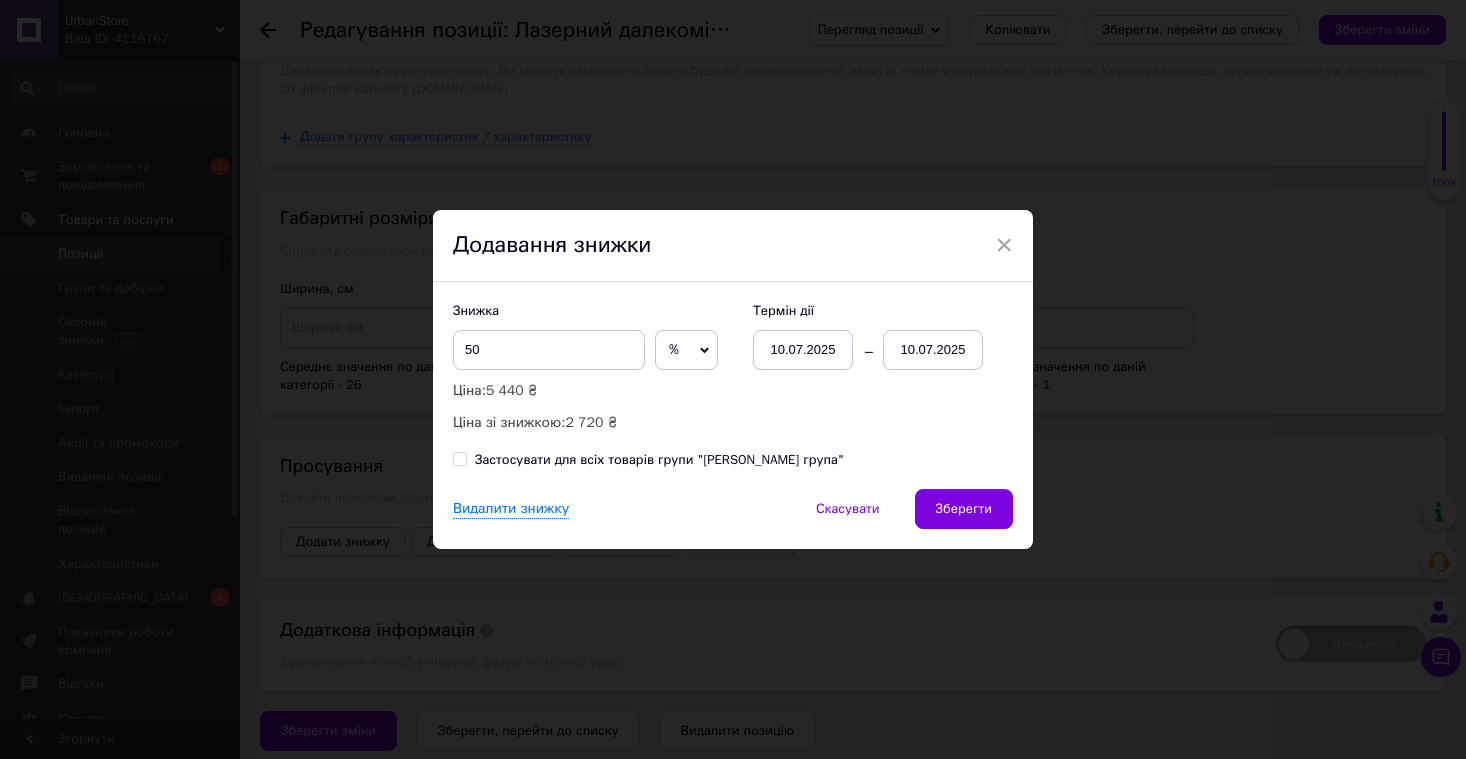 click on "10.07.2025" at bounding box center [933, 350] 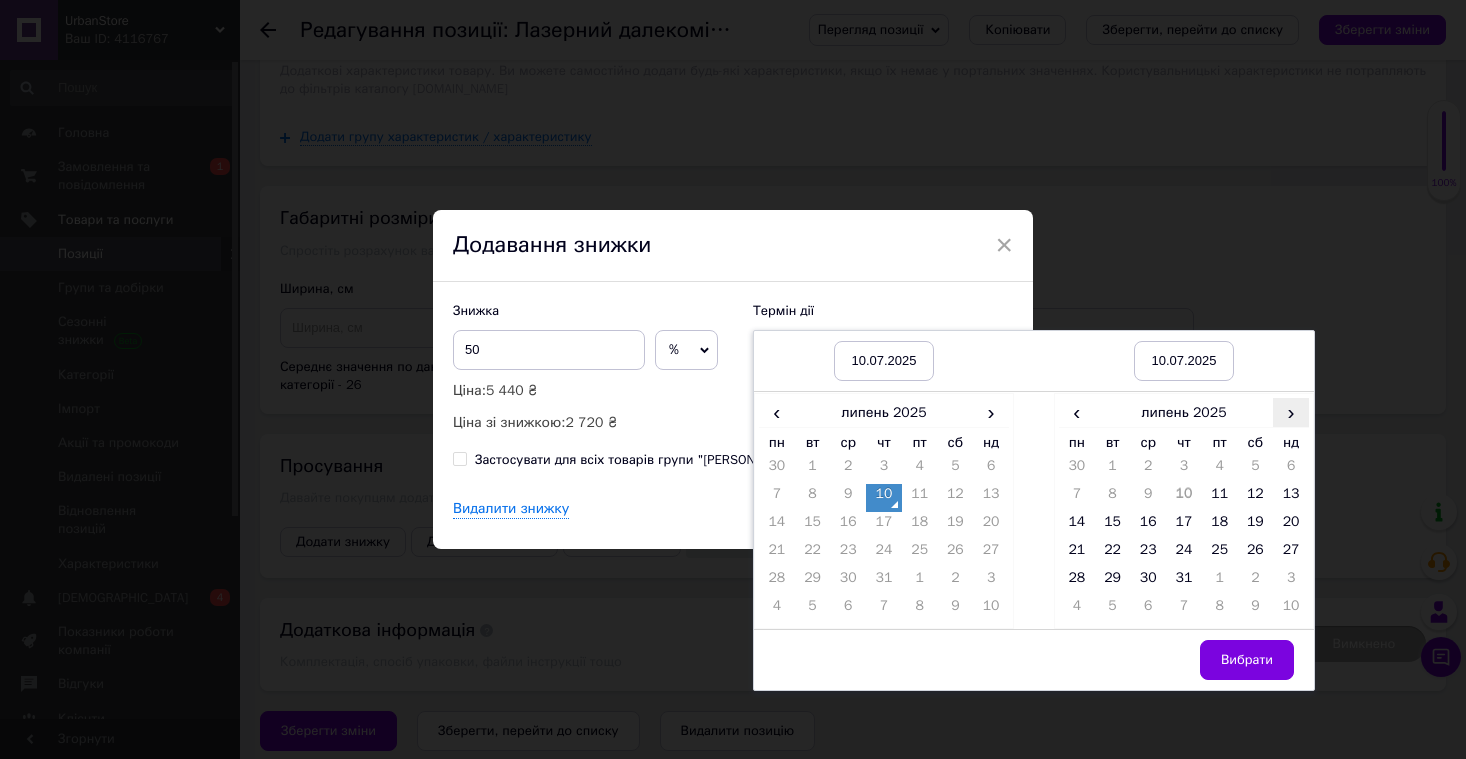 click on "›" at bounding box center (1291, 412) 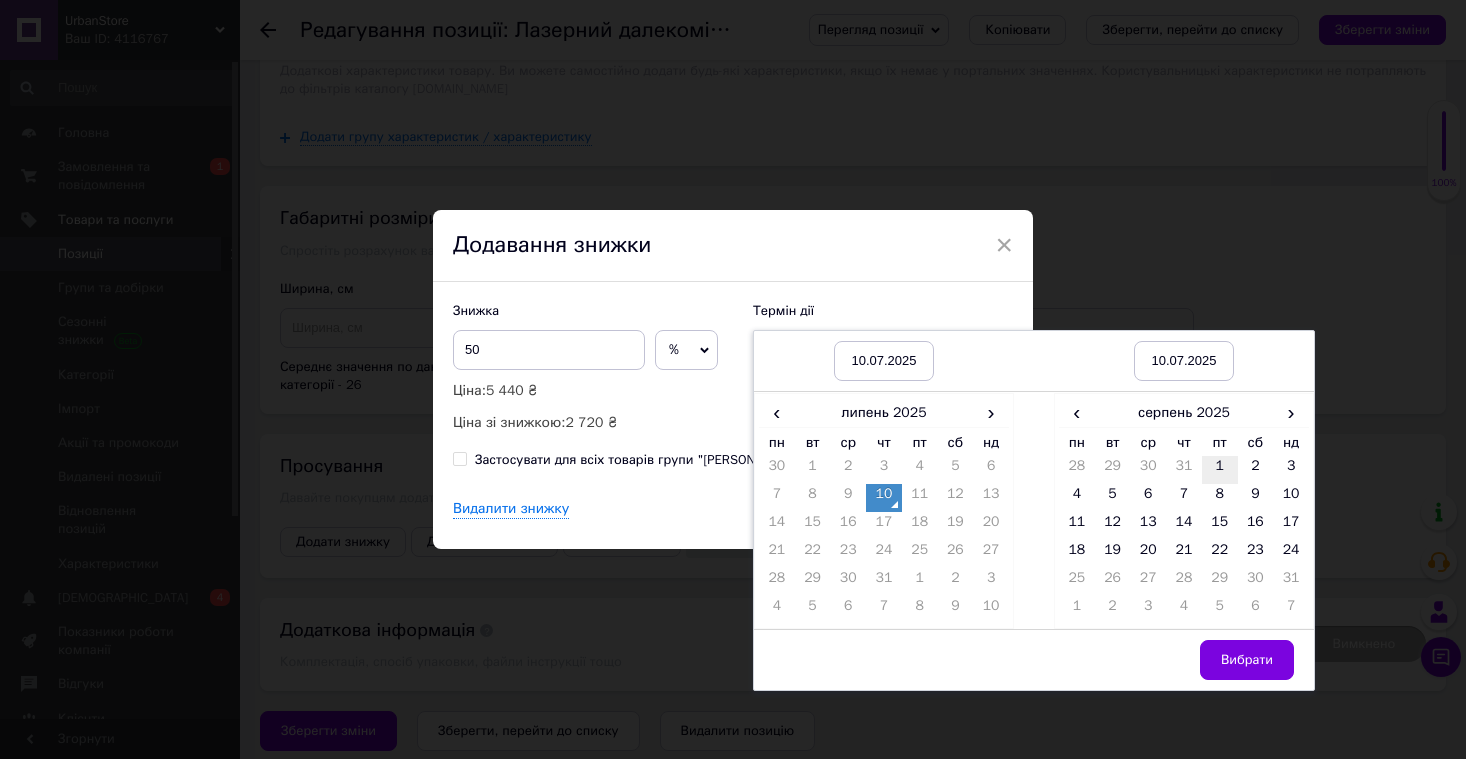 click on "1" at bounding box center (1220, 470) 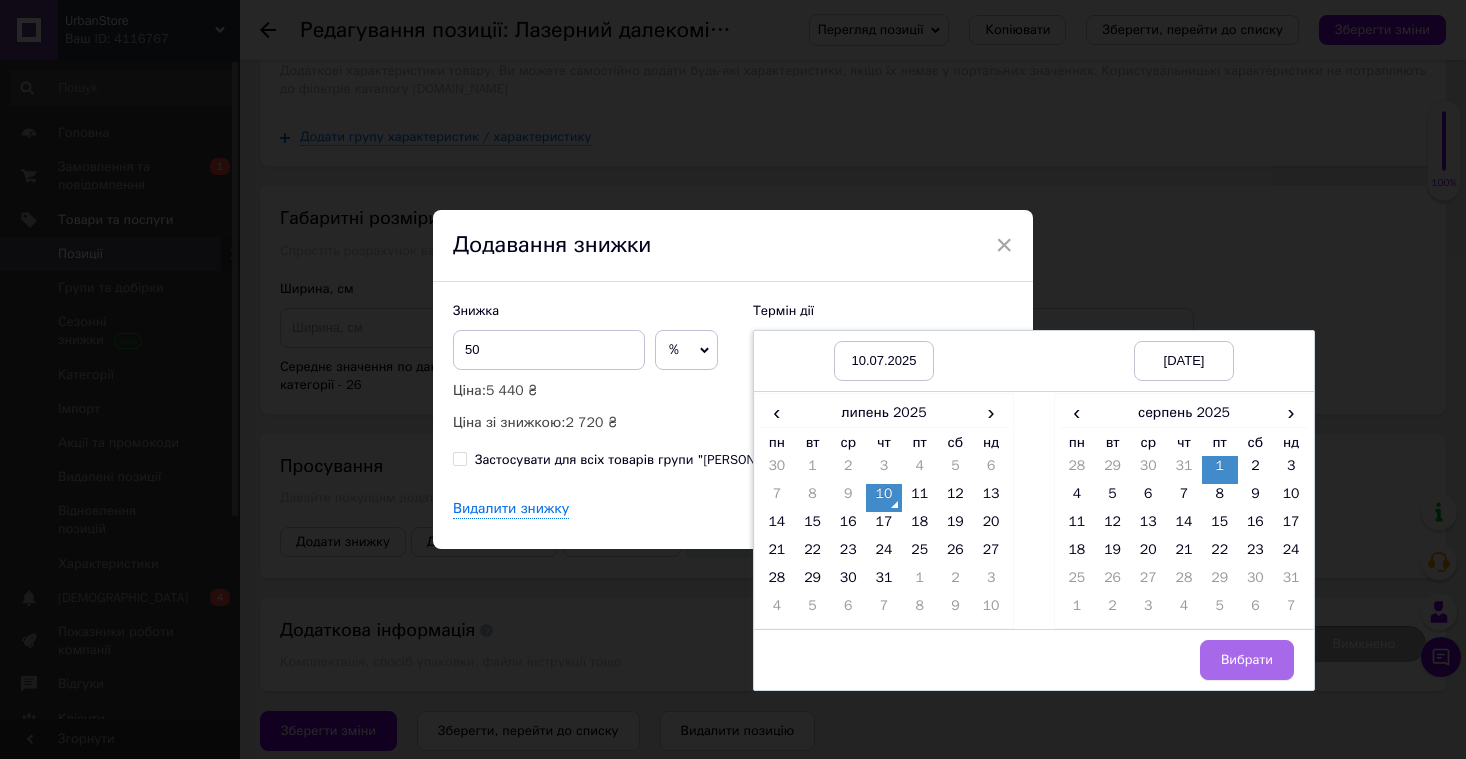 click on "Вибрати" at bounding box center [1247, 660] 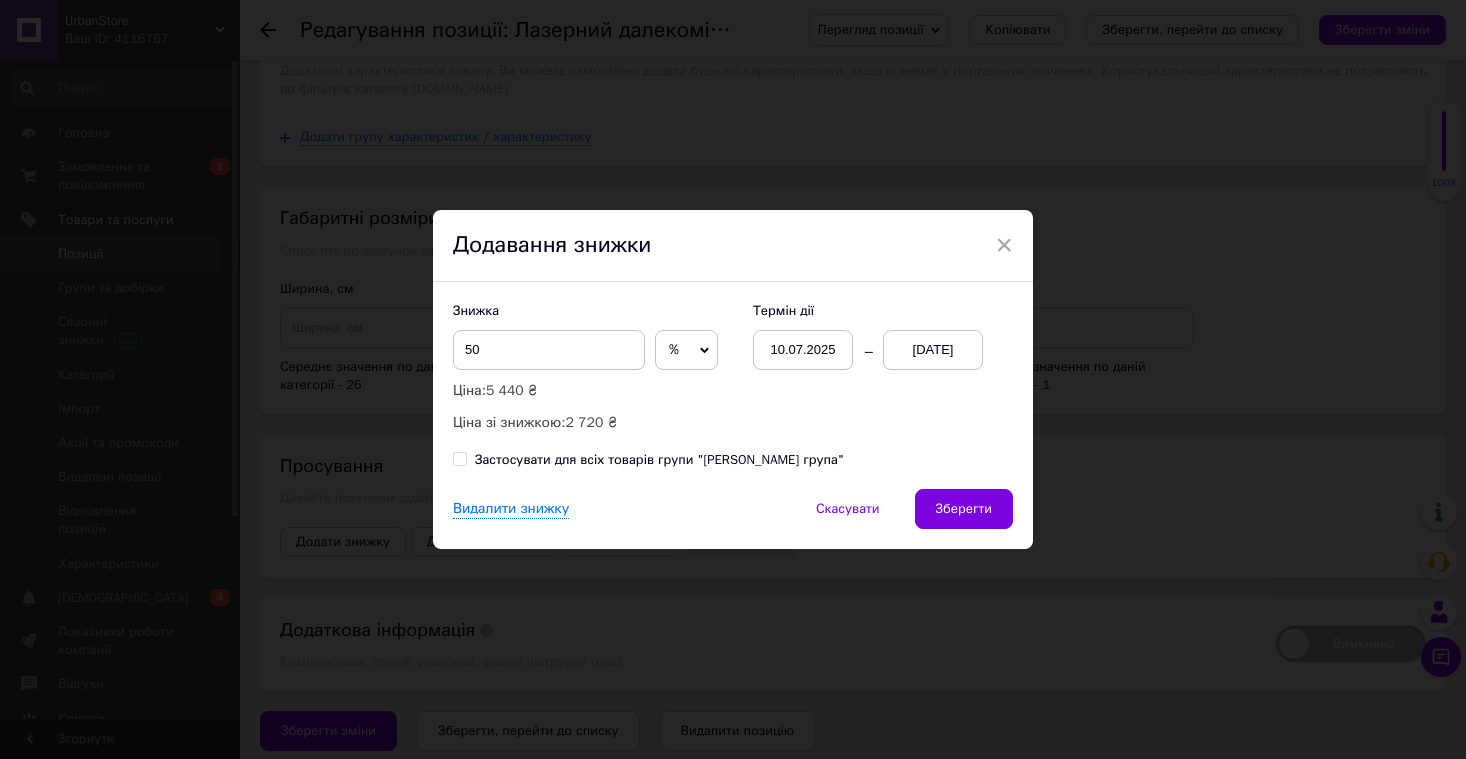 click on "Застосувати для всіх товарів групи "Корнева група"" at bounding box center (659, 460) 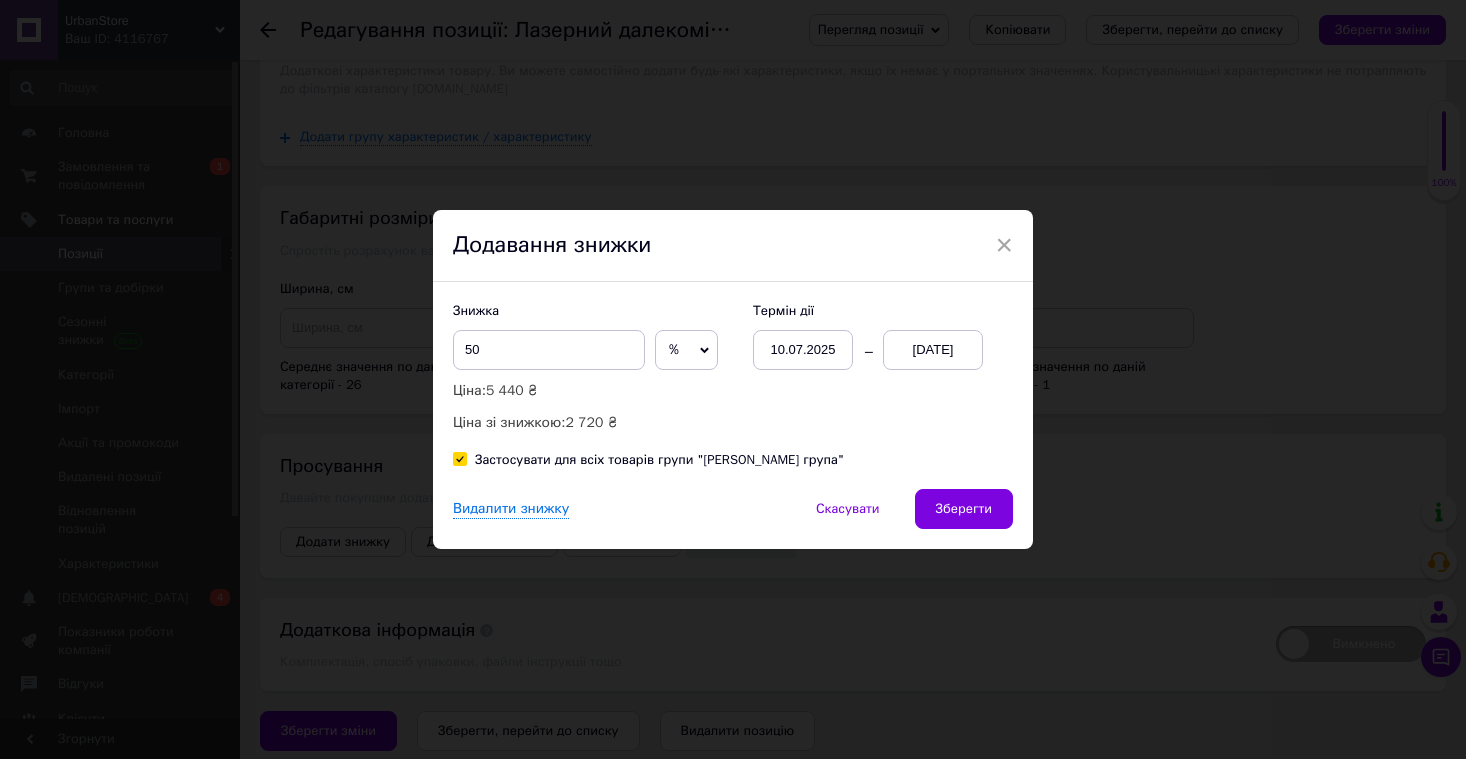 checkbox on "true" 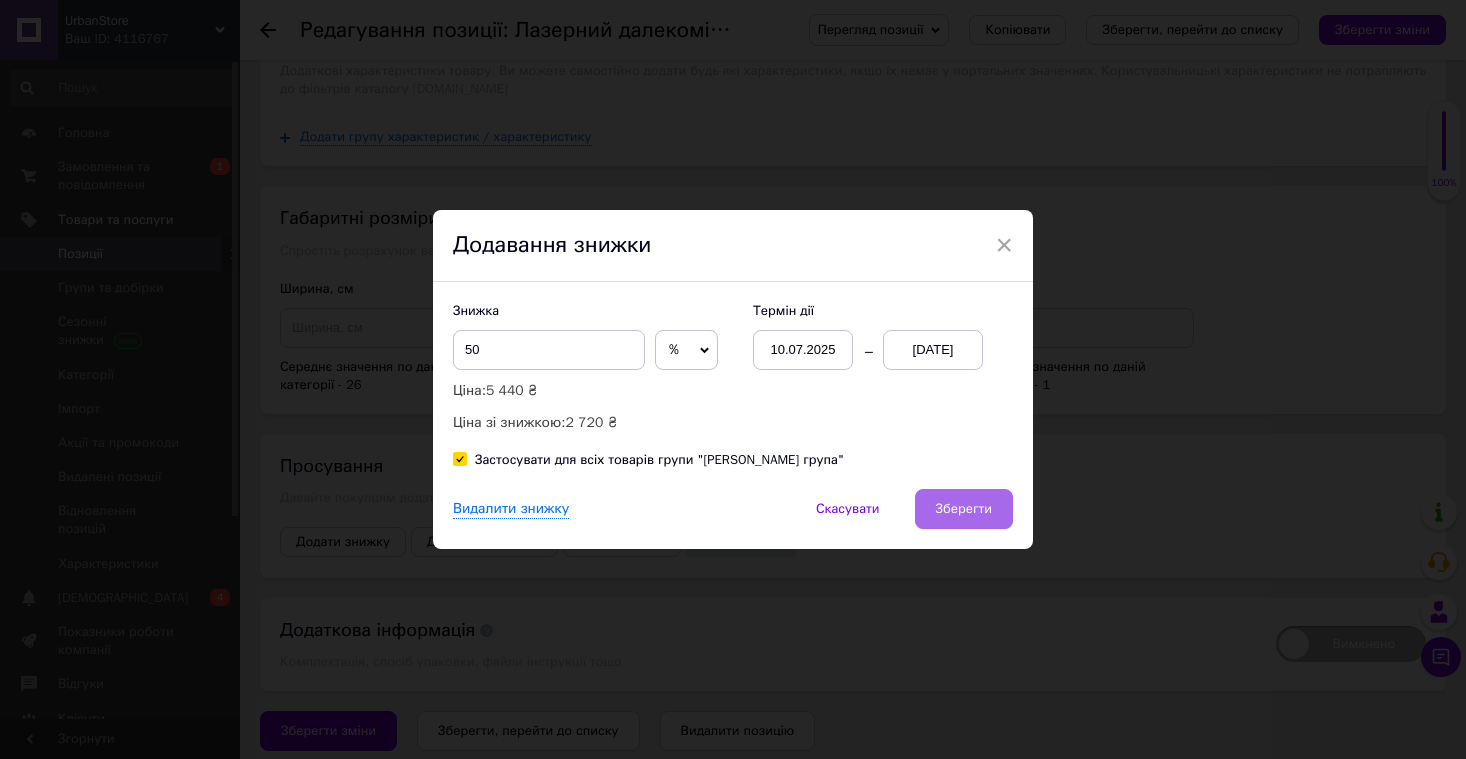 click on "Зберегти" at bounding box center (964, 509) 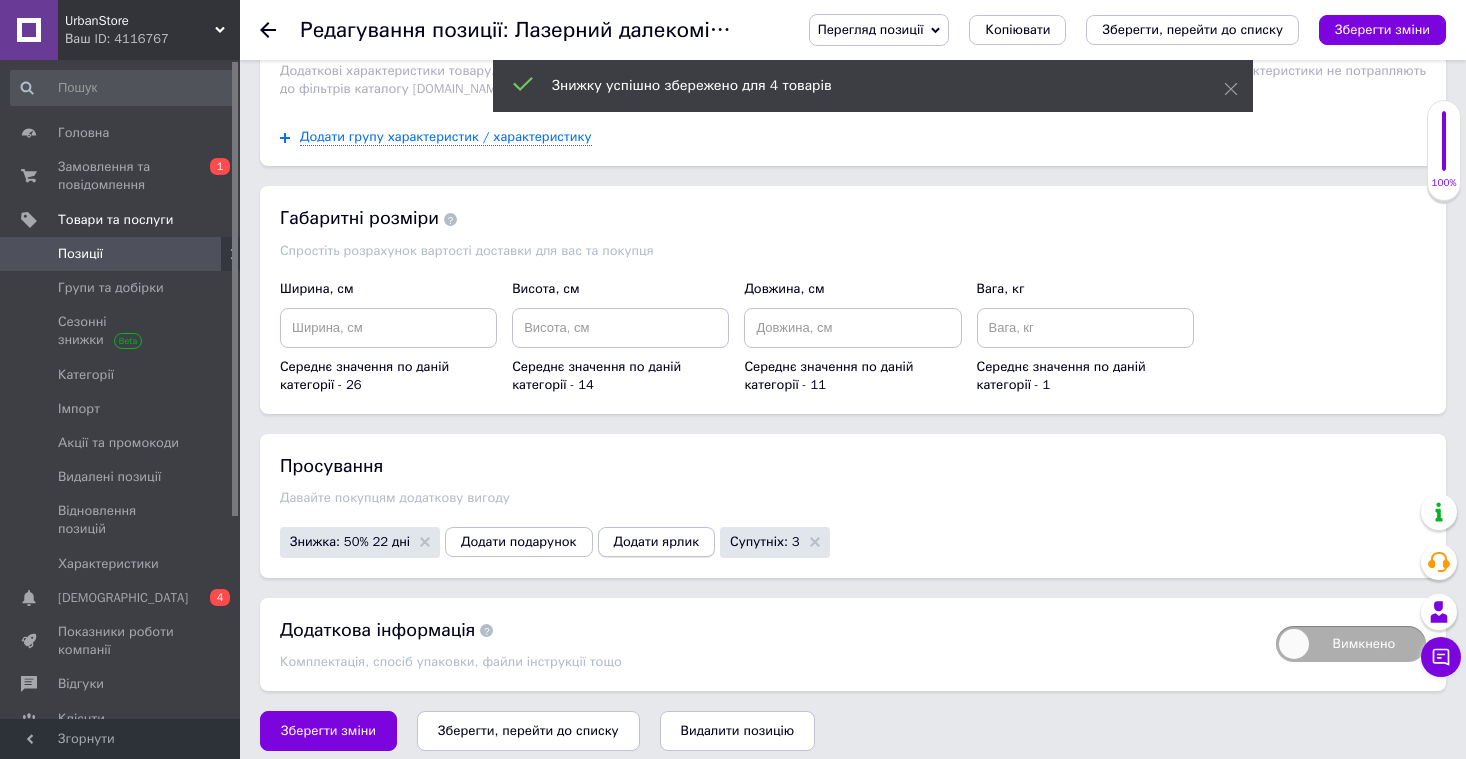 click on "Додати ярлик" at bounding box center [657, 542] 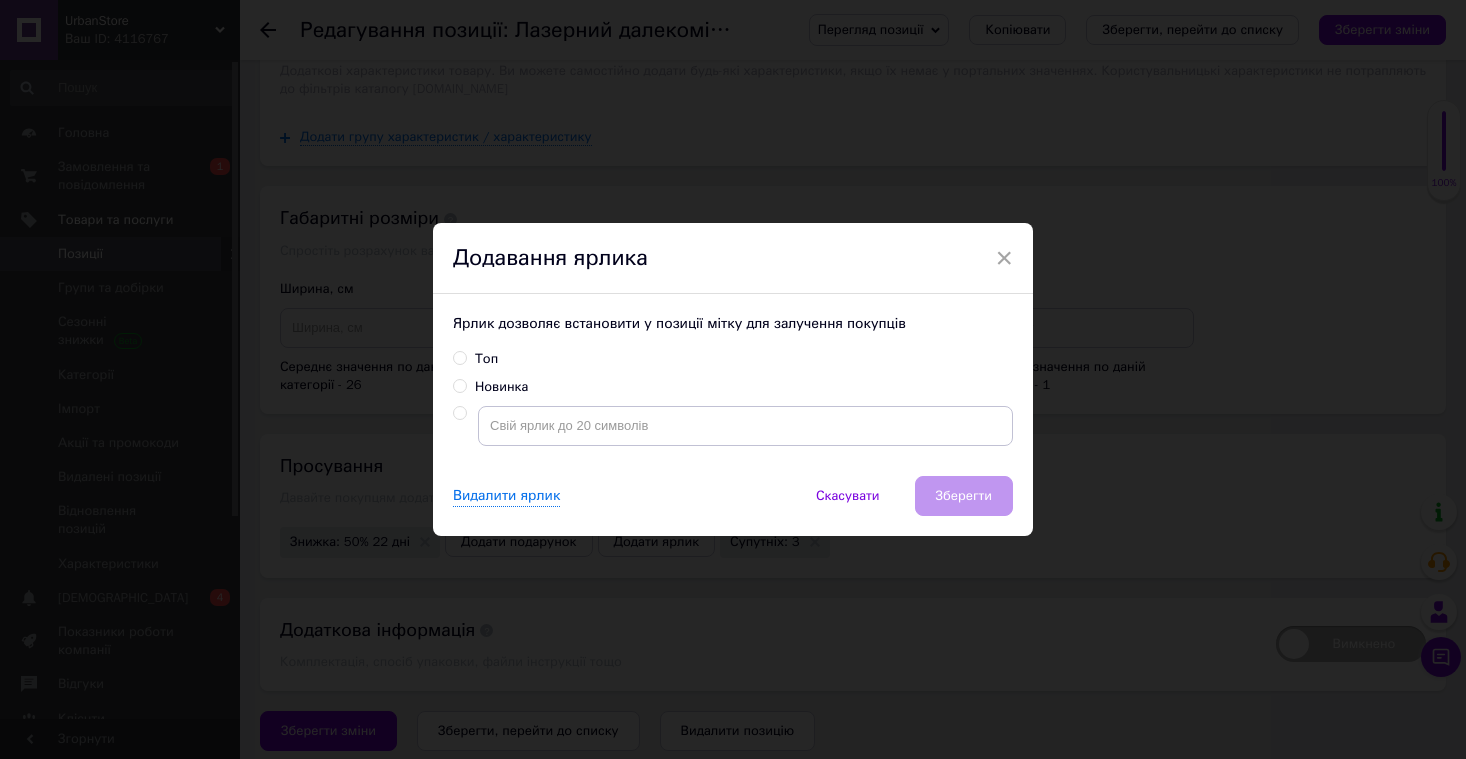 click on "Топ" at bounding box center [486, 359] 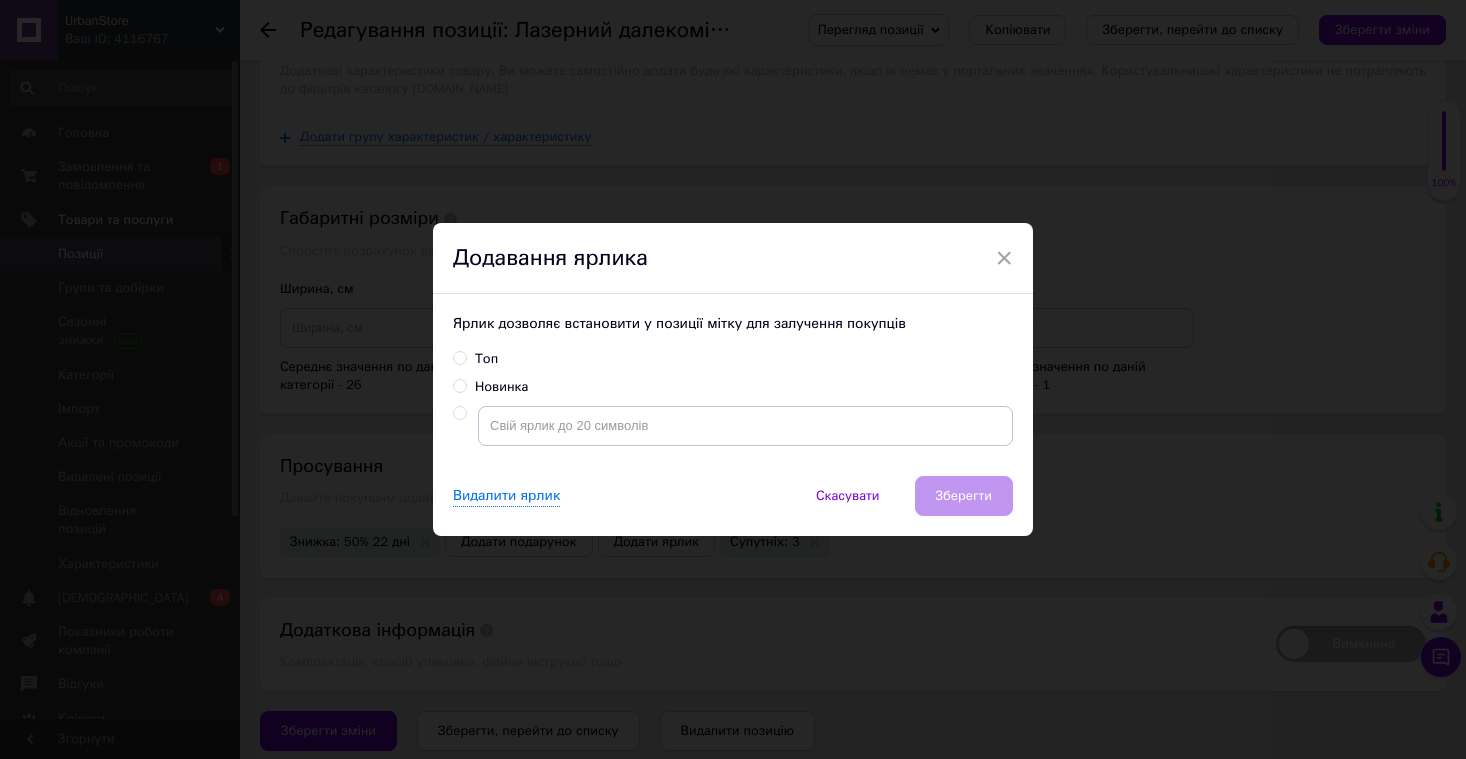 radio on "true" 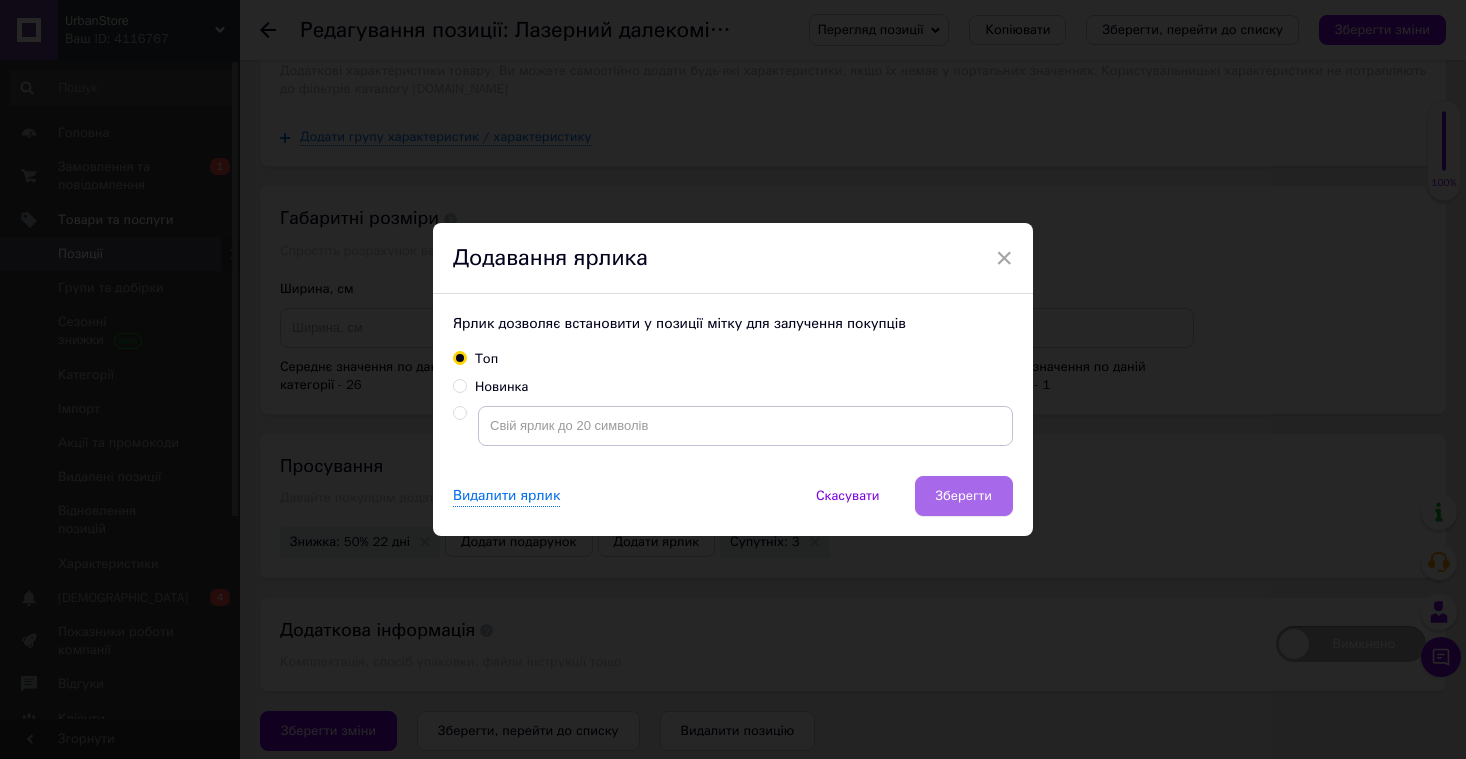 click on "Зберегти" at bounding box center (964, 496) 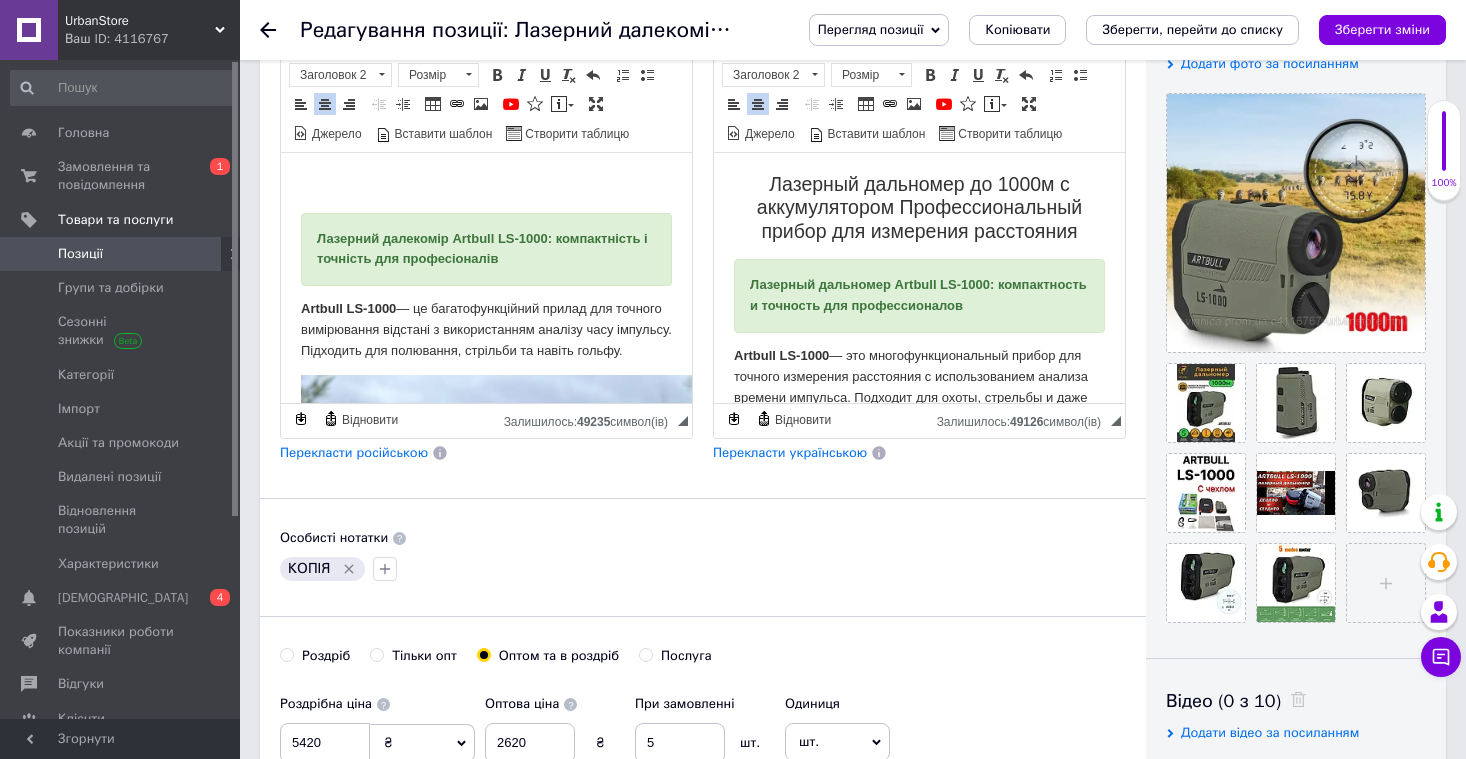 scroll, scrollTop: 395, scrollLeft: 0, axis: vertical 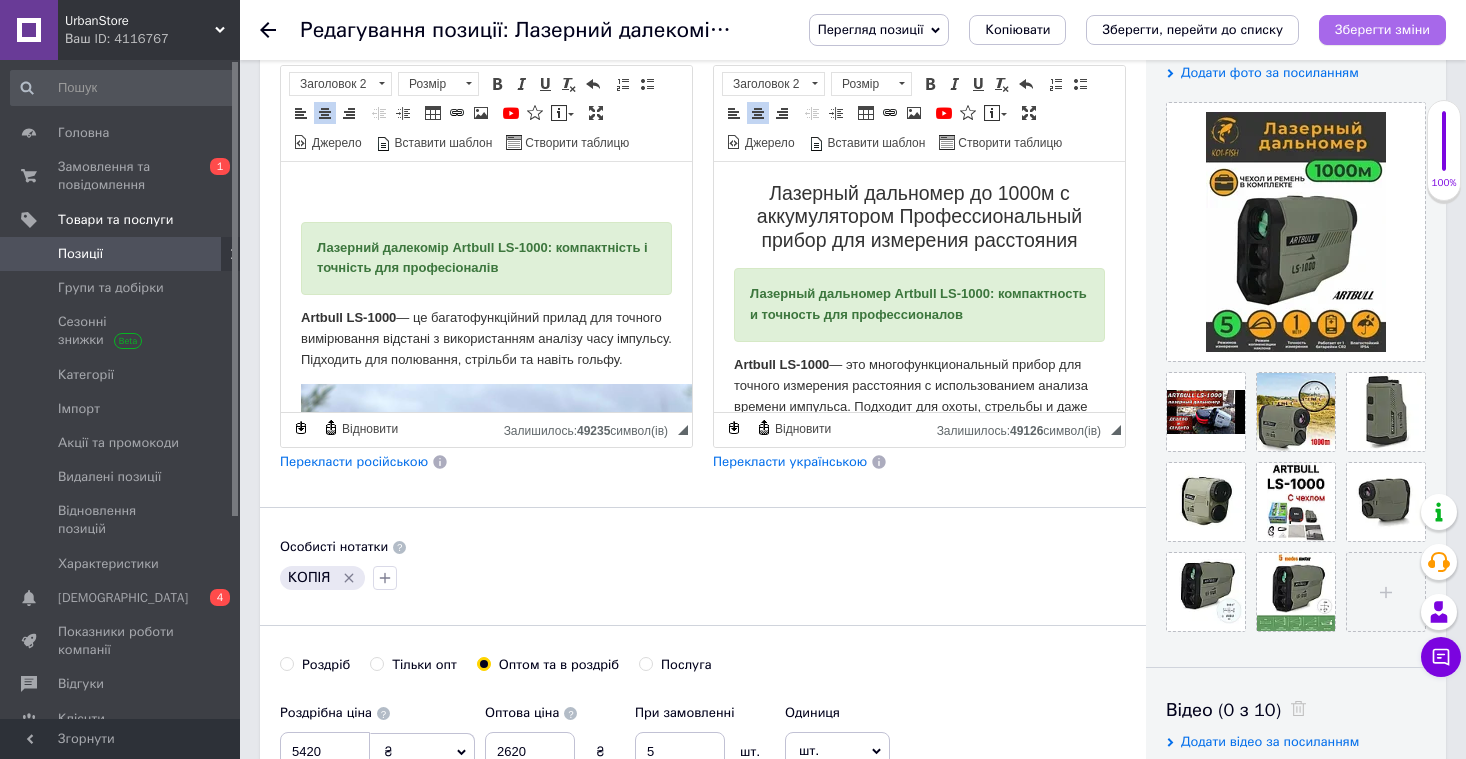 click on "Зберегти зміни" at bounding box center [1382, 30] 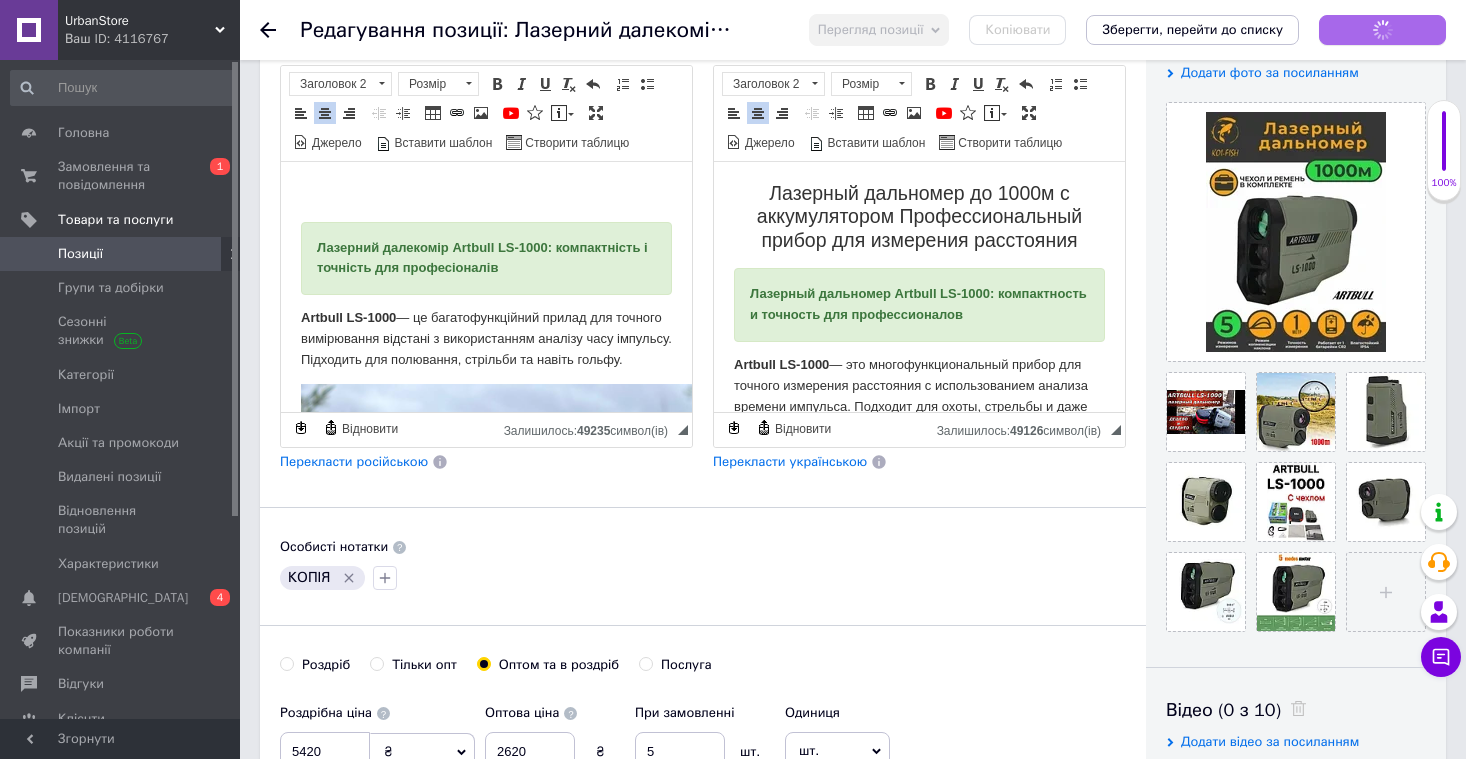 type on "Лазерний далекомір до 1000 м з акумулятором Професійний прилад для вимірювання відстані" 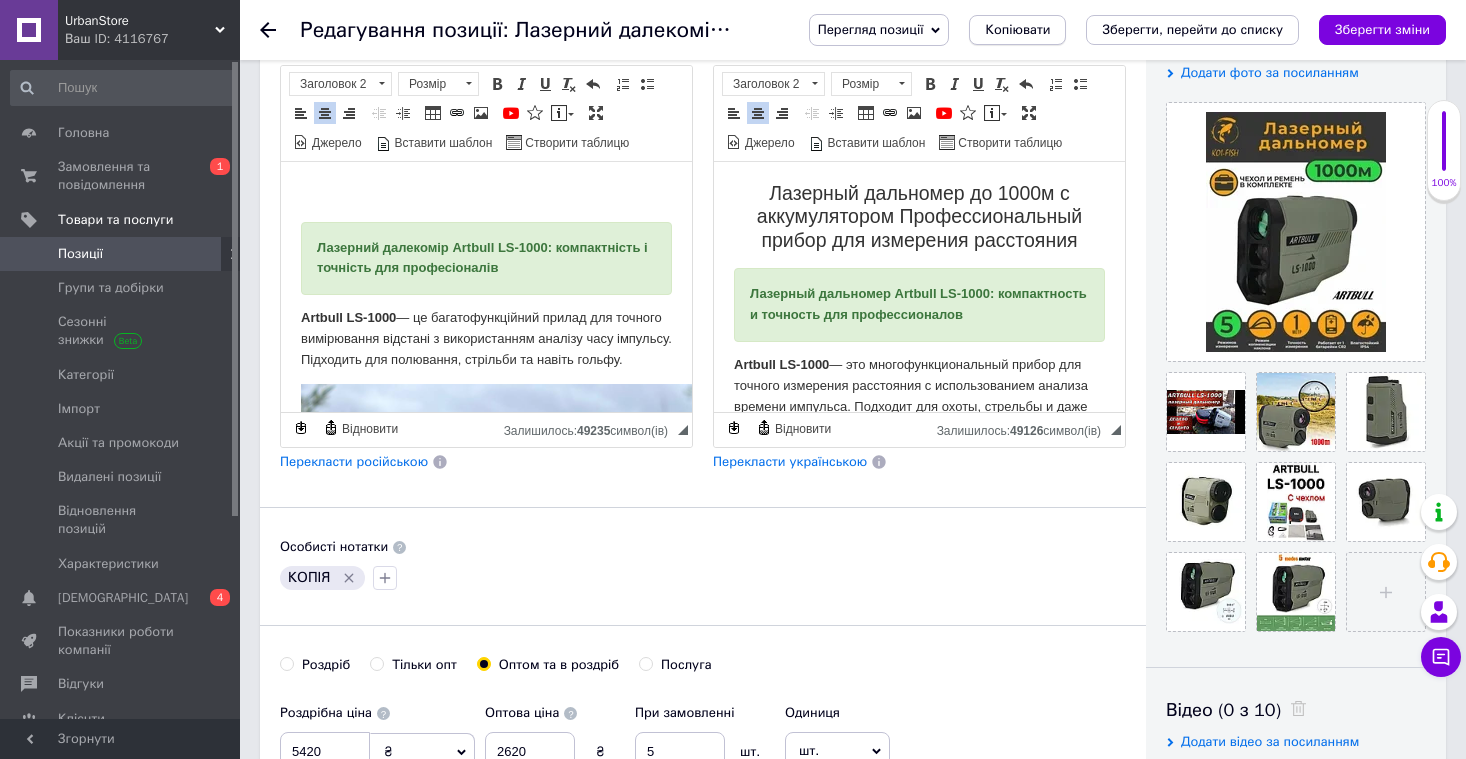 click on "Копіювати" at bounding box center [1017, 30] 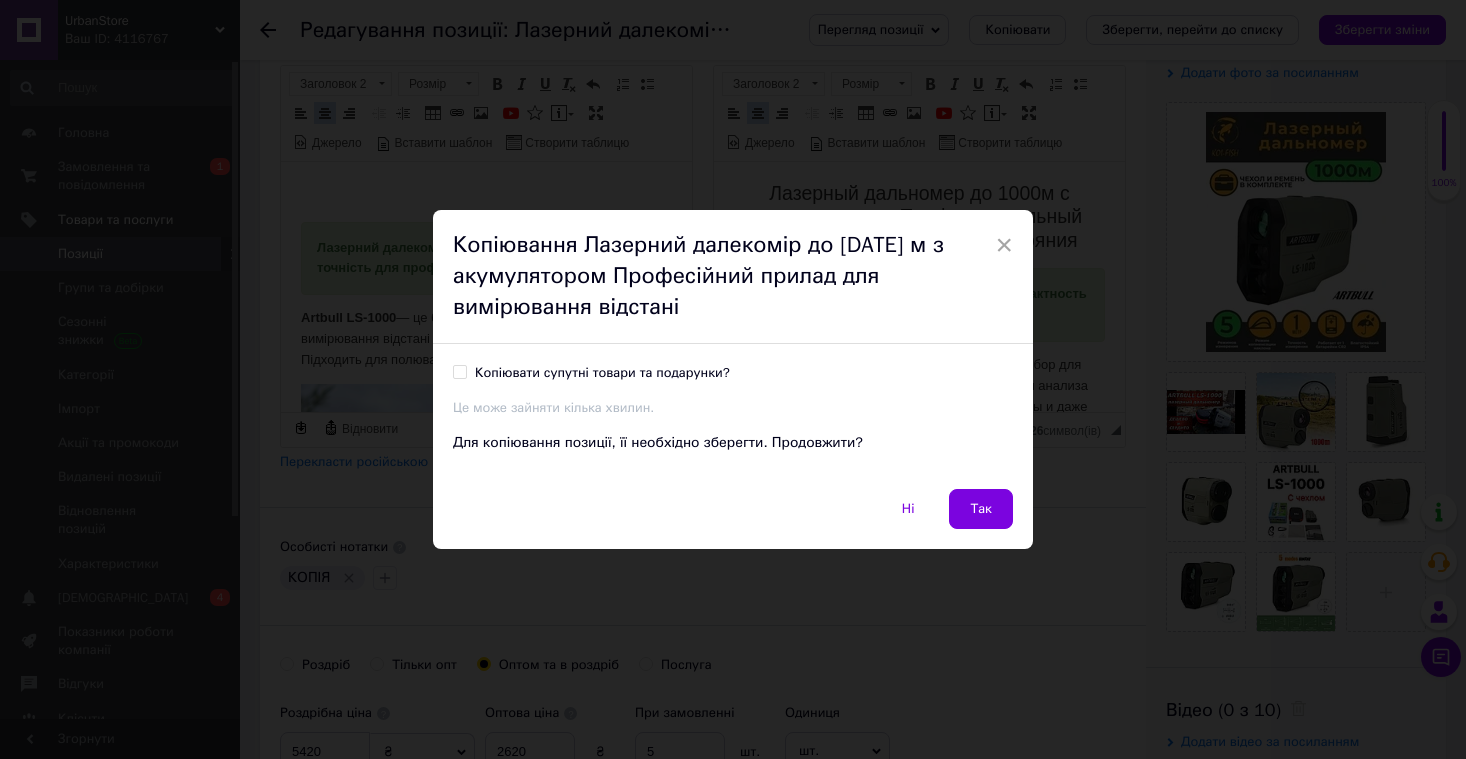 click on "Копіювати супутні товари та подарунки?" at bounding box center [602, 373] 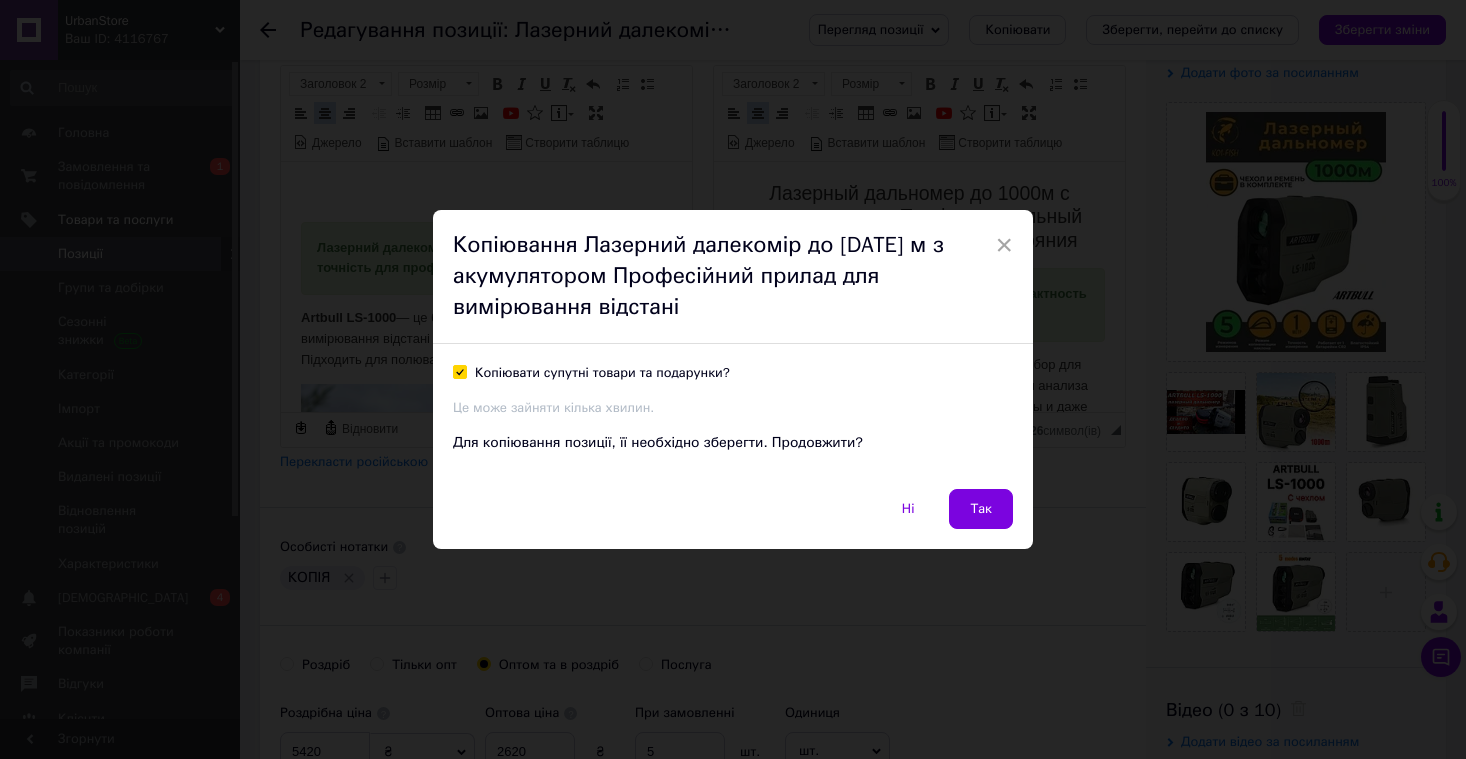 checkbox on "true" 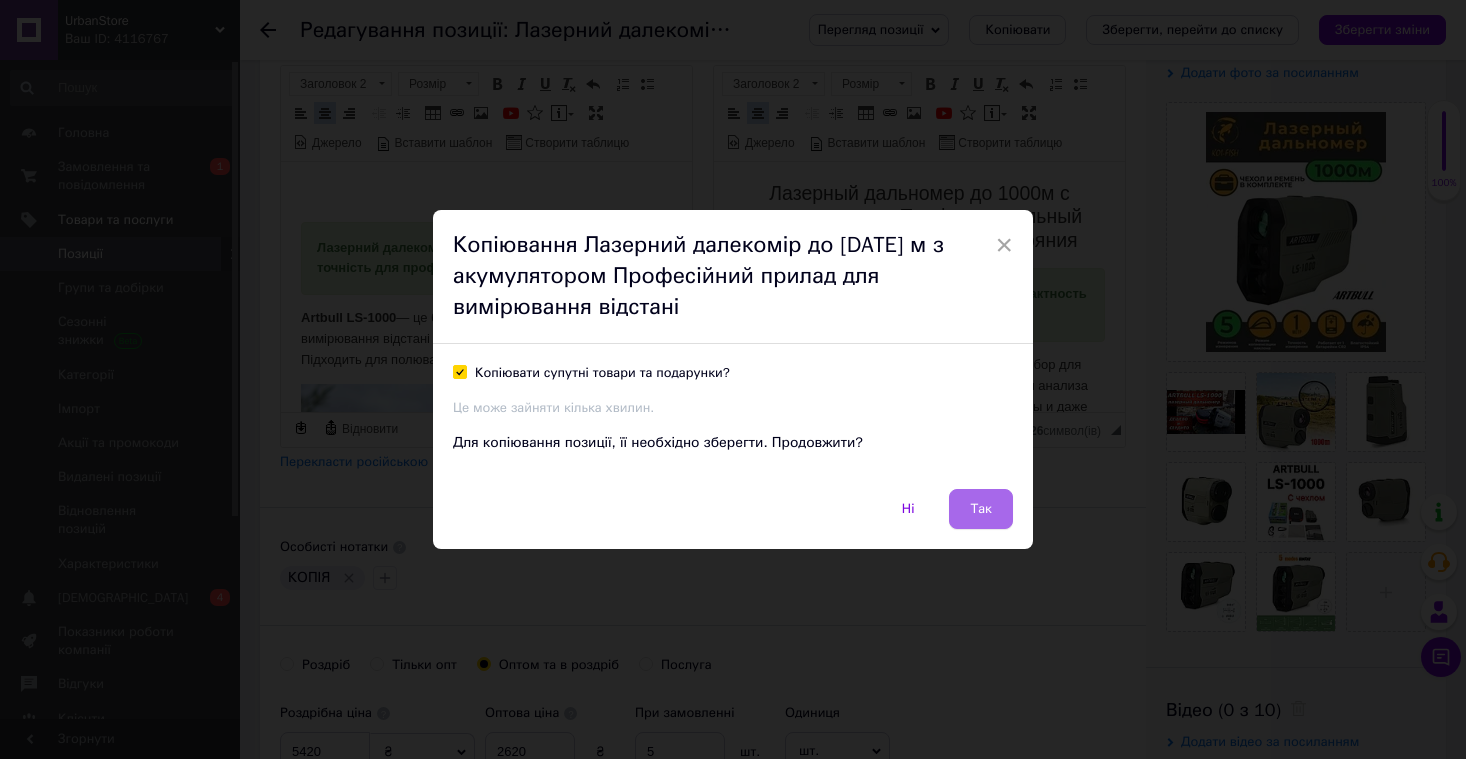 click on "Так" at bounding box center (981, 509) 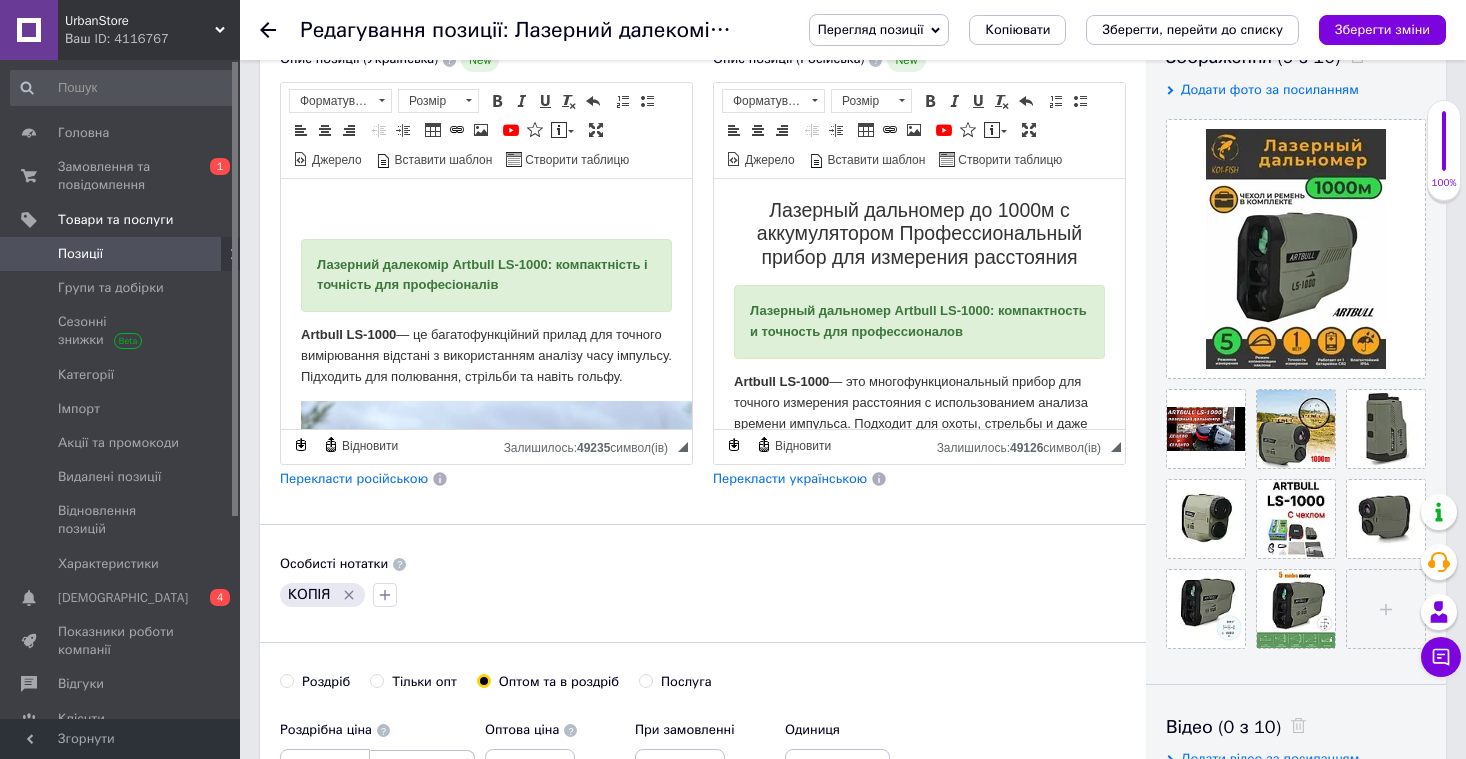 scroll, scrollTop: 0, scrollLeft: 0, axis: both 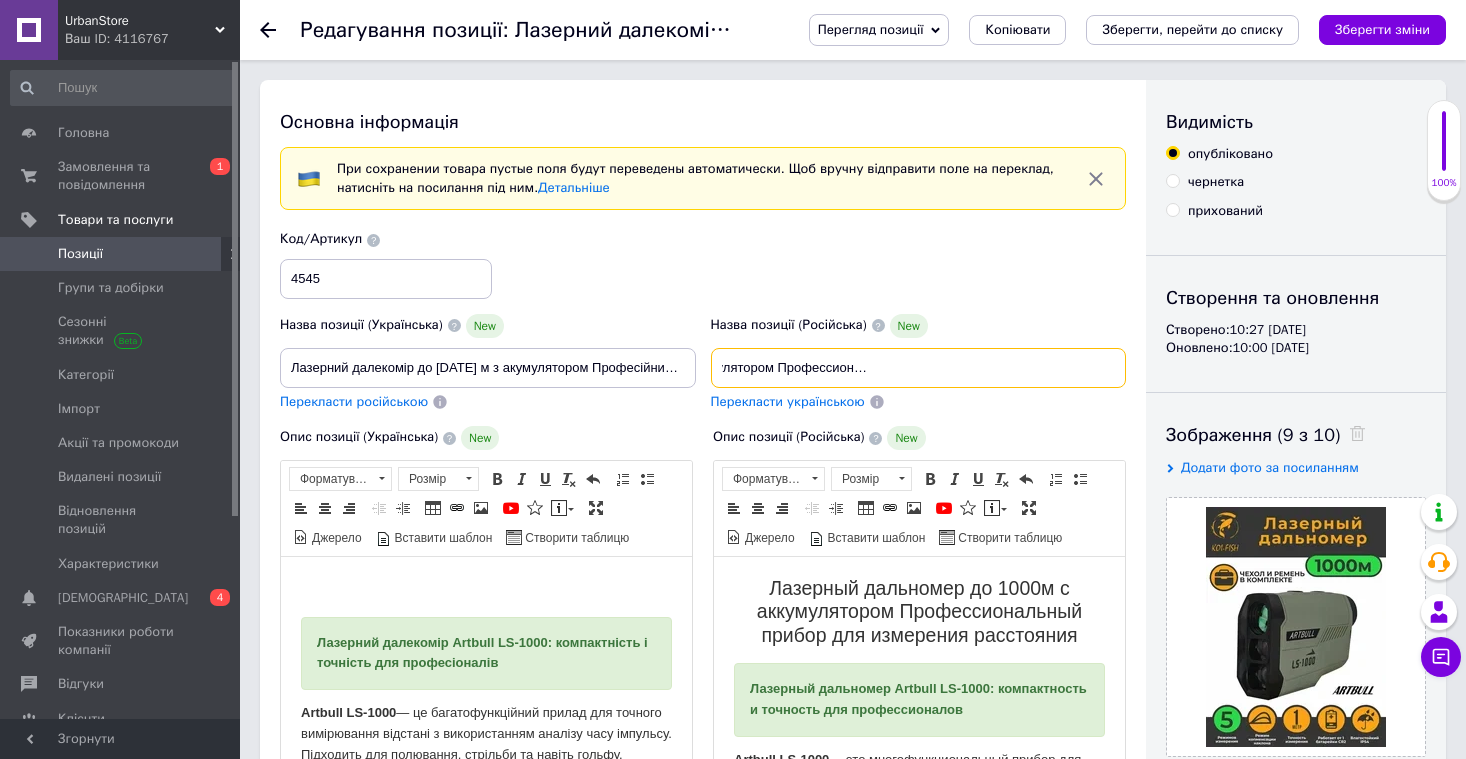 drag, startPoint x: 721, startPoint y: 369, endPoint x: 1193, endPoint y: 392, distance: 472.56006 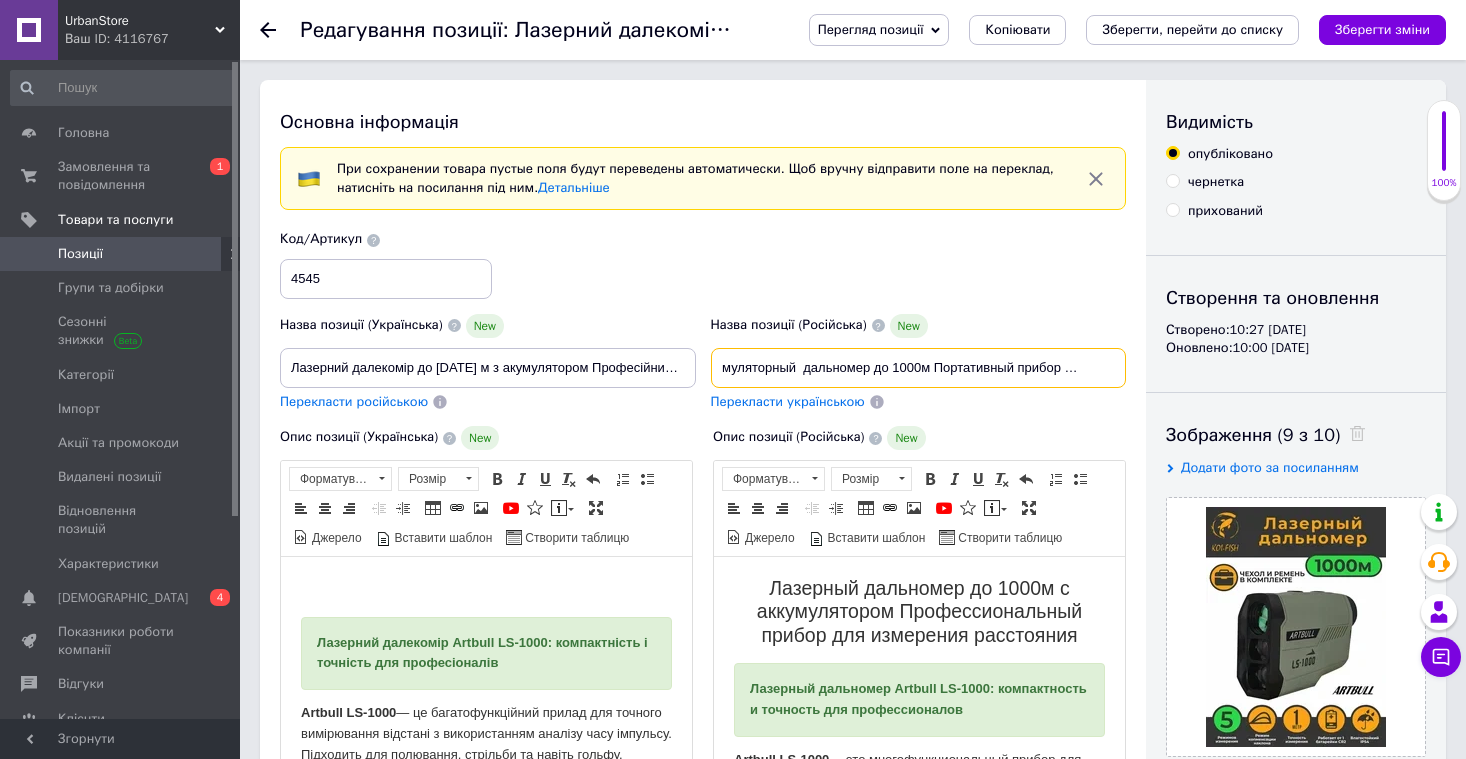 scroll, scrollTop: 0, scrollLeft: 27, axis: horizontal 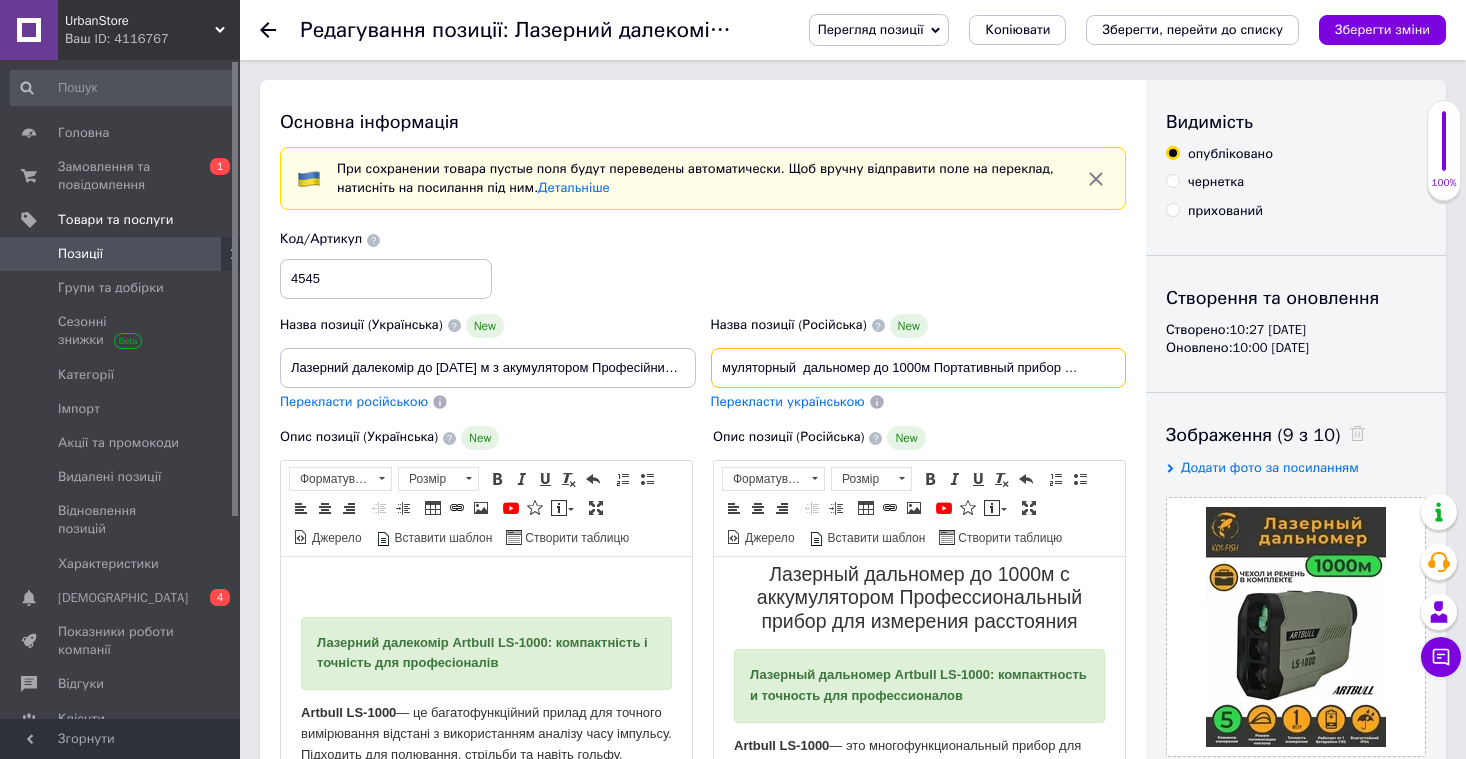 type on "Аккамуляторный  дальномер до 1000м Портативный прибор Рулетка" 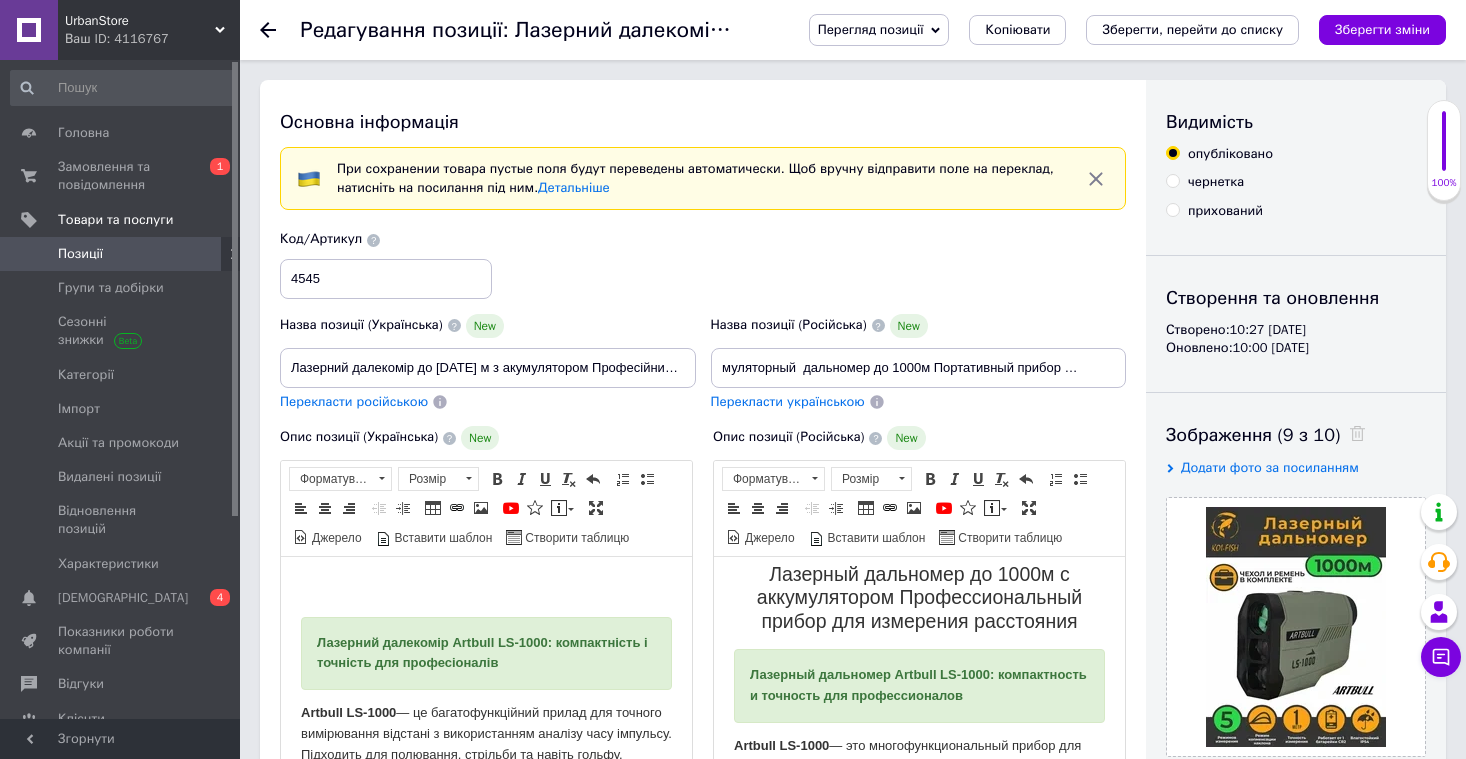 scroll, scrollTop: 0, scrollLeft: 0, axis: both 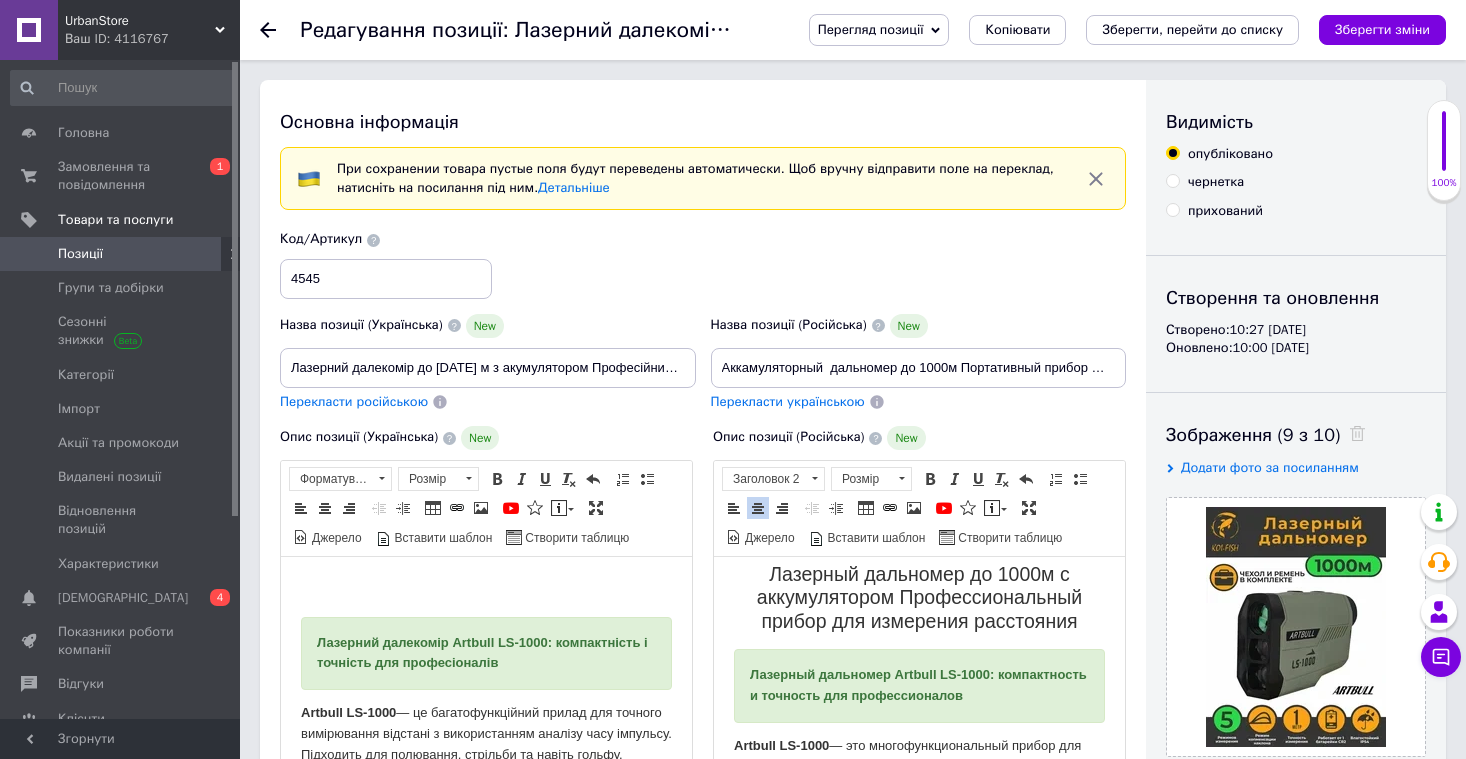 drag, startPoint x: 774, startPoint y: 576, endPoint x: 1080, endPoint y: 617, distance: 308.73453 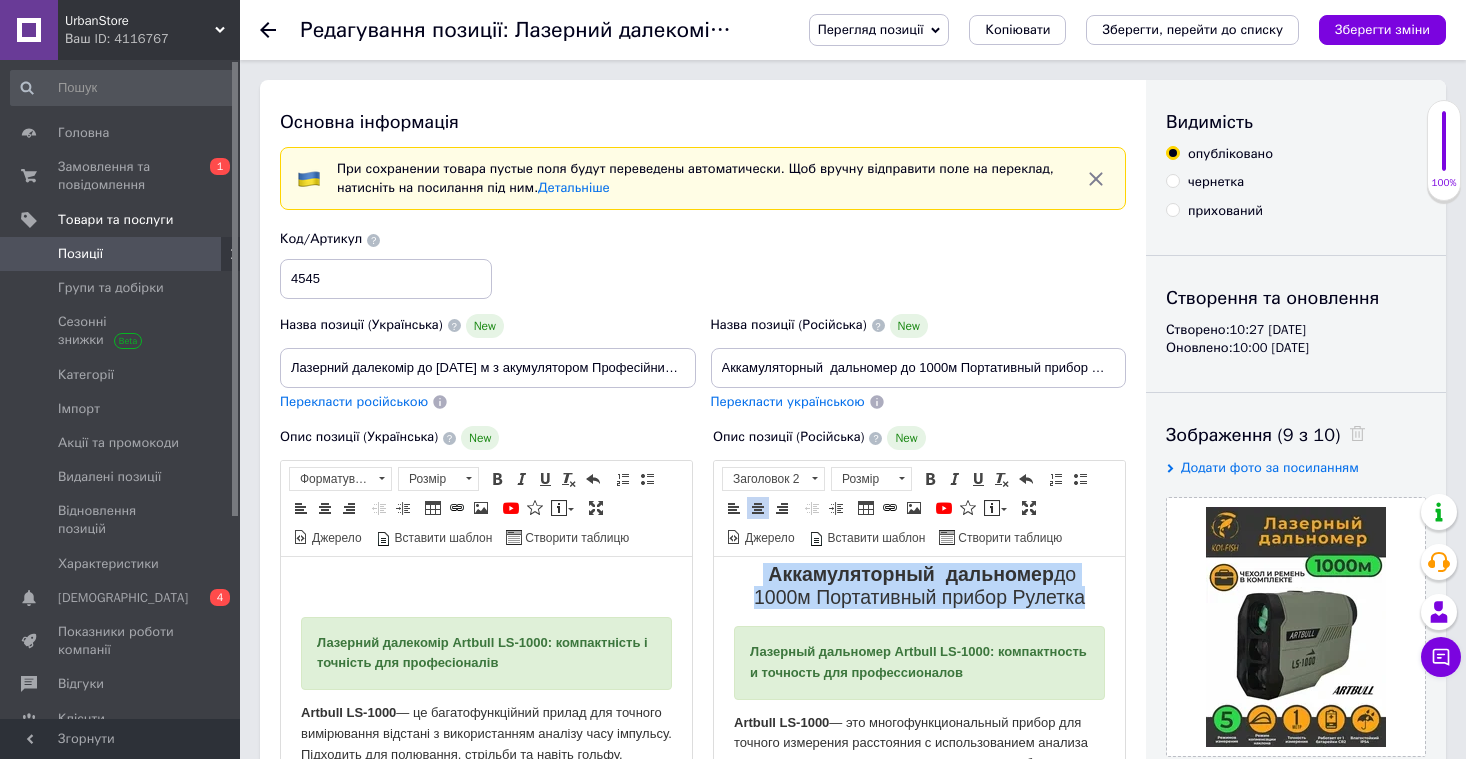 drag, startPoint x: 757, startPoint y: 575, endPoint x: 1084, endPoint y: 599, distance: 327.87955 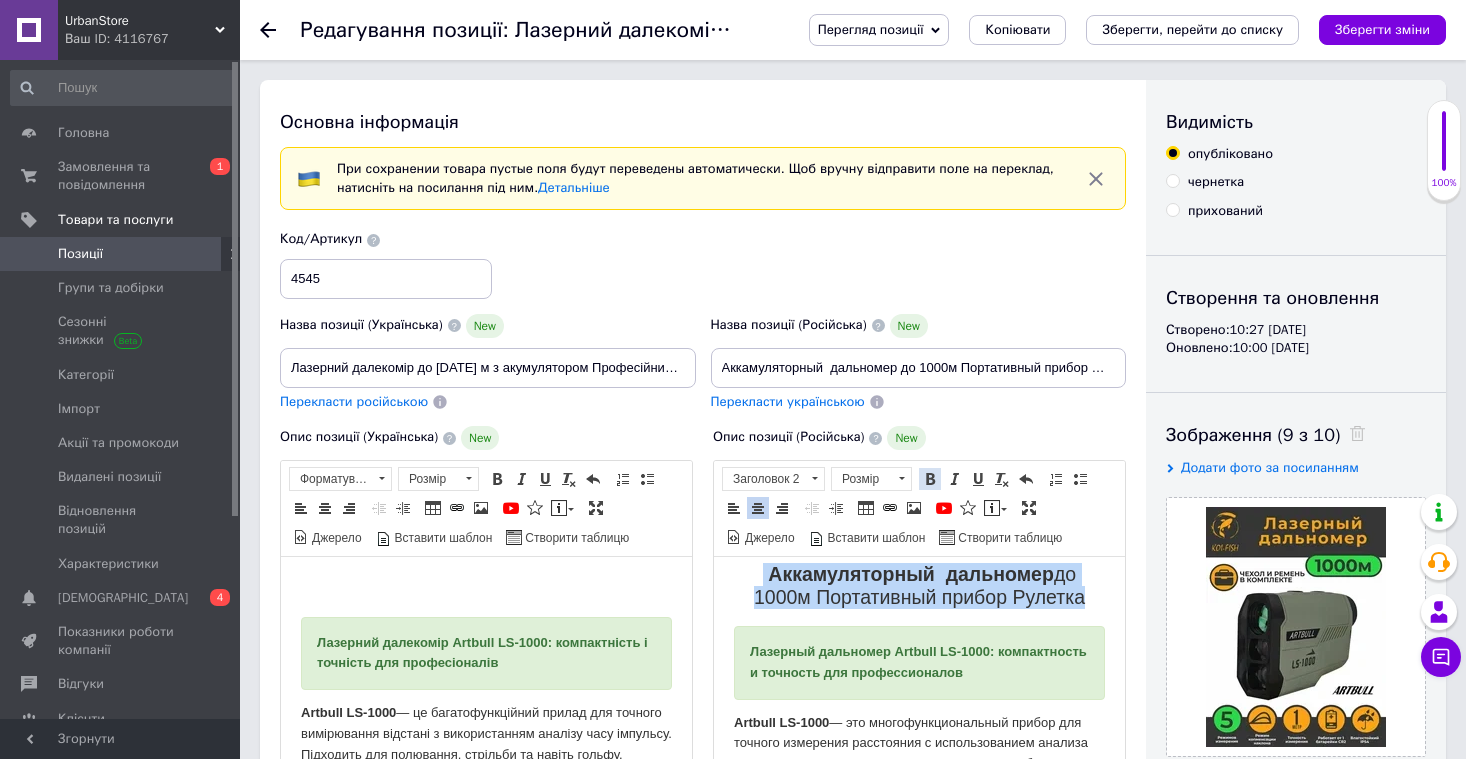 click at bounding box center (930, 479) 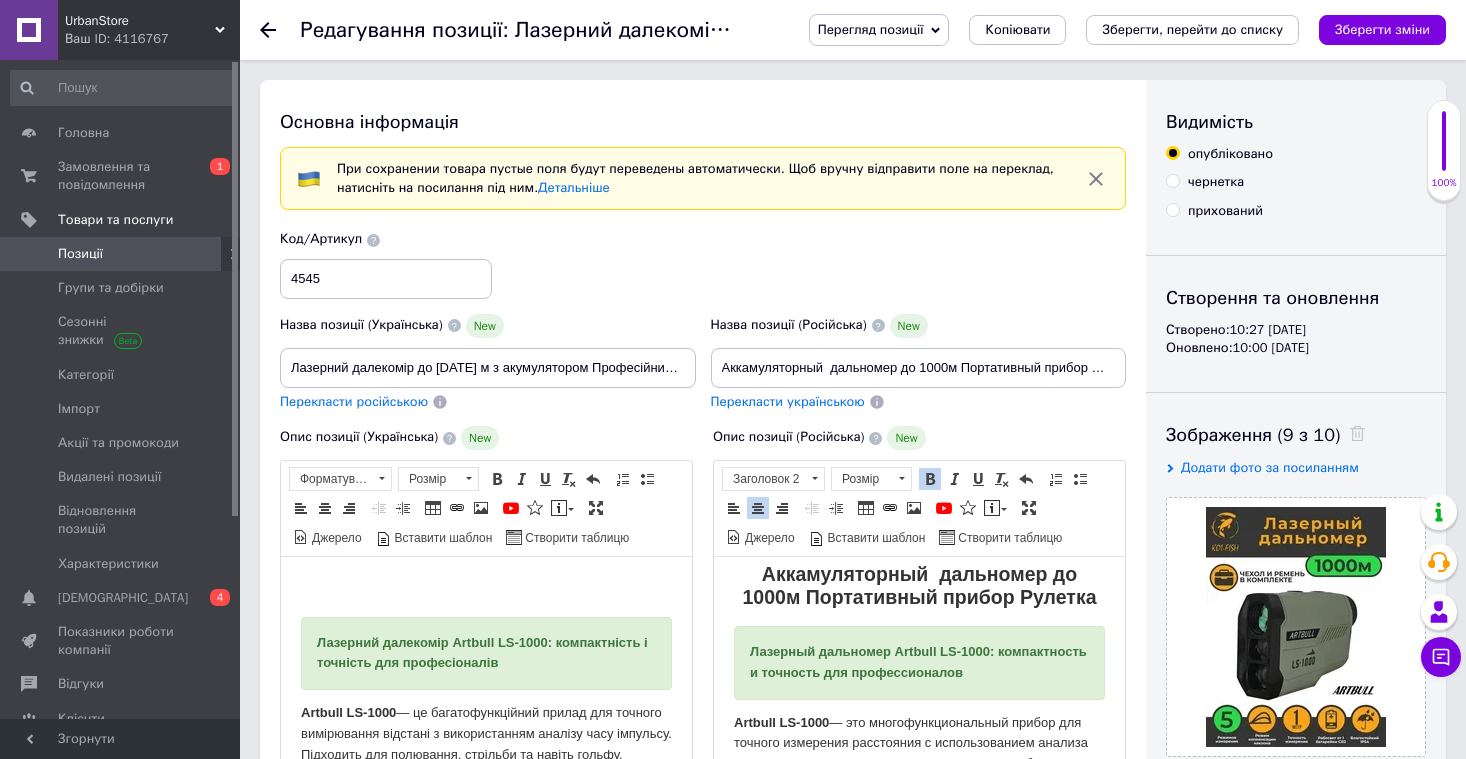 click at bounding box center [930, 479] 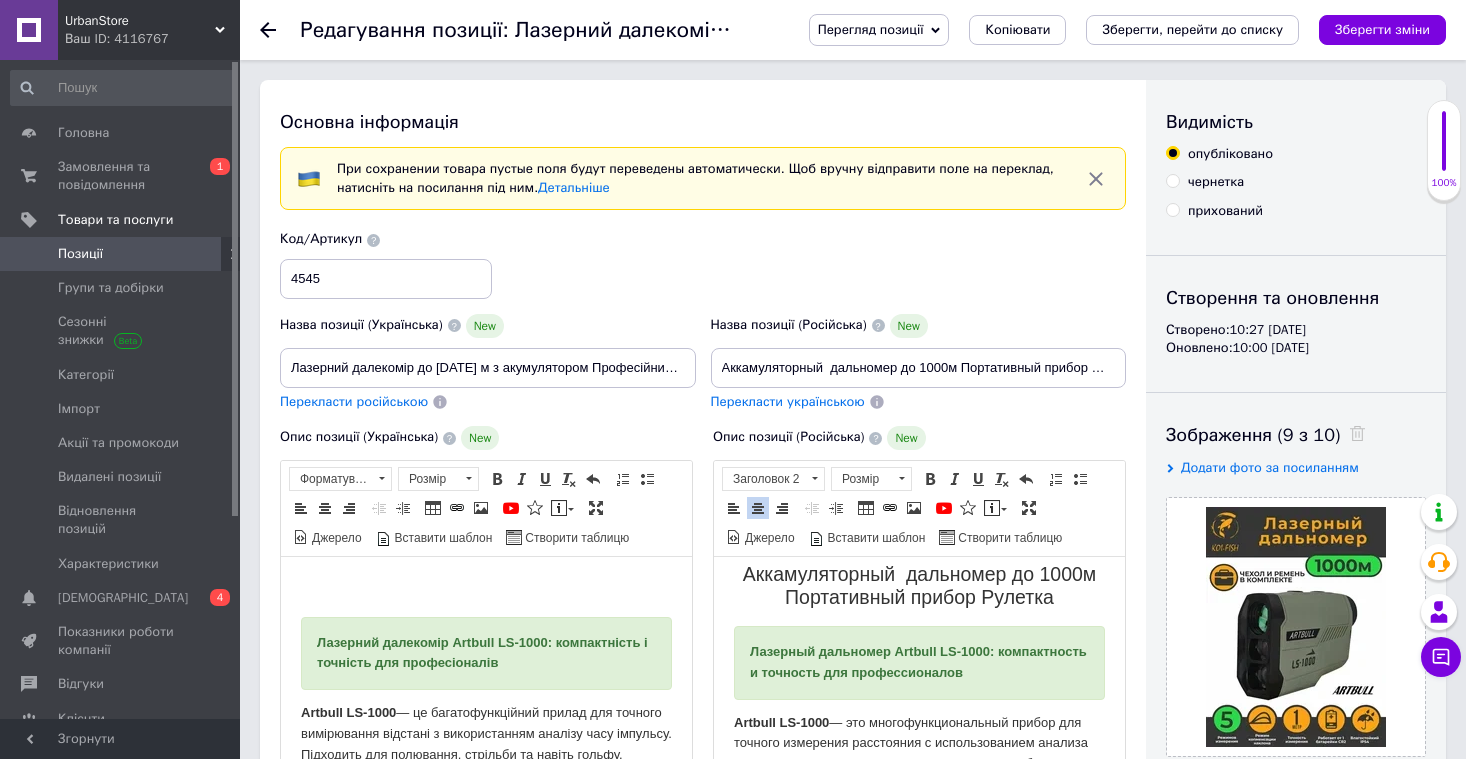 click on "Опис позиції (Російська) New" at bounding box center (919, 438) 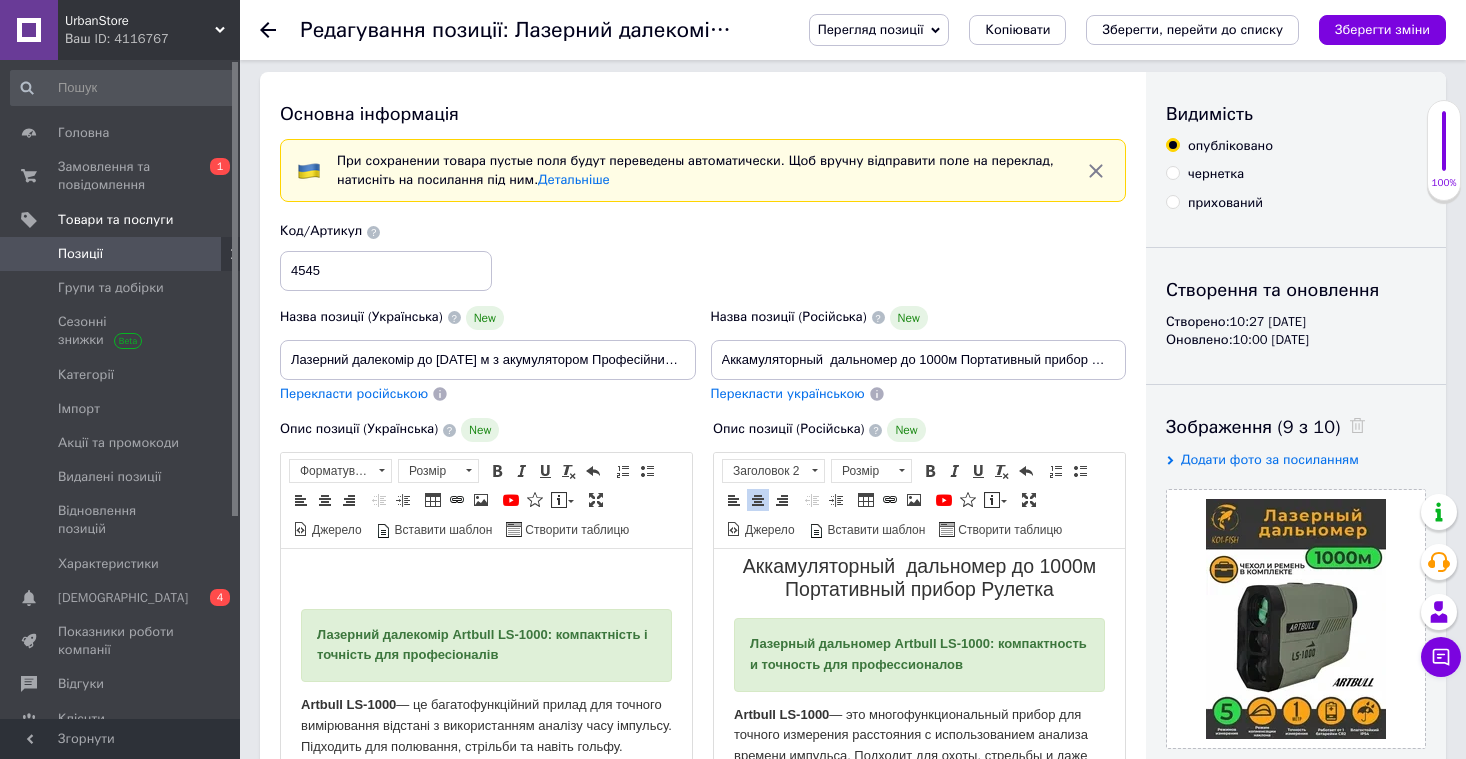 scroll, scrollTop: 12, scrollLeft: 0, axis: vertical 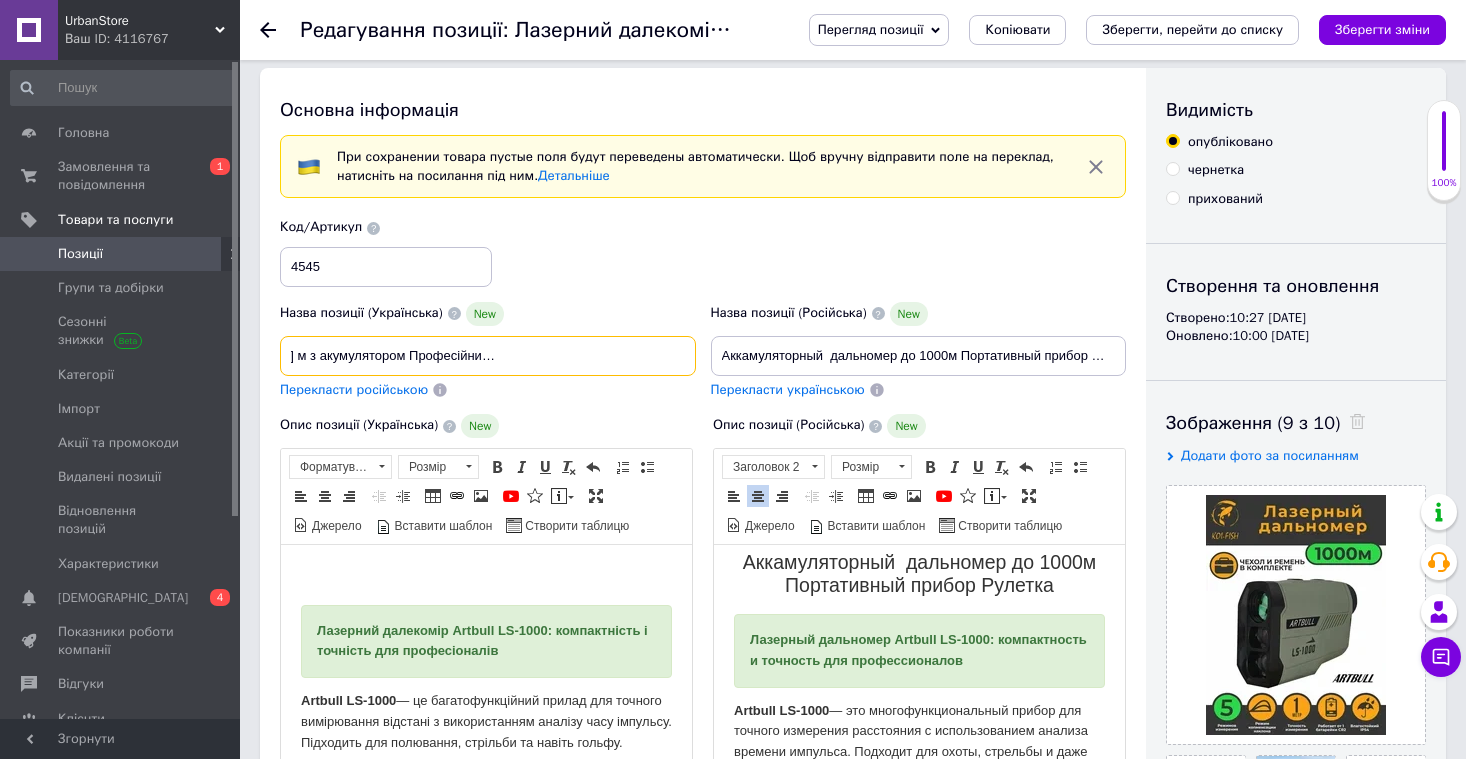 drag, startPoint x: 289, startPoint y: 352, endPoint x: 745, endPoint y: 364, distance: 456.15787 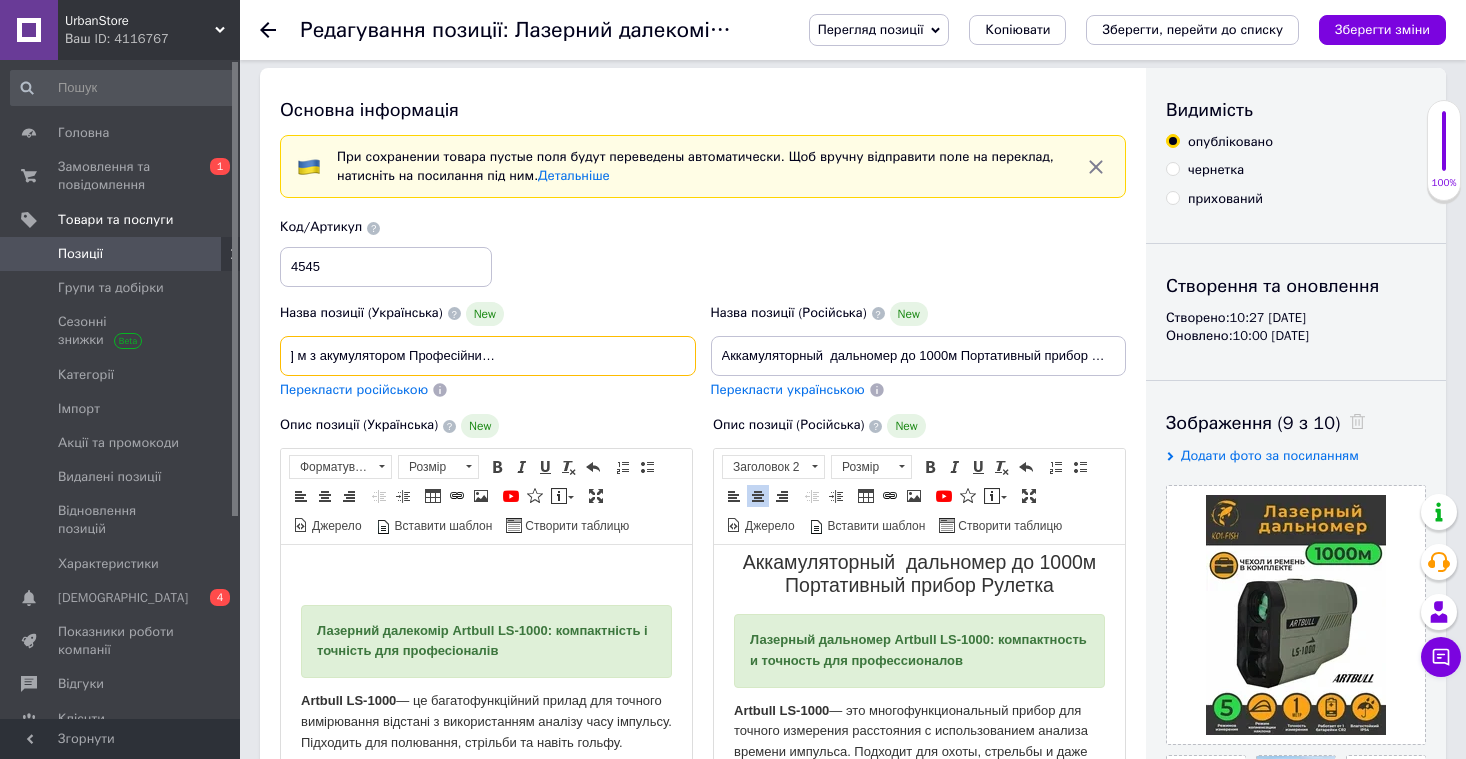 click on "Назва позиції (Українська) New Лазерний далекомір до 1000 м з акумулятором Професійний прилад для вимірювання відстані Перекласти російською Код/Артикул 4545 Назва позиції (Російська) New Аккамуляторный  дальномер до 1000м Портативный прибор Рулетка Перекласти українською" at bounding box center (703, 309) 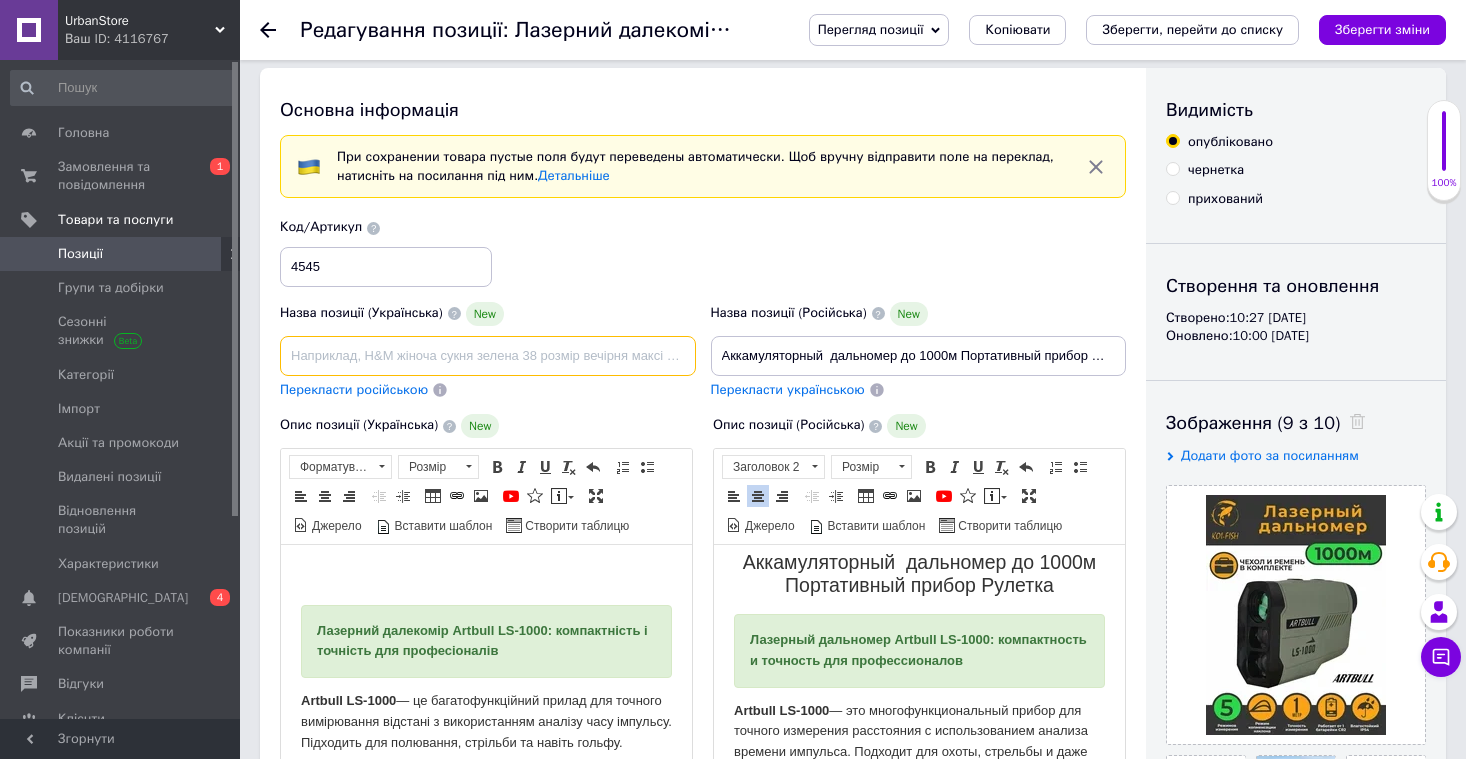 scroll, scrollTop: 0, scrollLeft: 0, axis: both 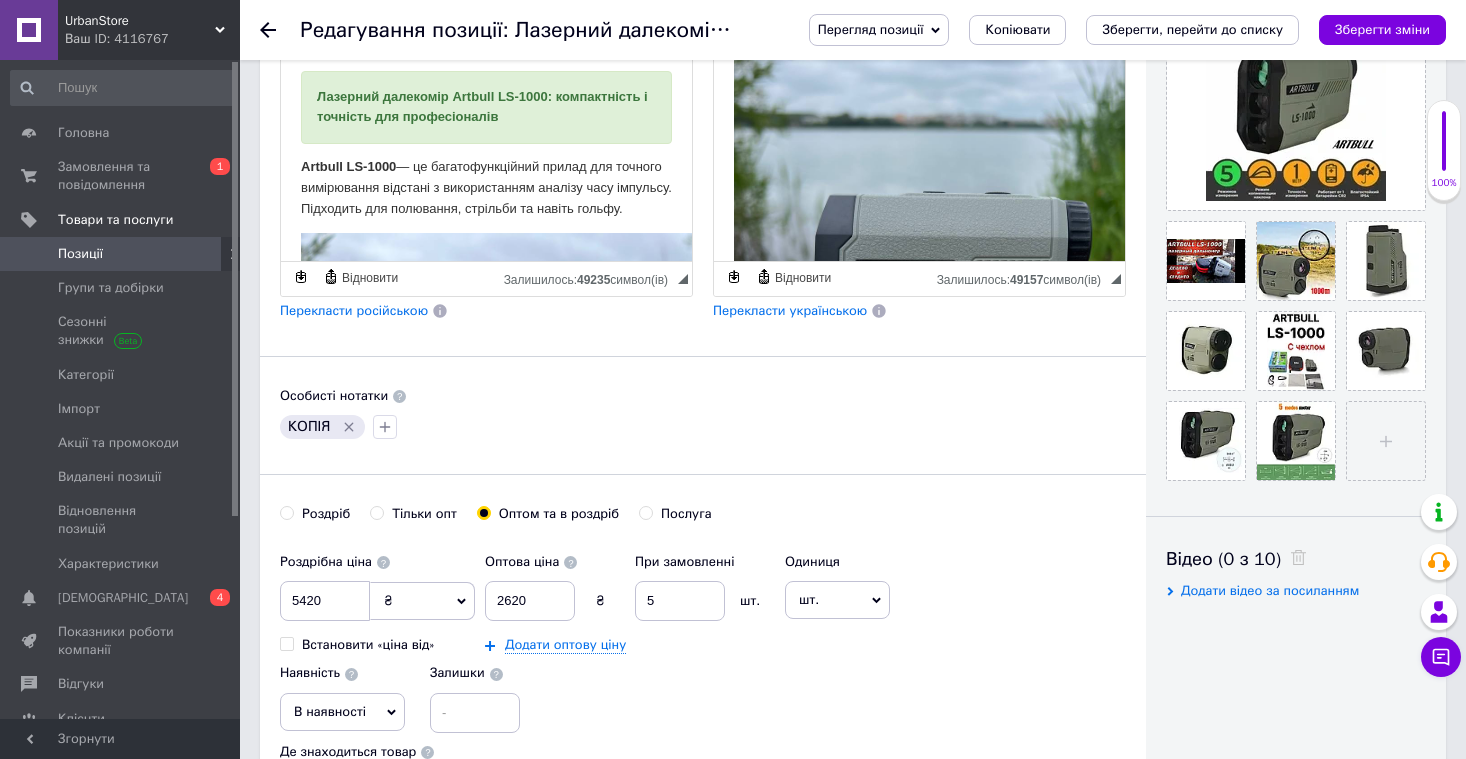 type 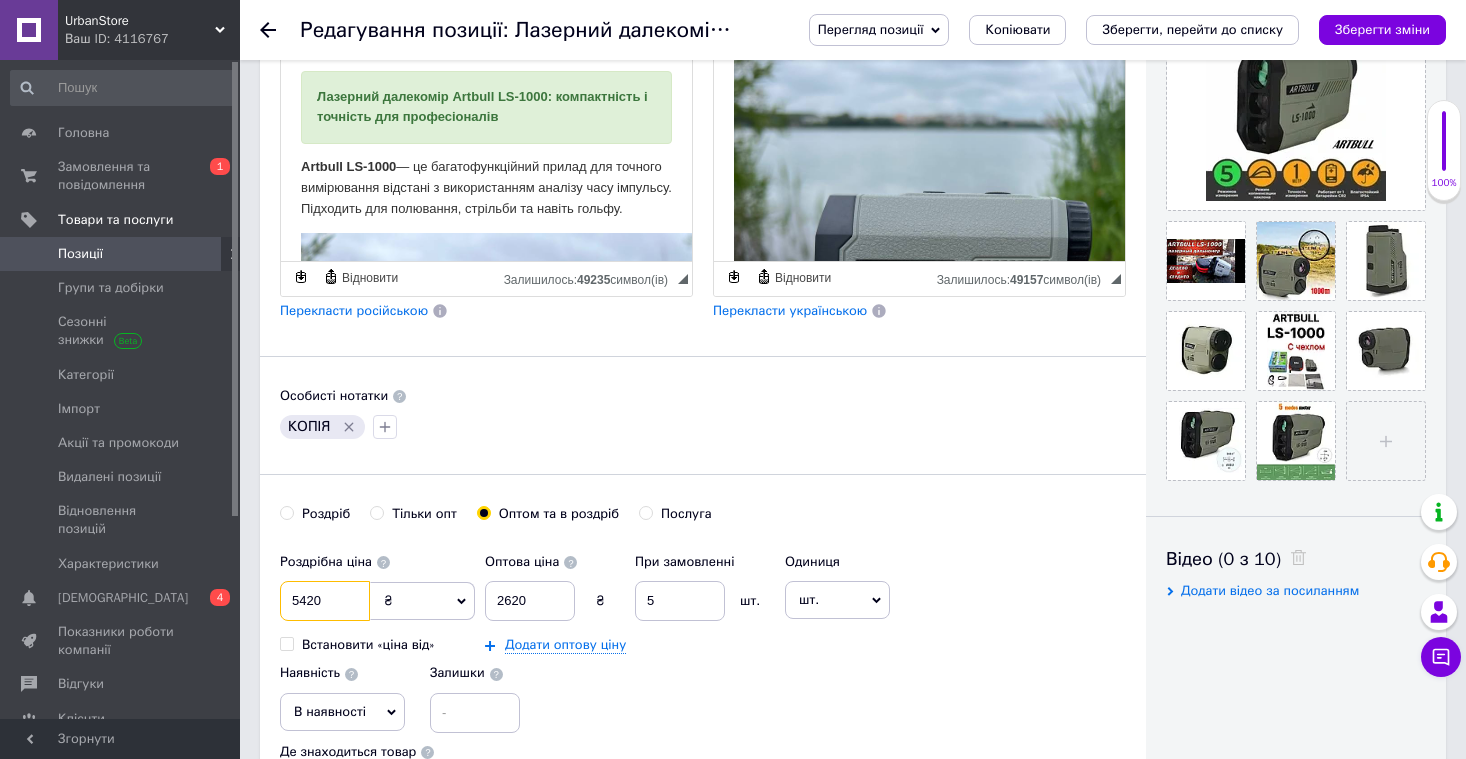 click on "5420" at bounding box center (325, 601) 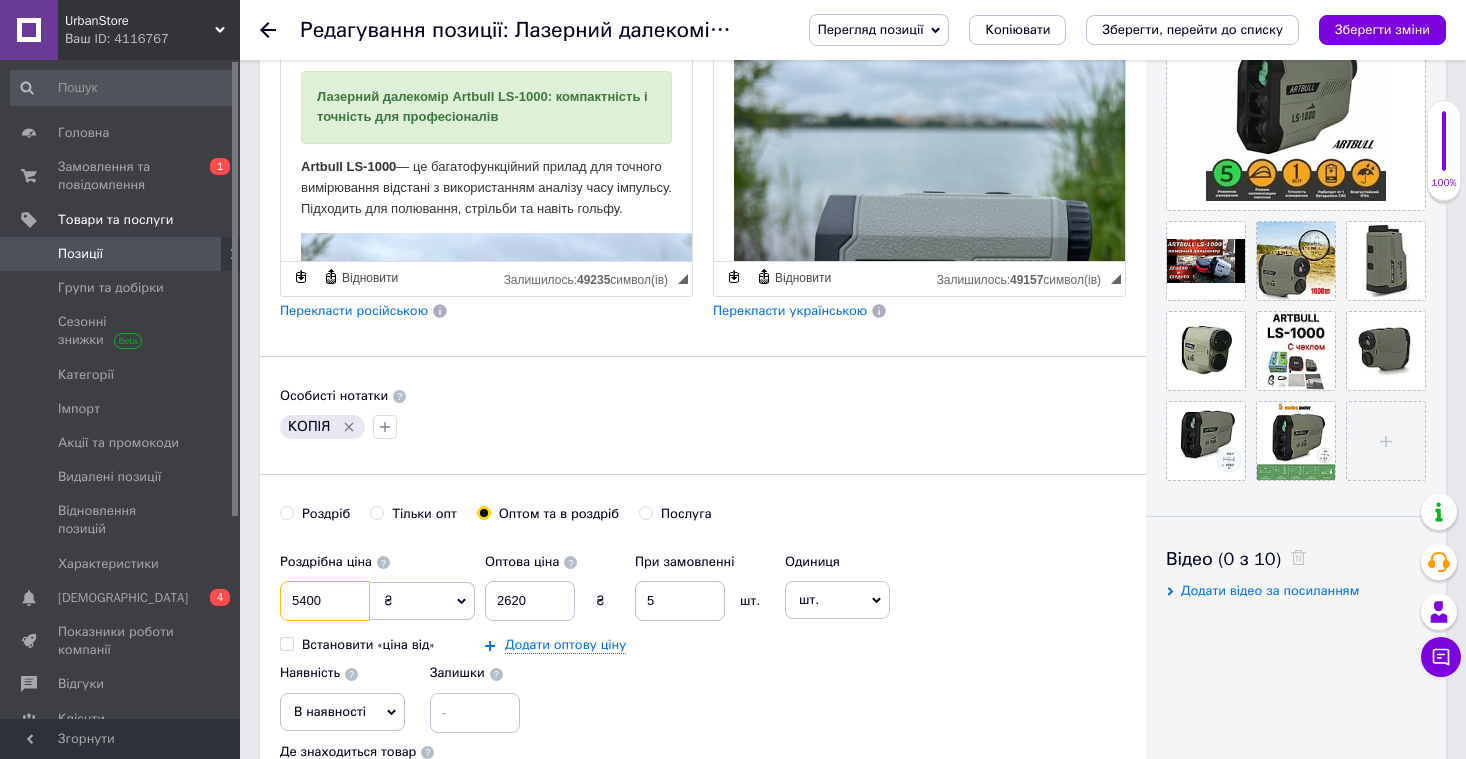 type on "5400" 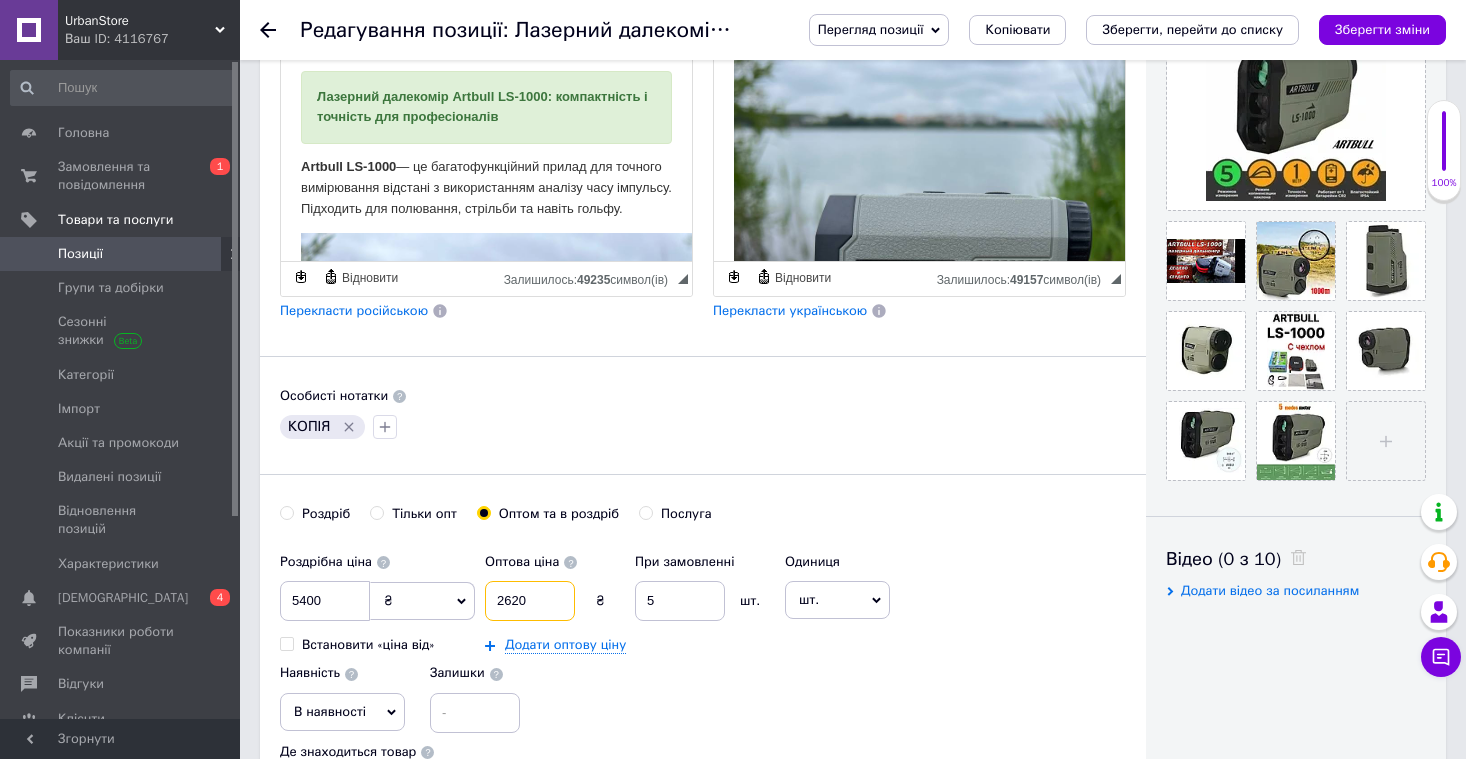 click on "2620" at bounding box center (530, 601) 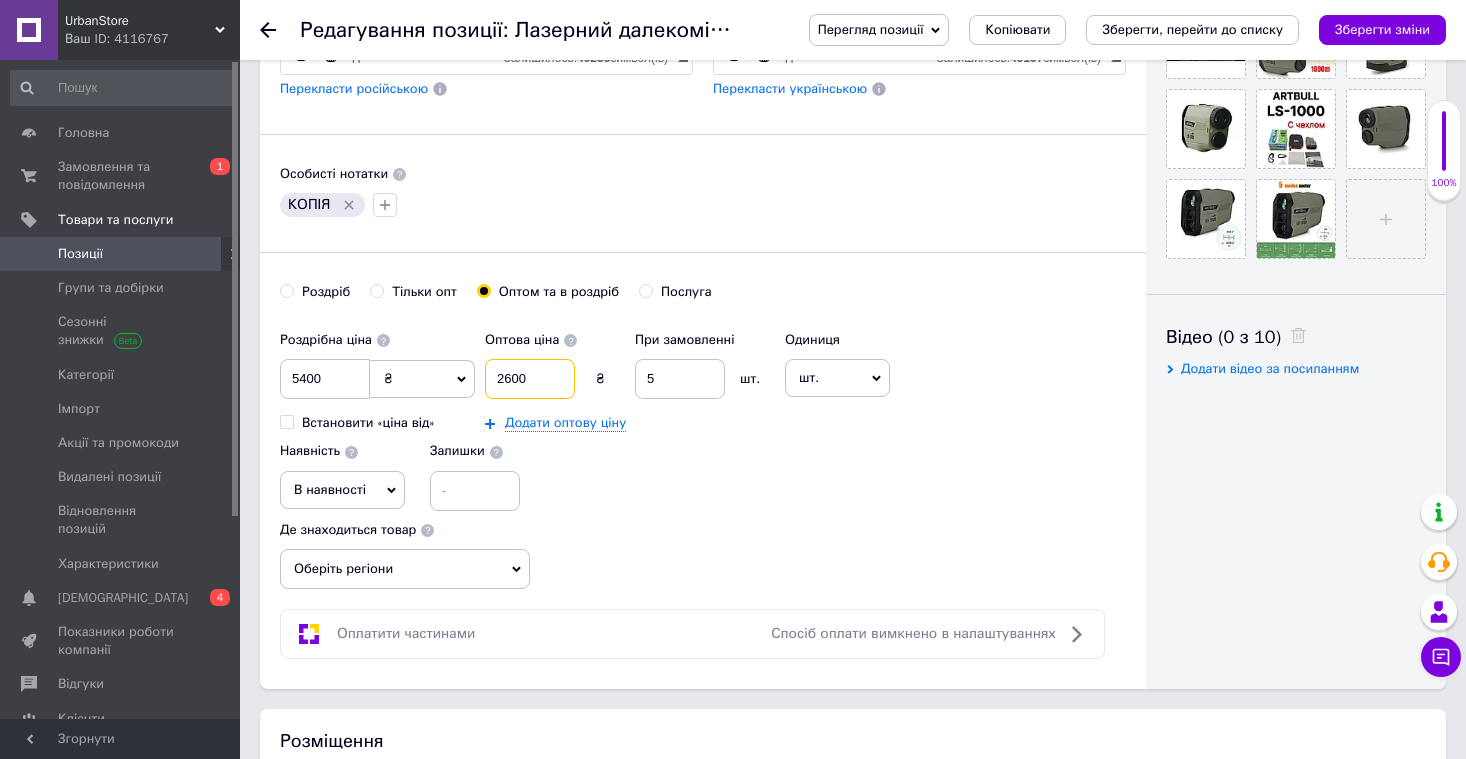 scroll, scrollTop: 800, scrollLeft: 0, axis: vertical 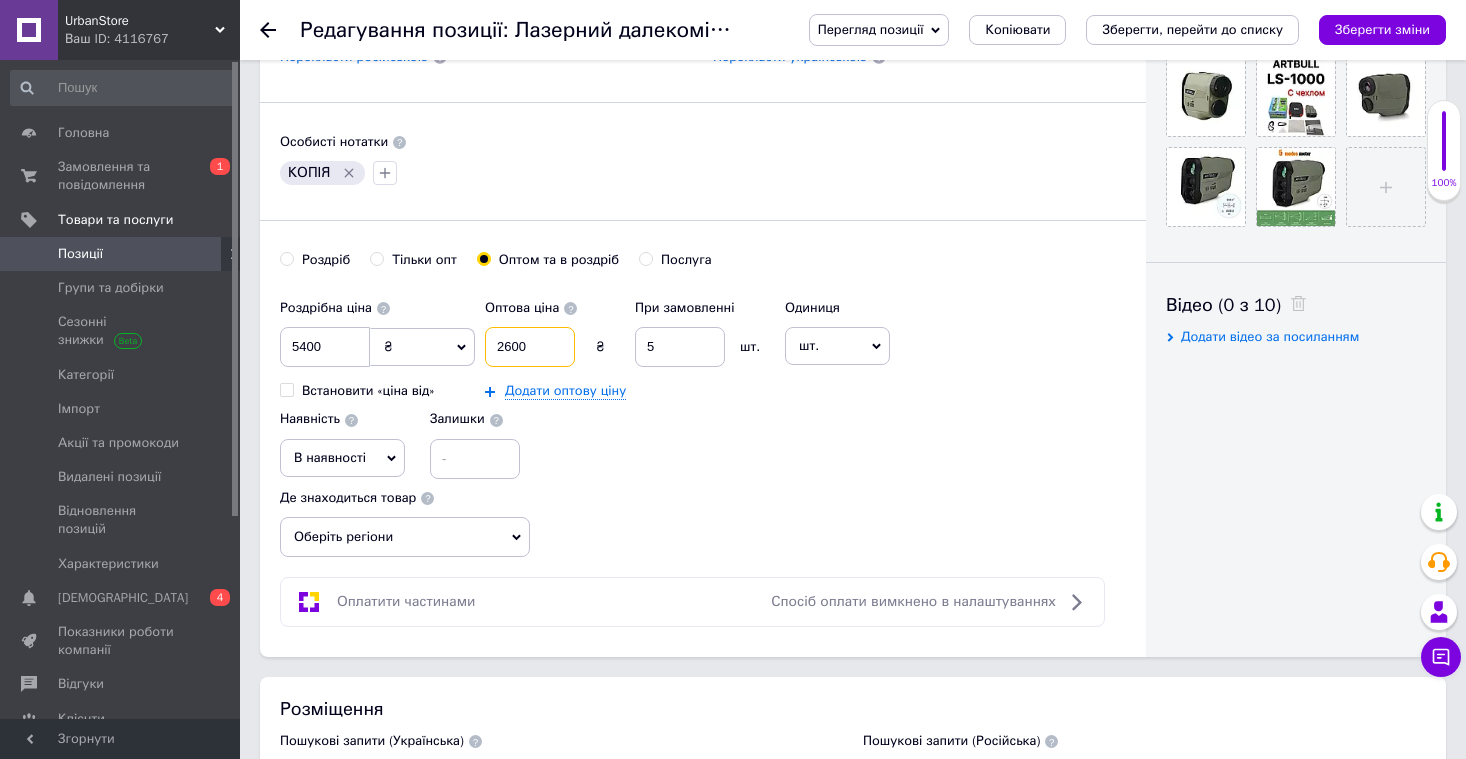 type on "2600" 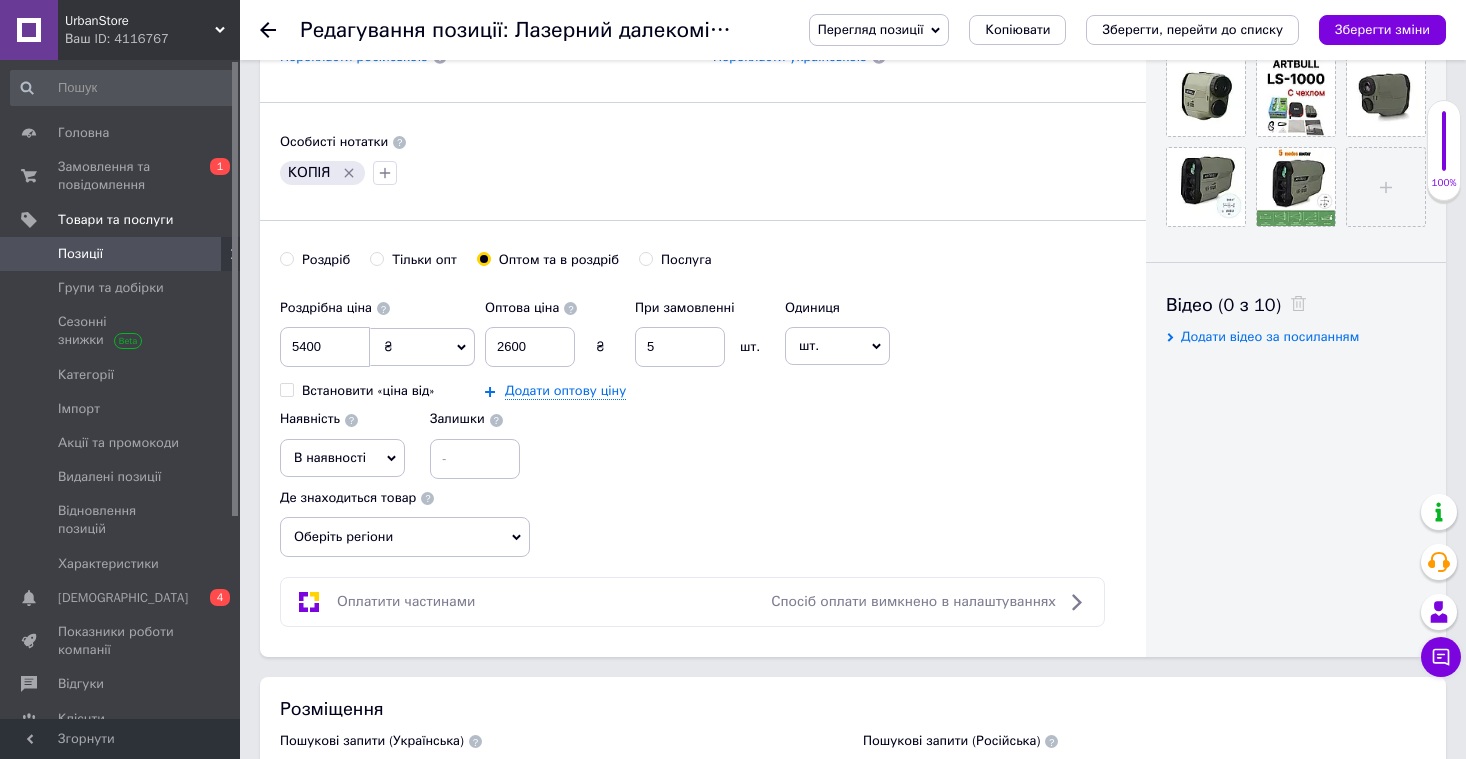 click on "Оберіть регіони" at bounding box center [405, 537] 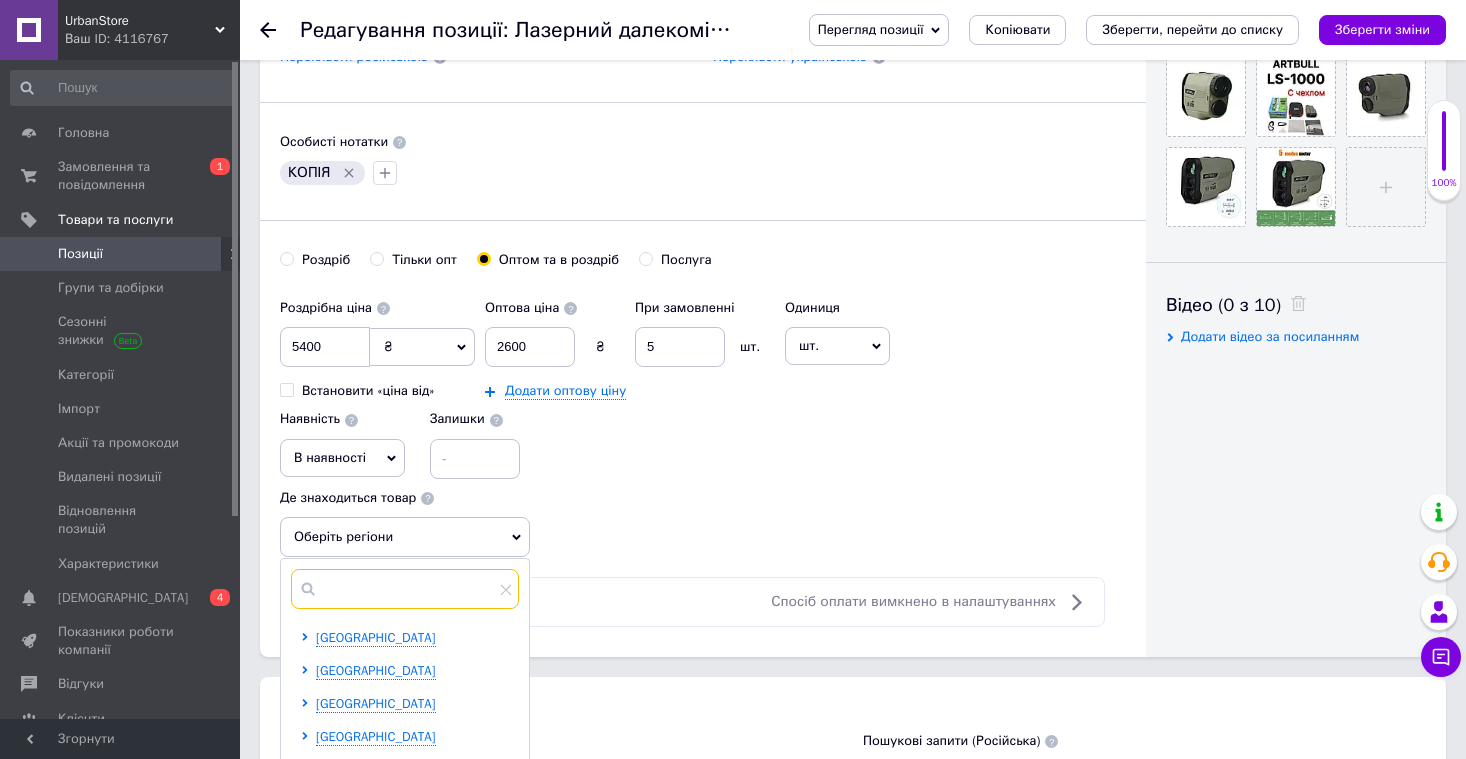 click at bounding box center (405, 589) 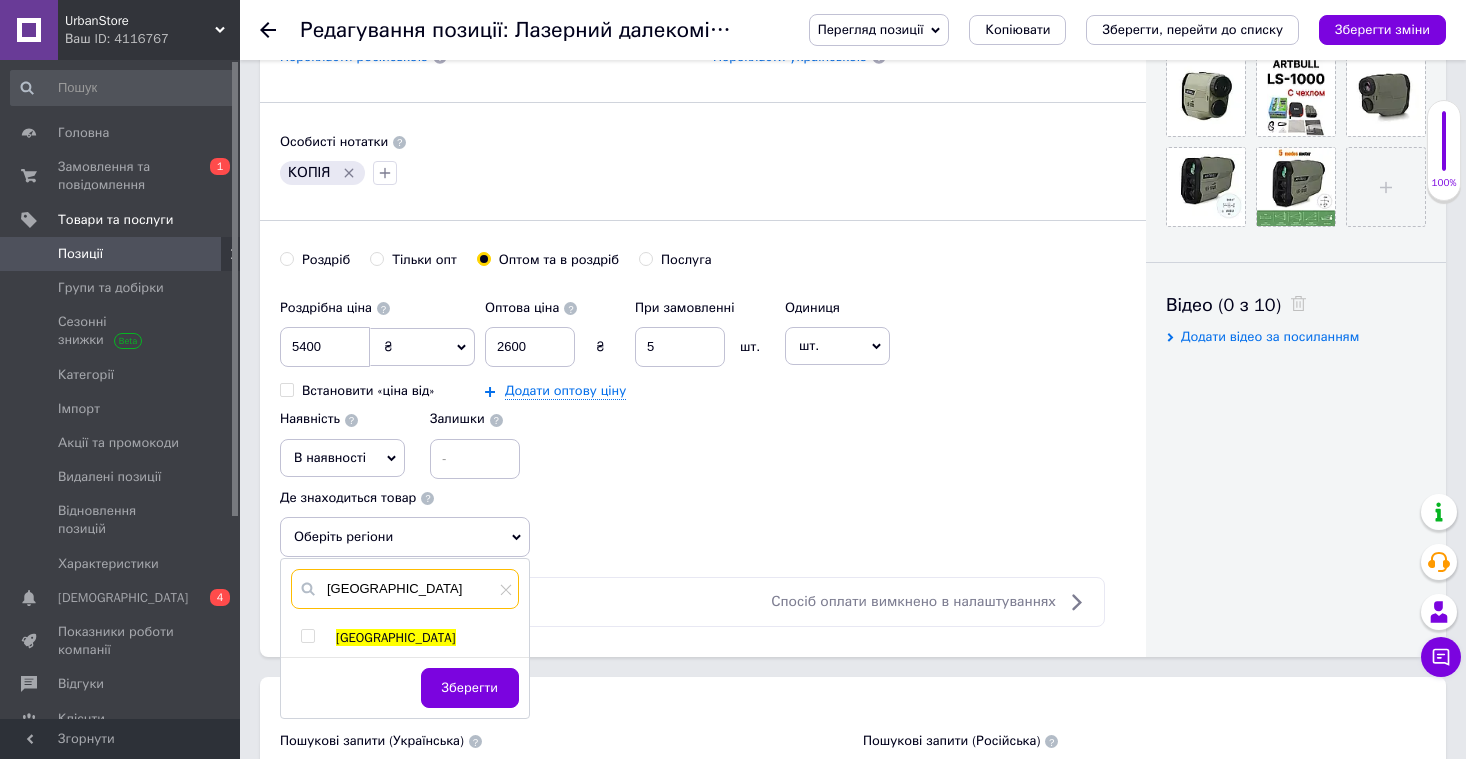 type on "Київ" 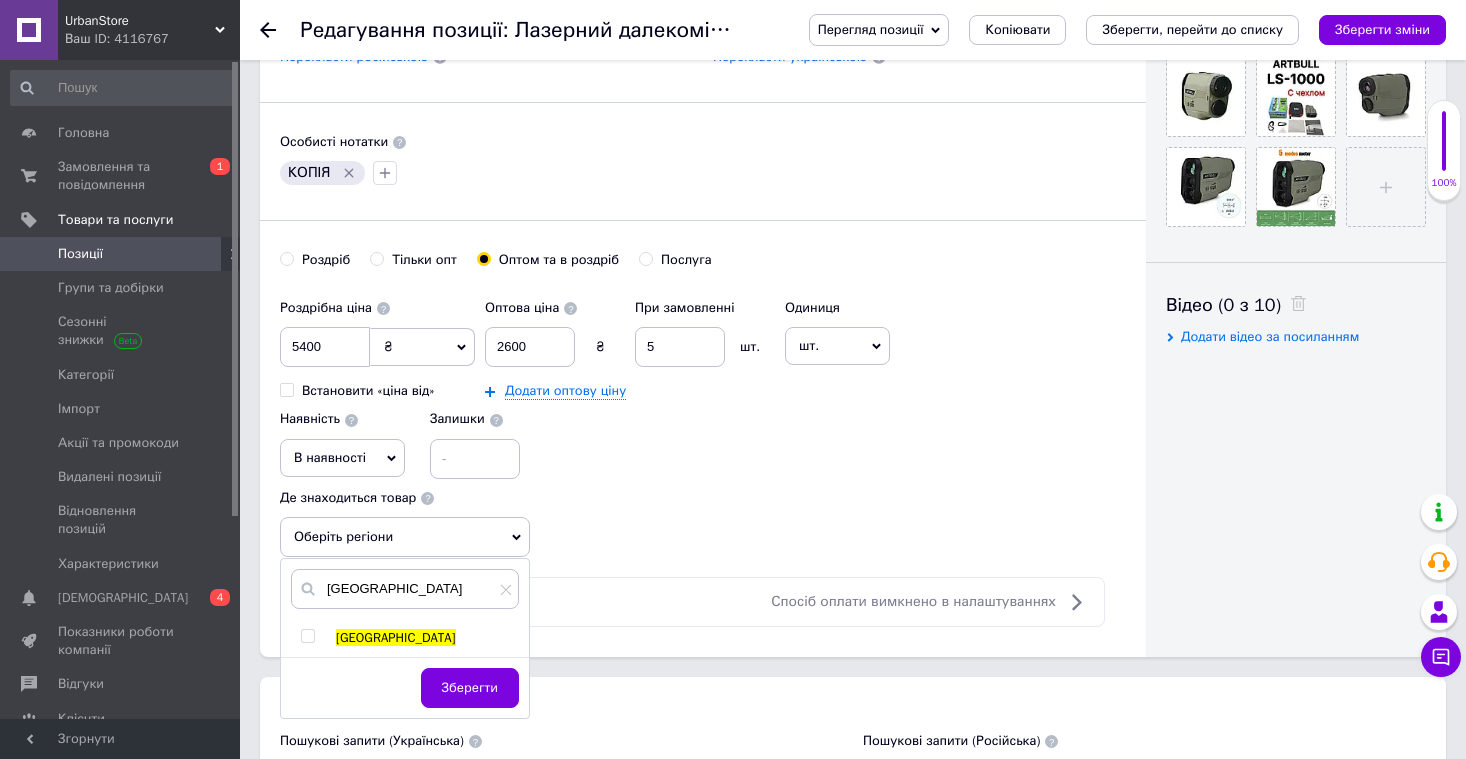 click on "Київ" at bounding box center (396, 637) 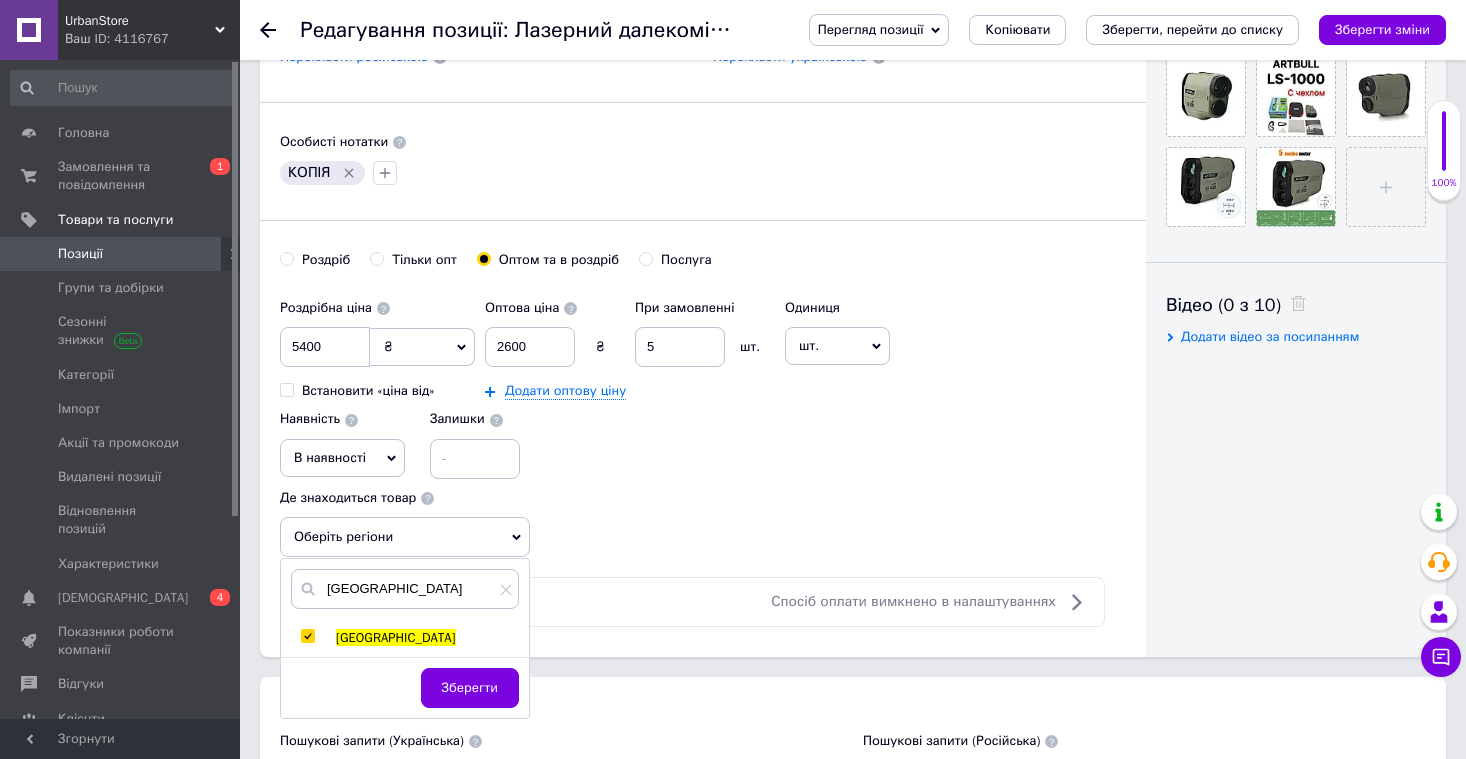 checkbox on "true" 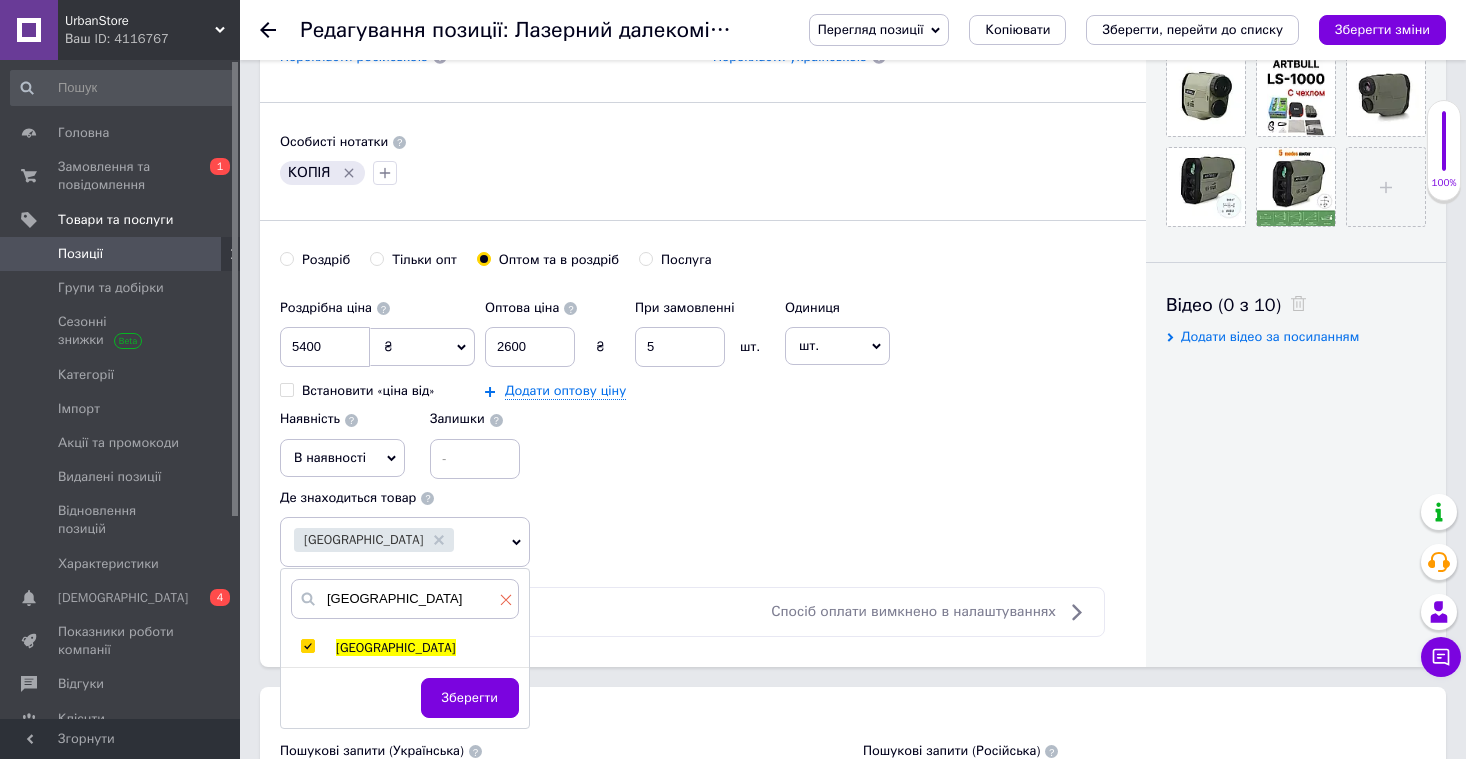 click 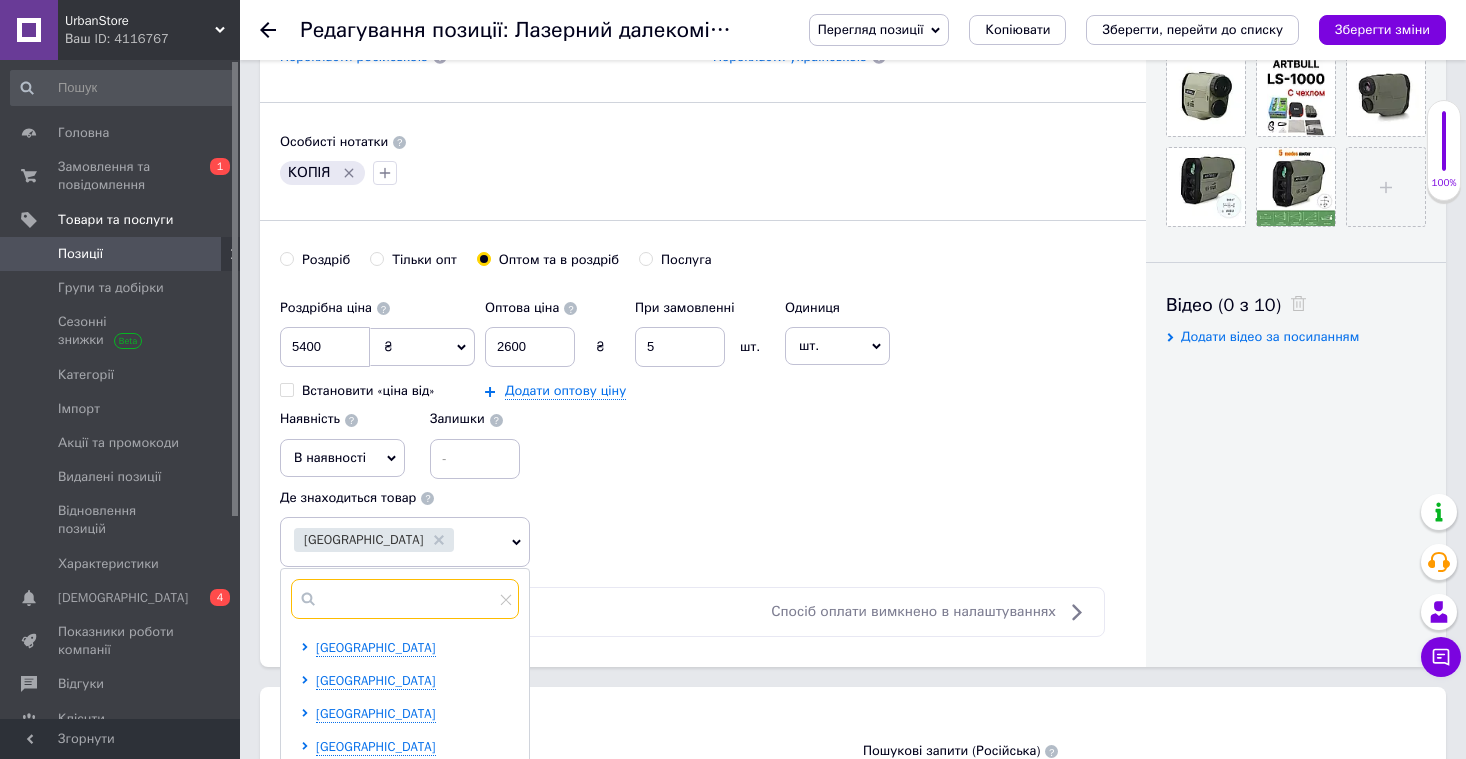 click at bounding box center [405, 599] 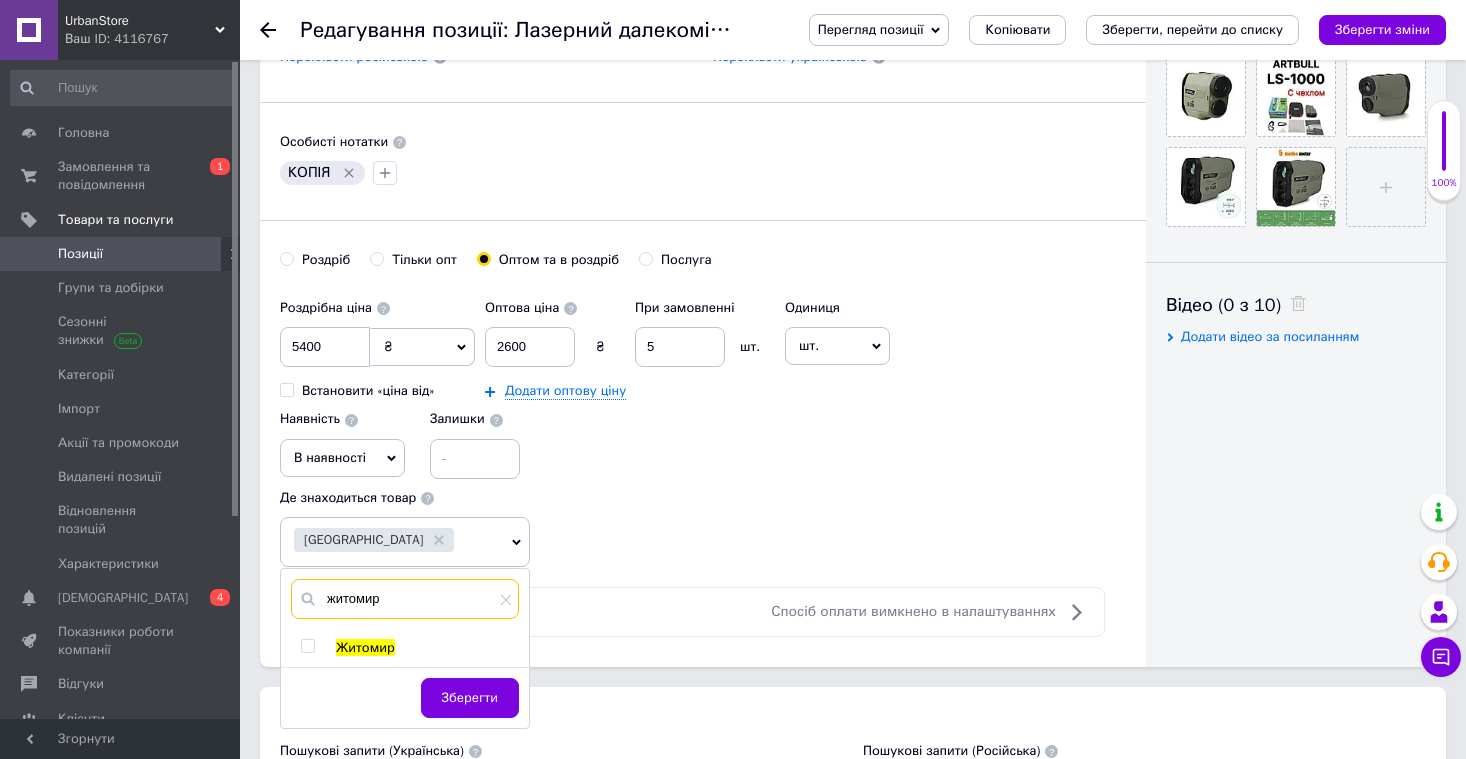 type on "житомир" 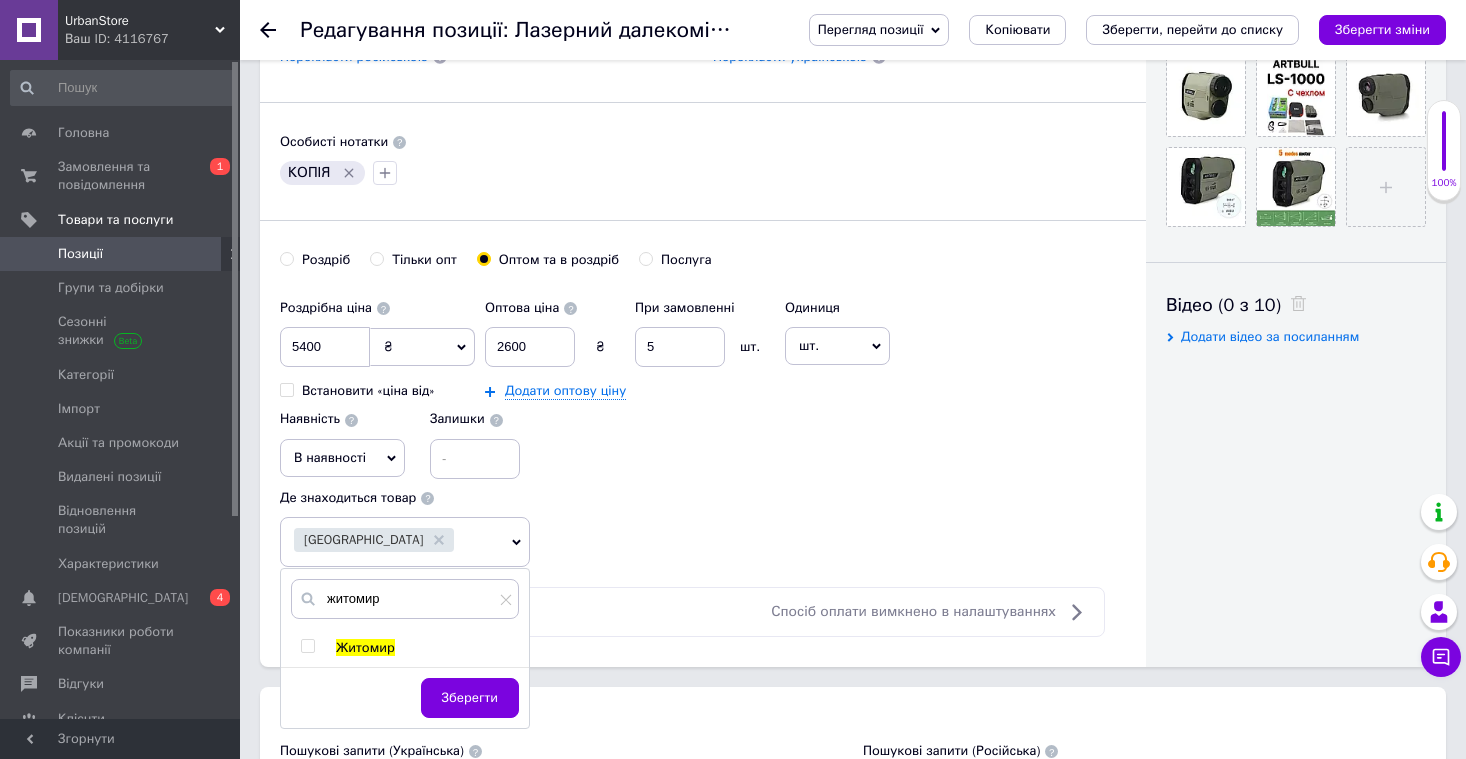 click at bounding box center (307, 646) 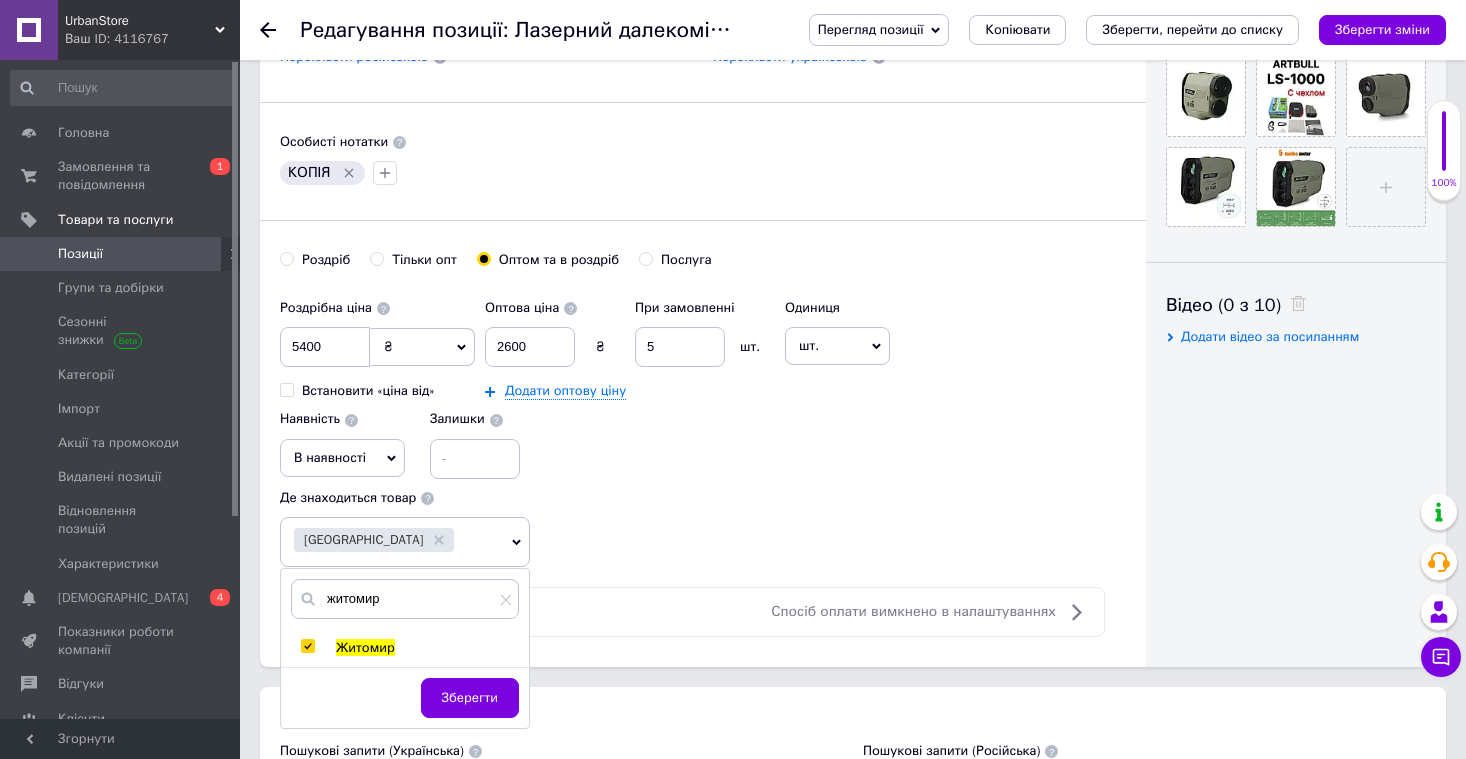 checkbox on "true" 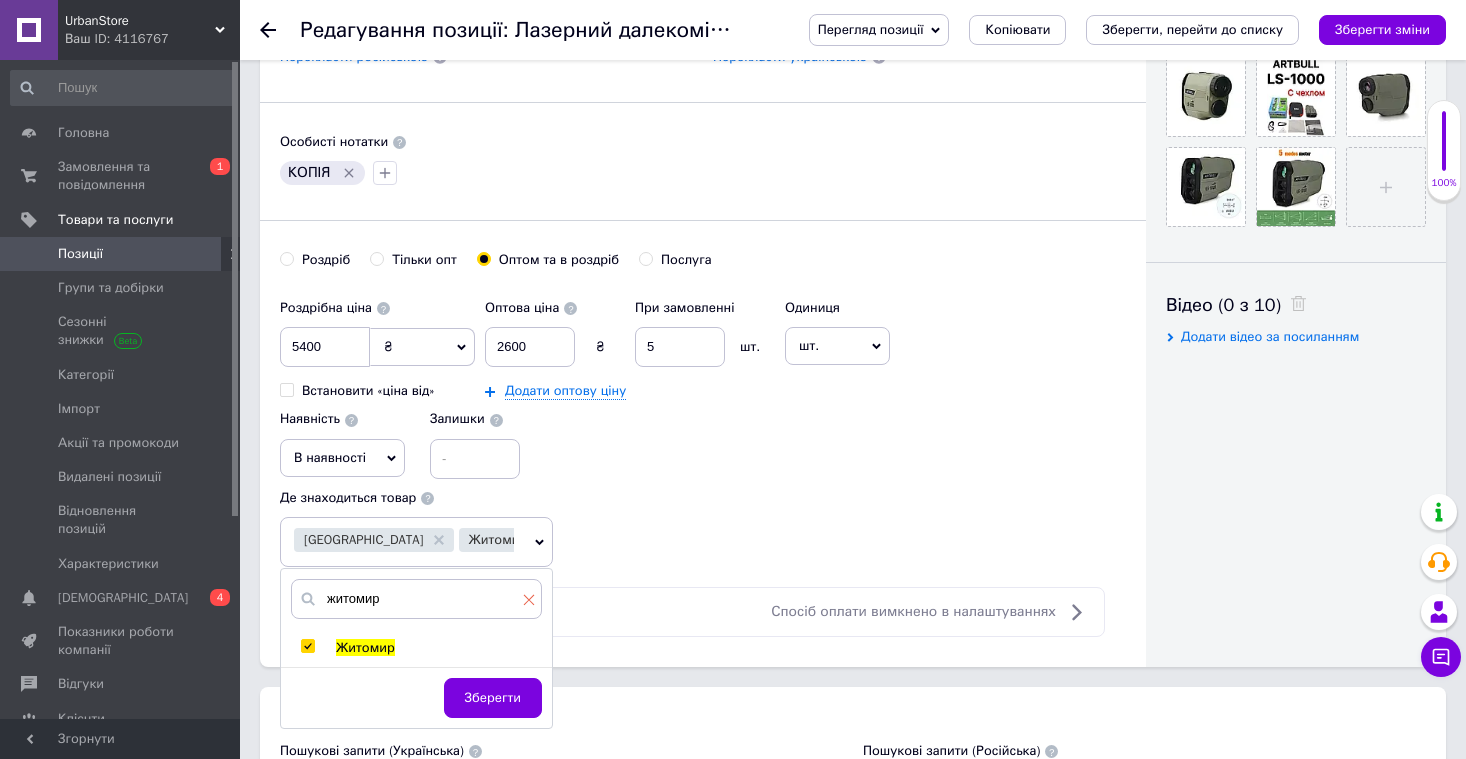 click 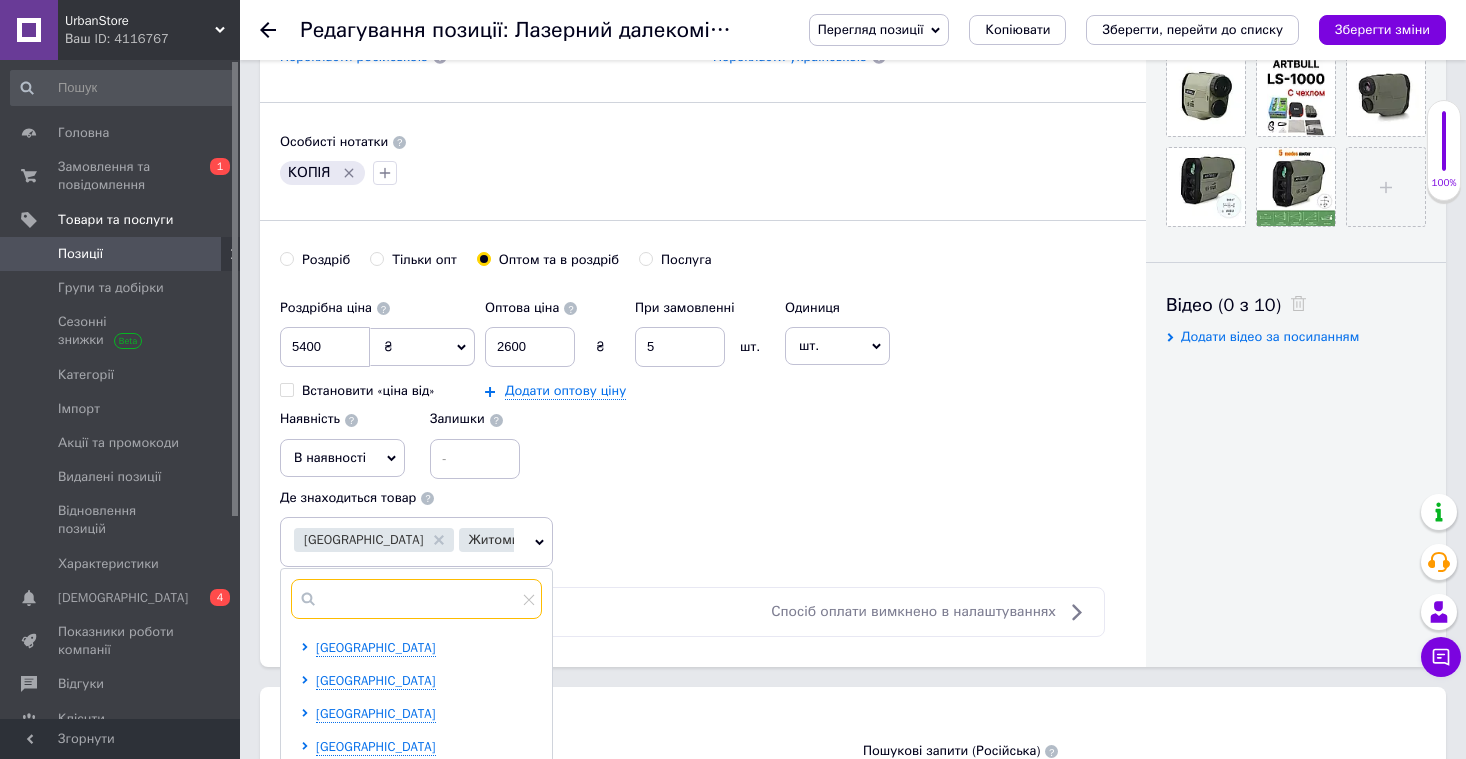 click at bounding box center (416, 599) 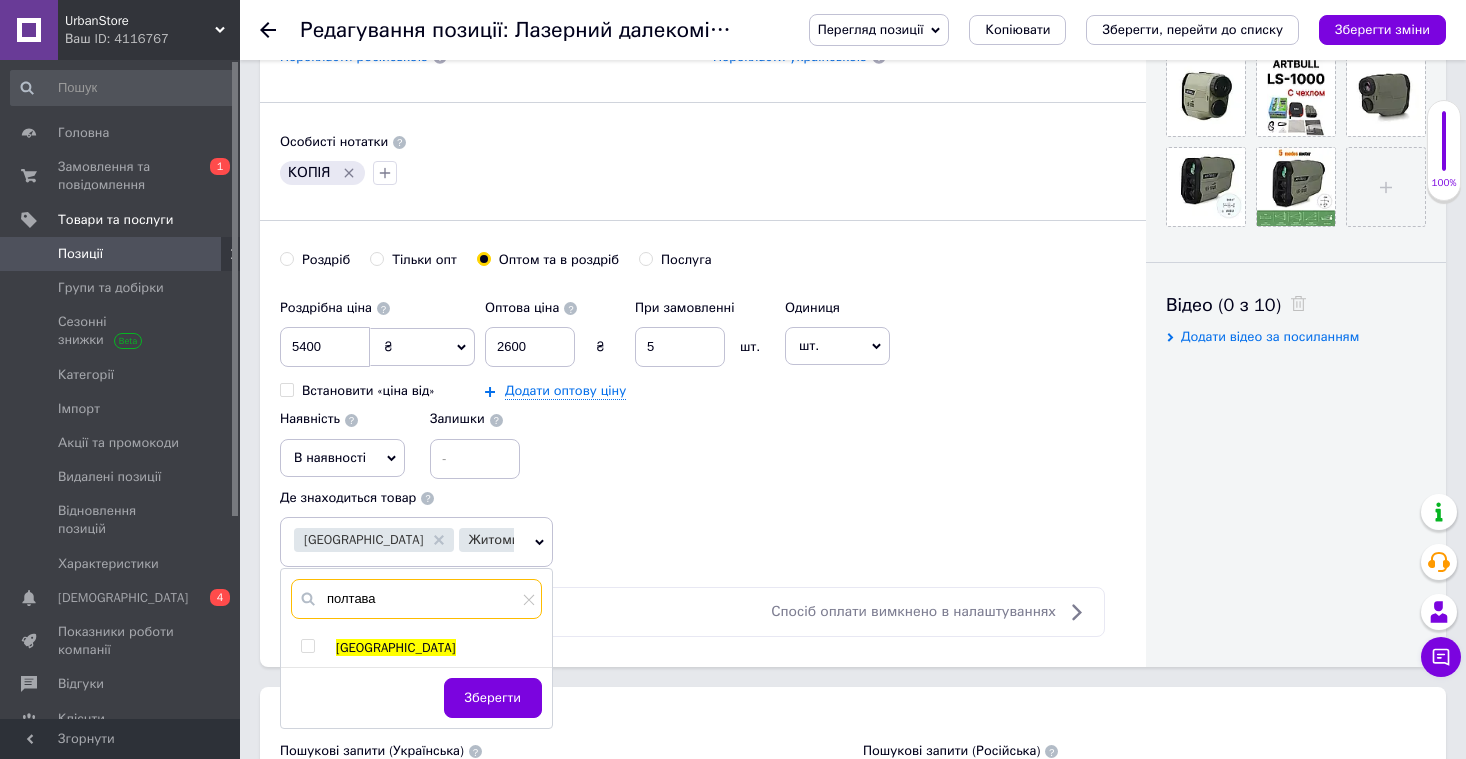 type on "полтава" 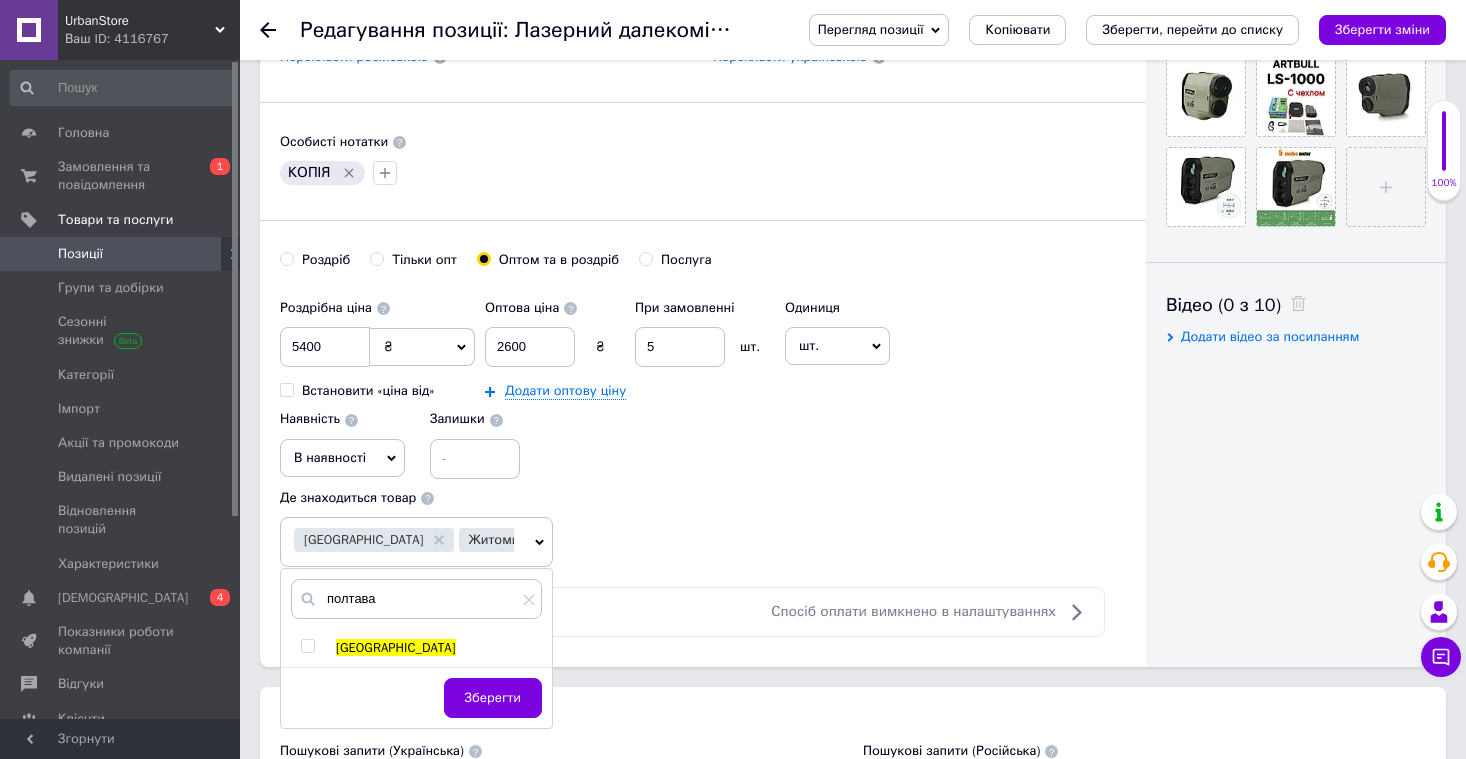 click at bounding box center (328, 648) 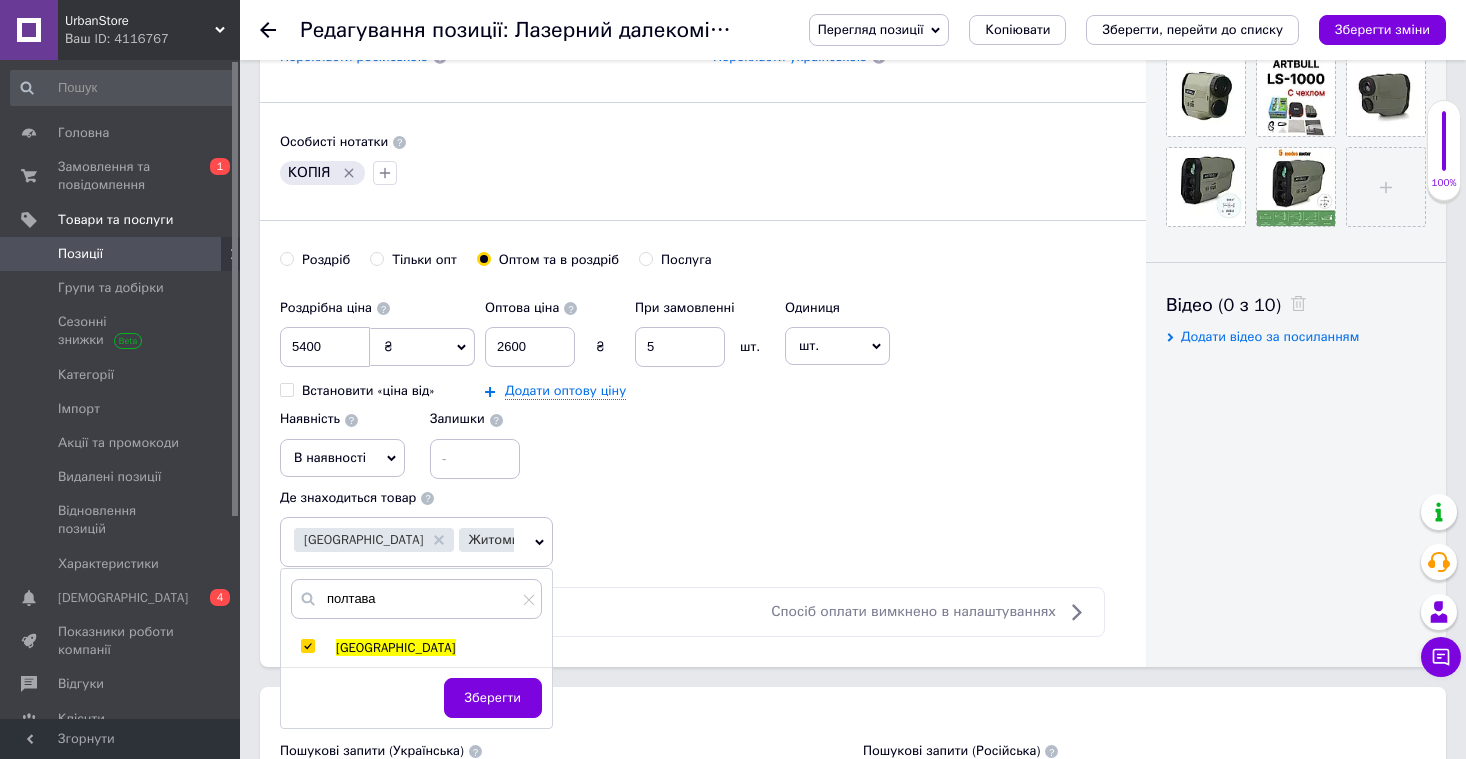 checkbox on "true" 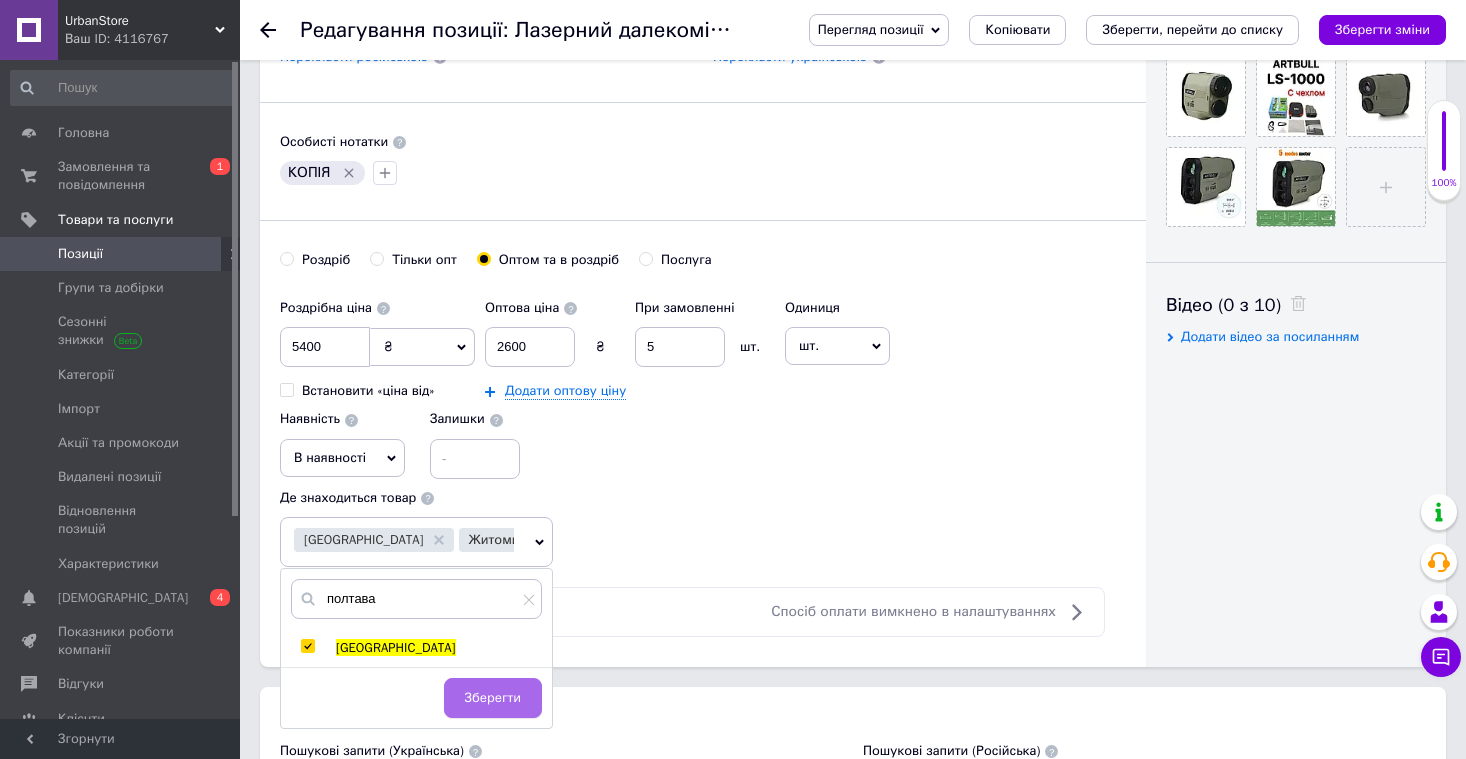 click on "Зберегти" at bounding box center (493, 698) 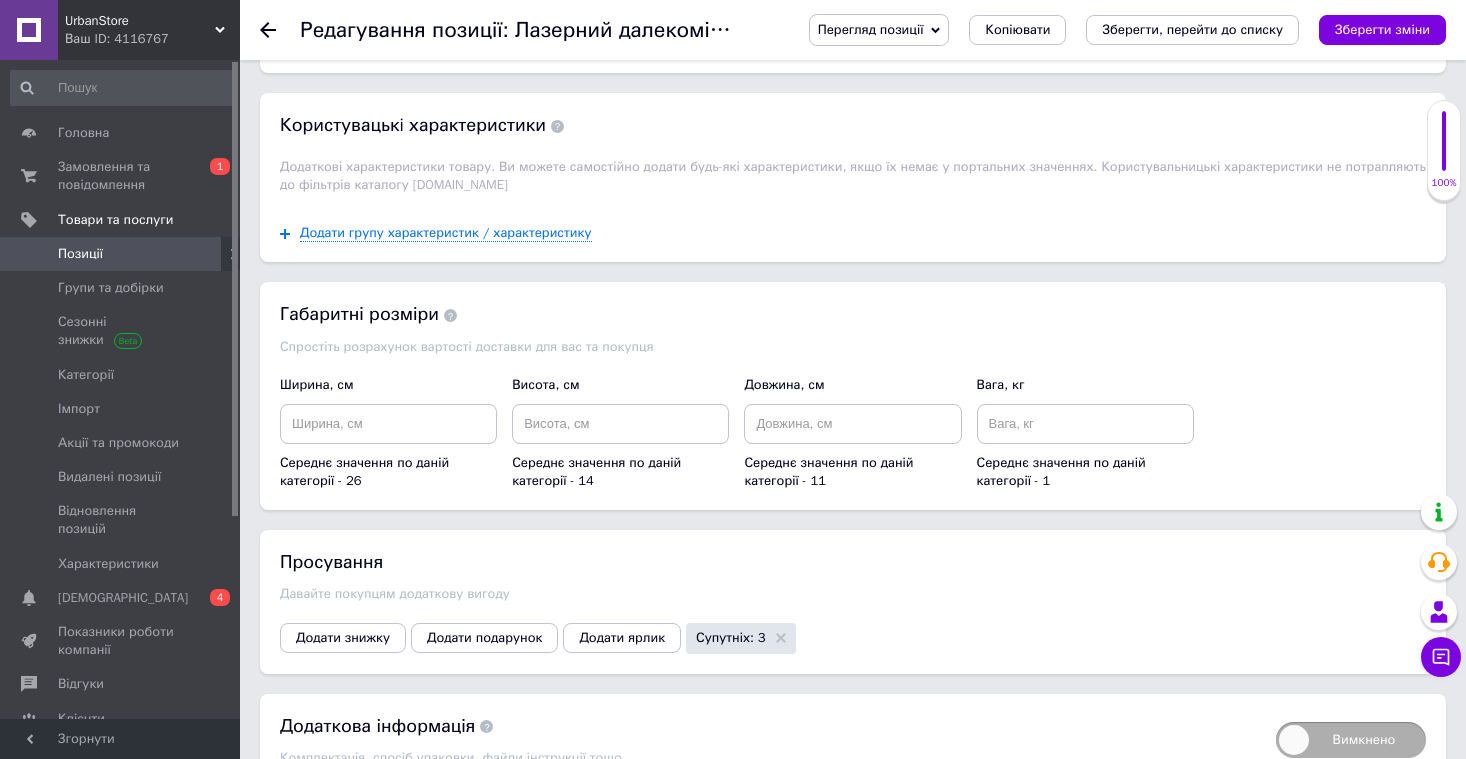 scroll, scrollTop: 2692, scrollLeft: 0, axis: vertical 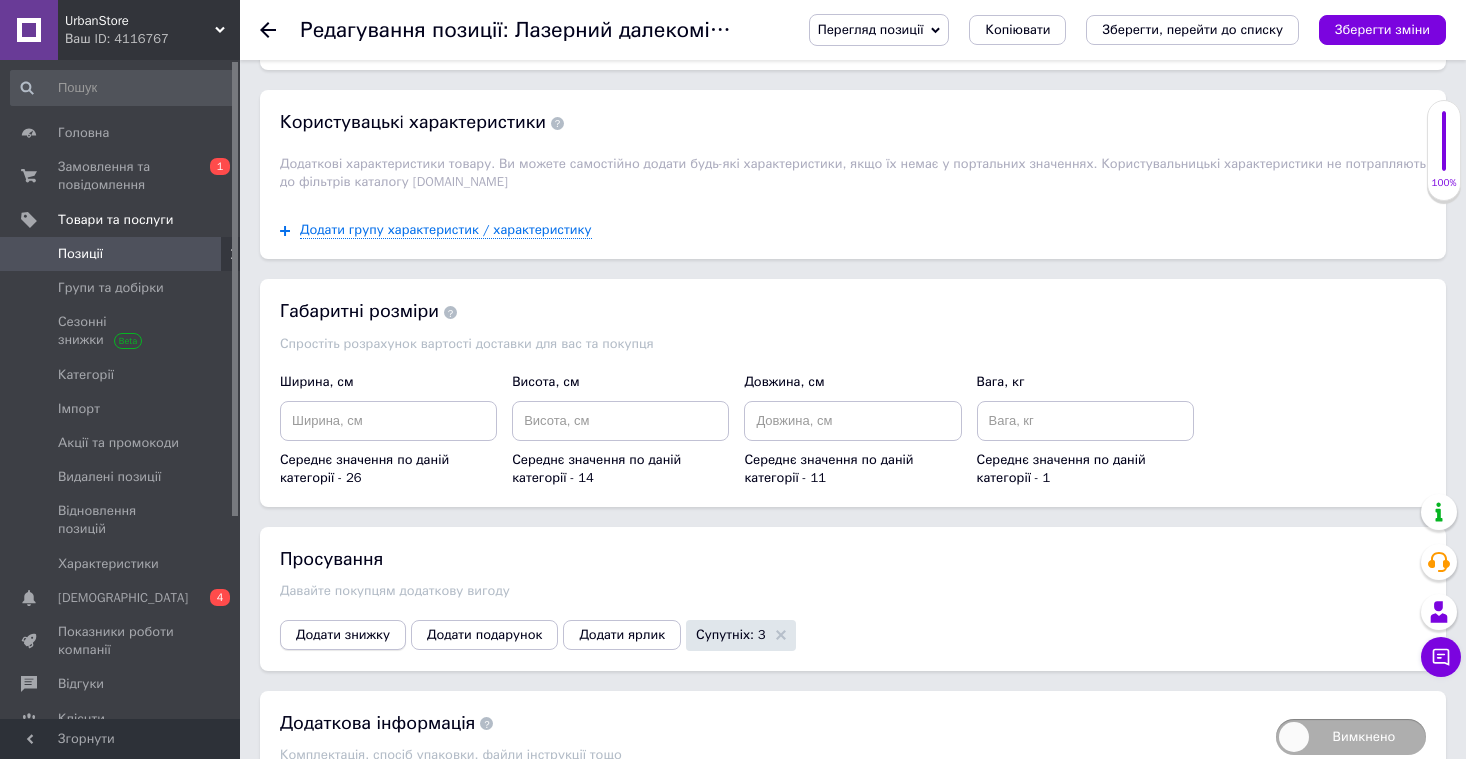 click on "Додати знижку" at bounding box center (343, 635) 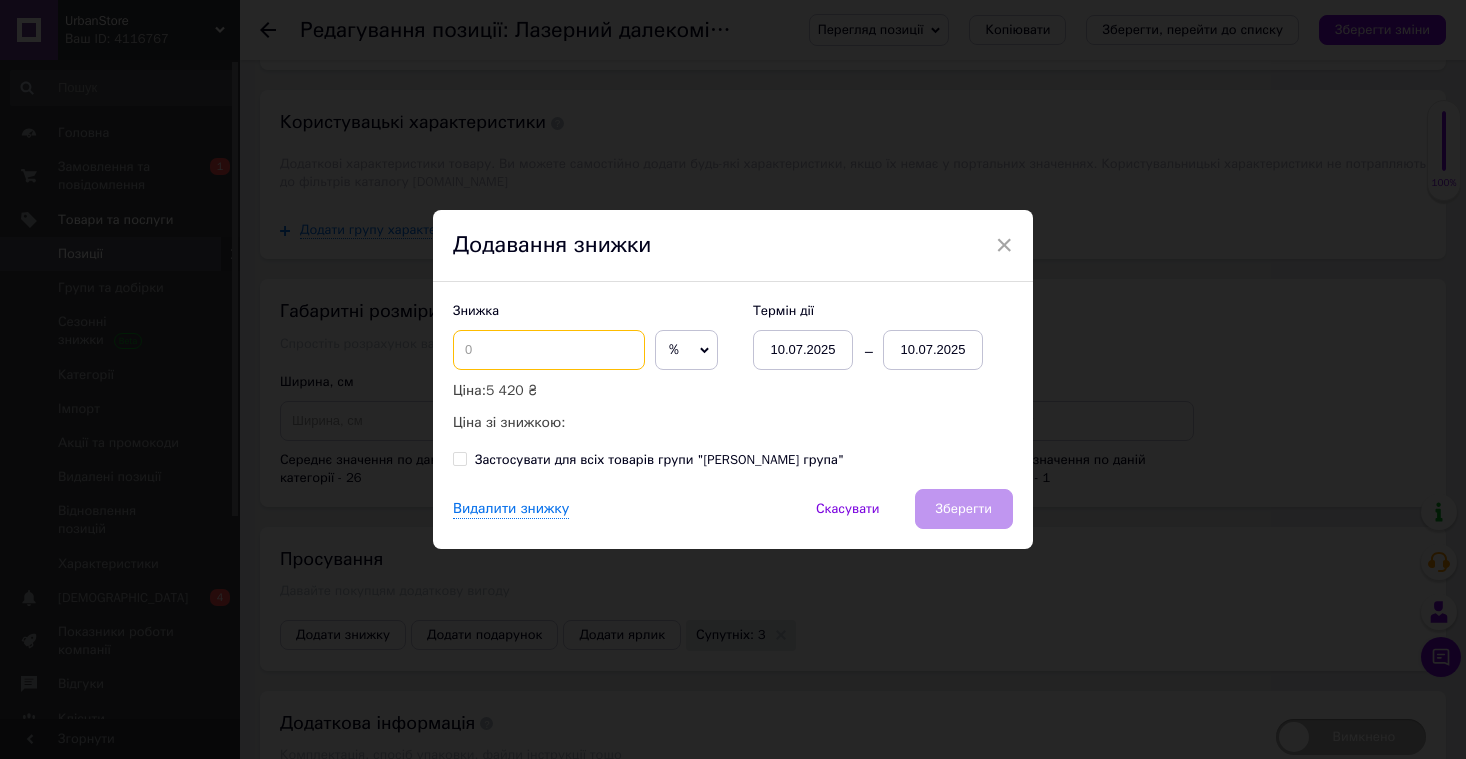 click at bounding box center [549, 350] 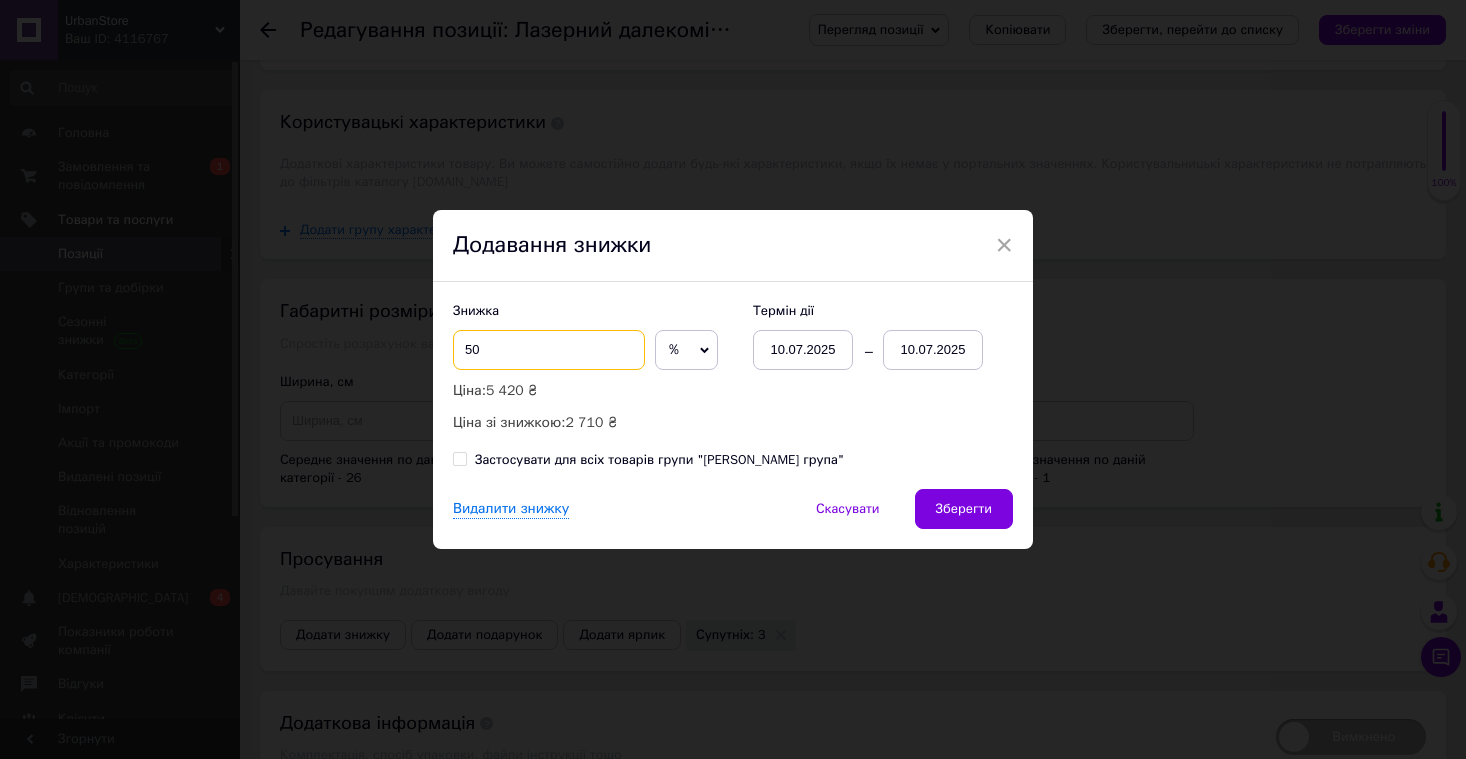 type on "50" 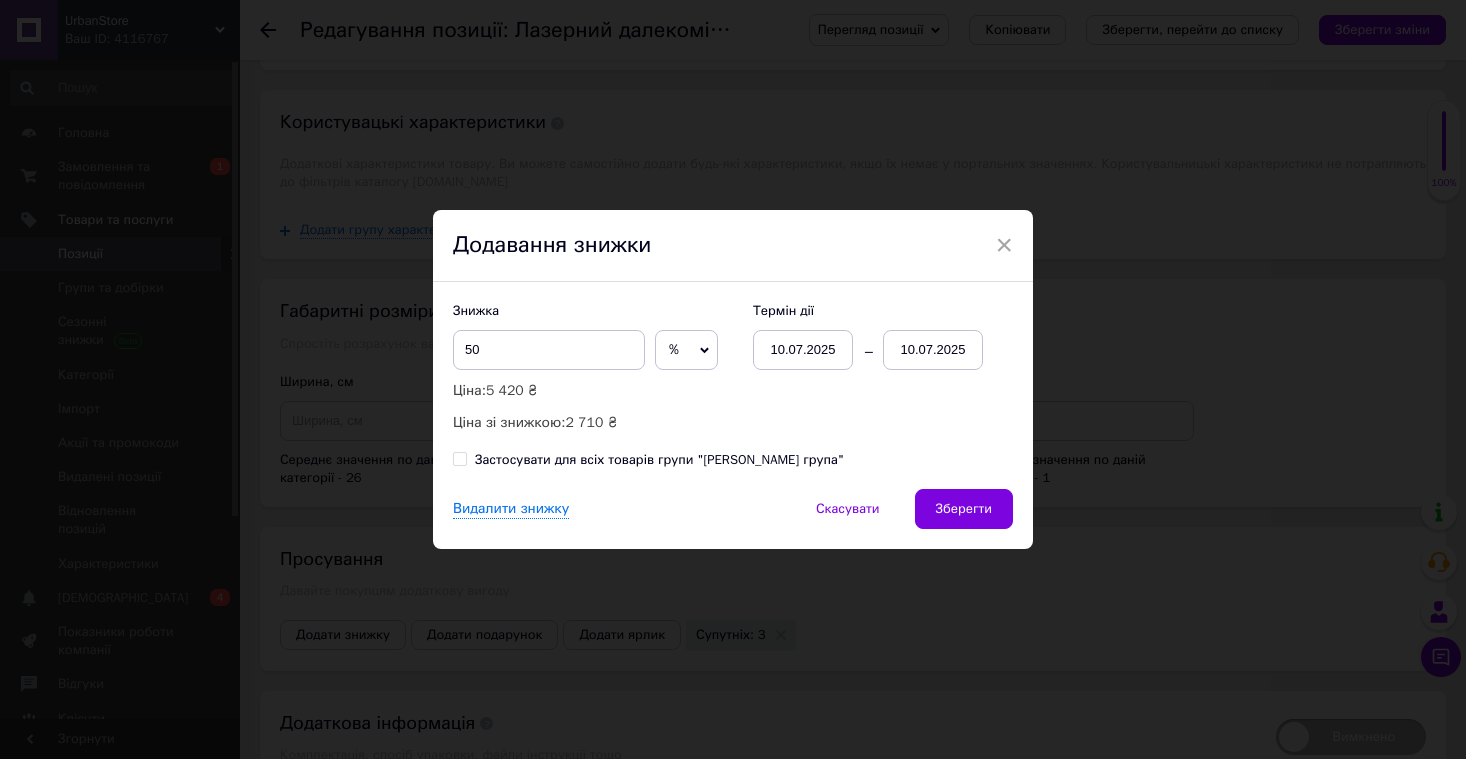 click on "10.07.2025" at bounding box center [933, 350] 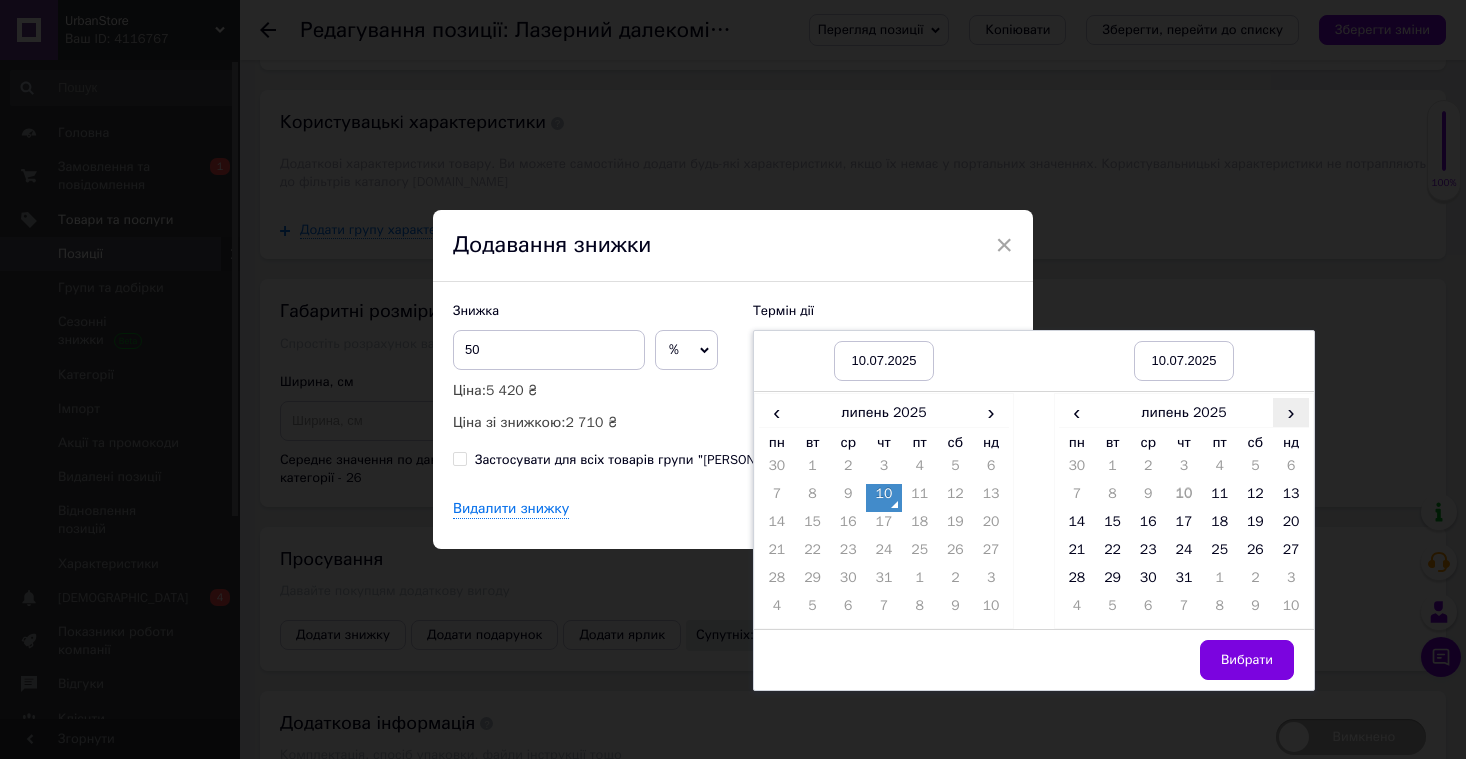 click on "›" at bounding box center [1291, 412] 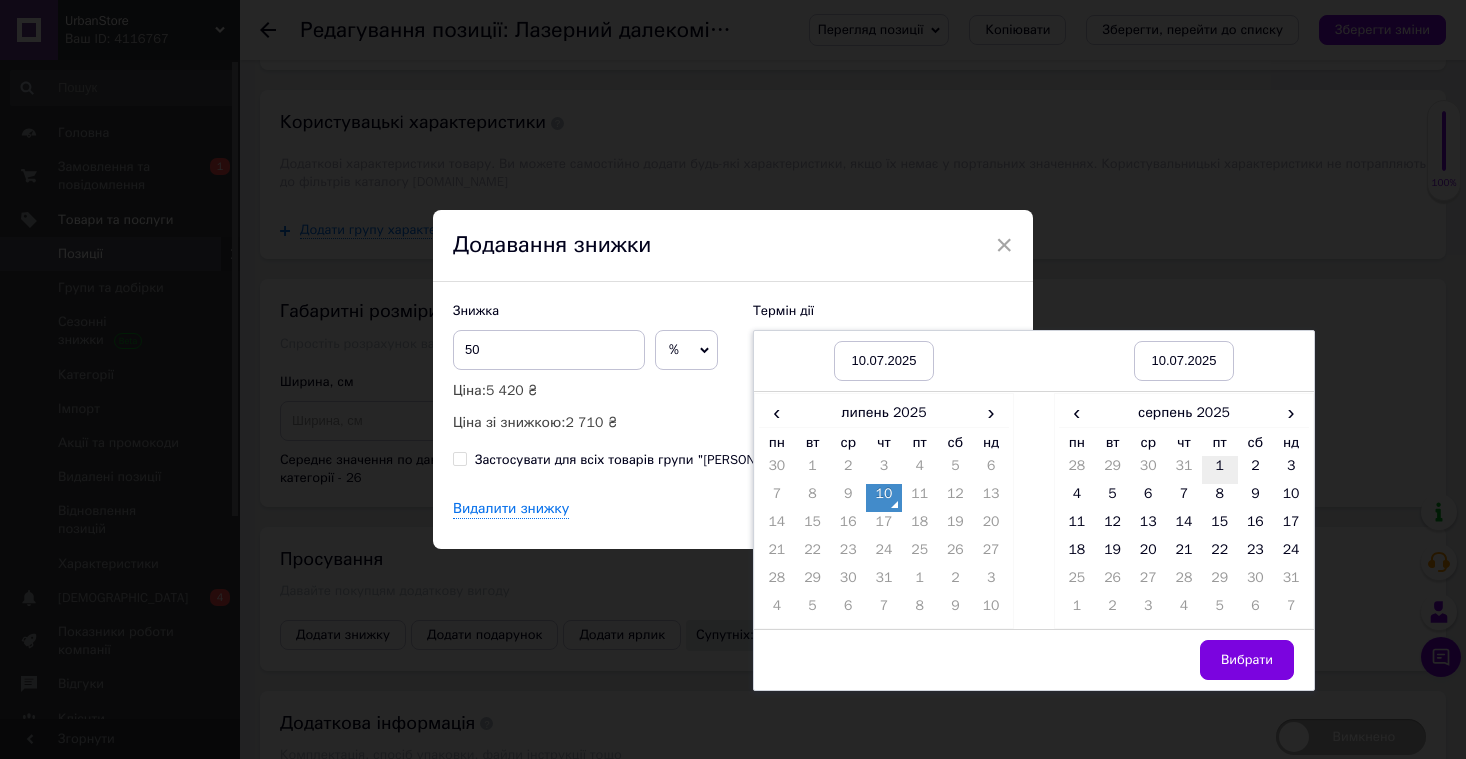 click on "1" at bounding box center (1220, 470) 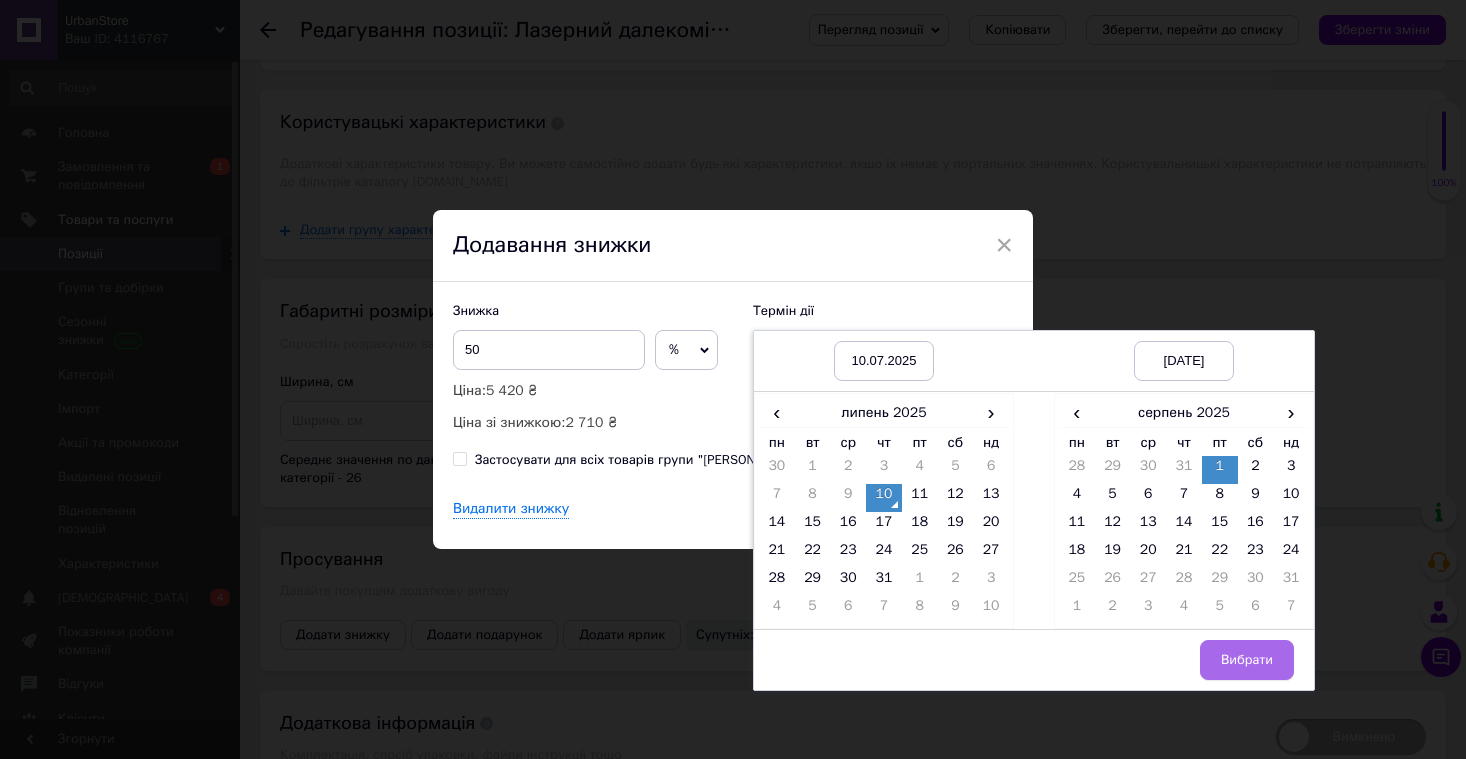 click on "Вибрати" at bounding box center (1247, 660) 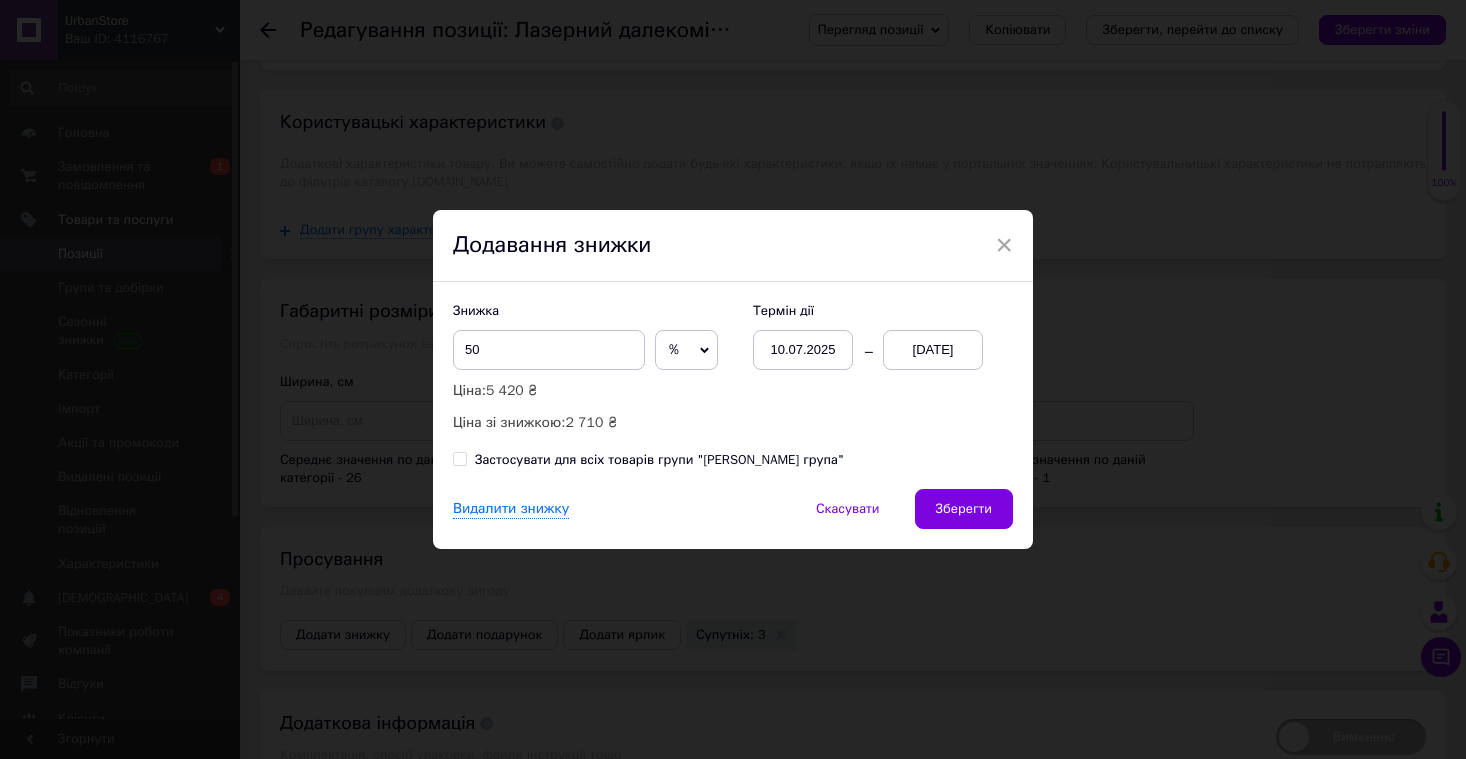 click on "Застосувати для всіх товарів групи "Корнева група"" at bounding box center (659, 460) 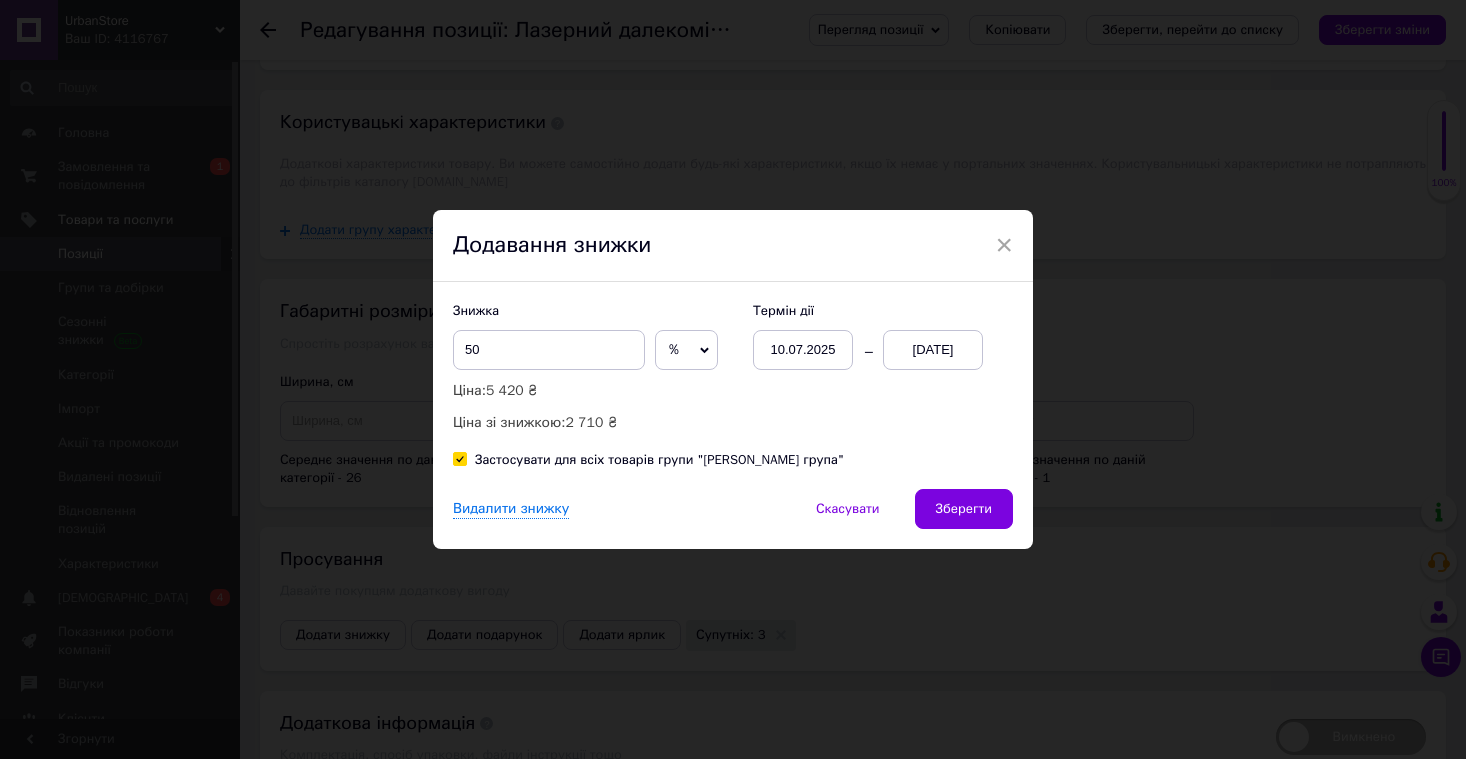 checkbox on "true" 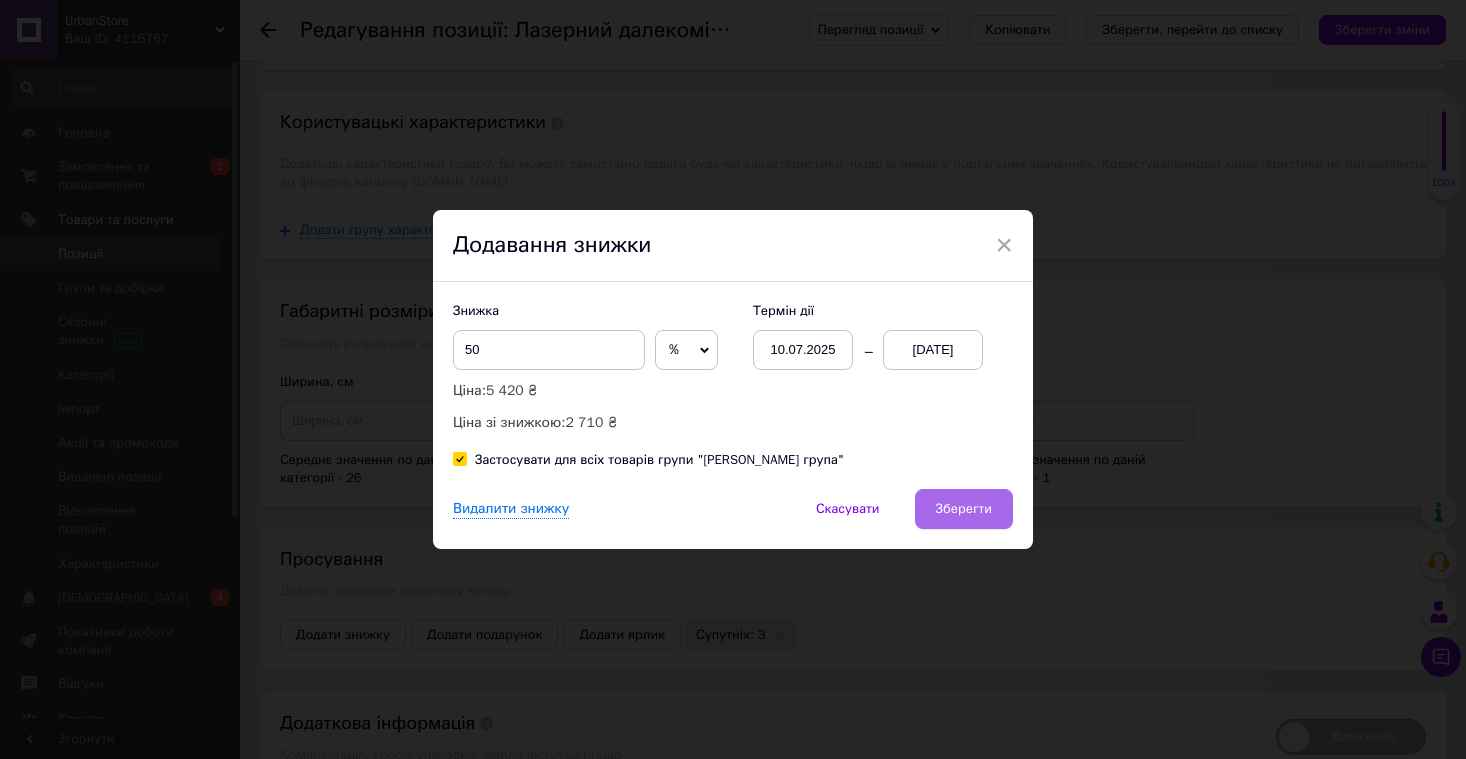 click on "Зберегти" at bounding box center [964, 509] 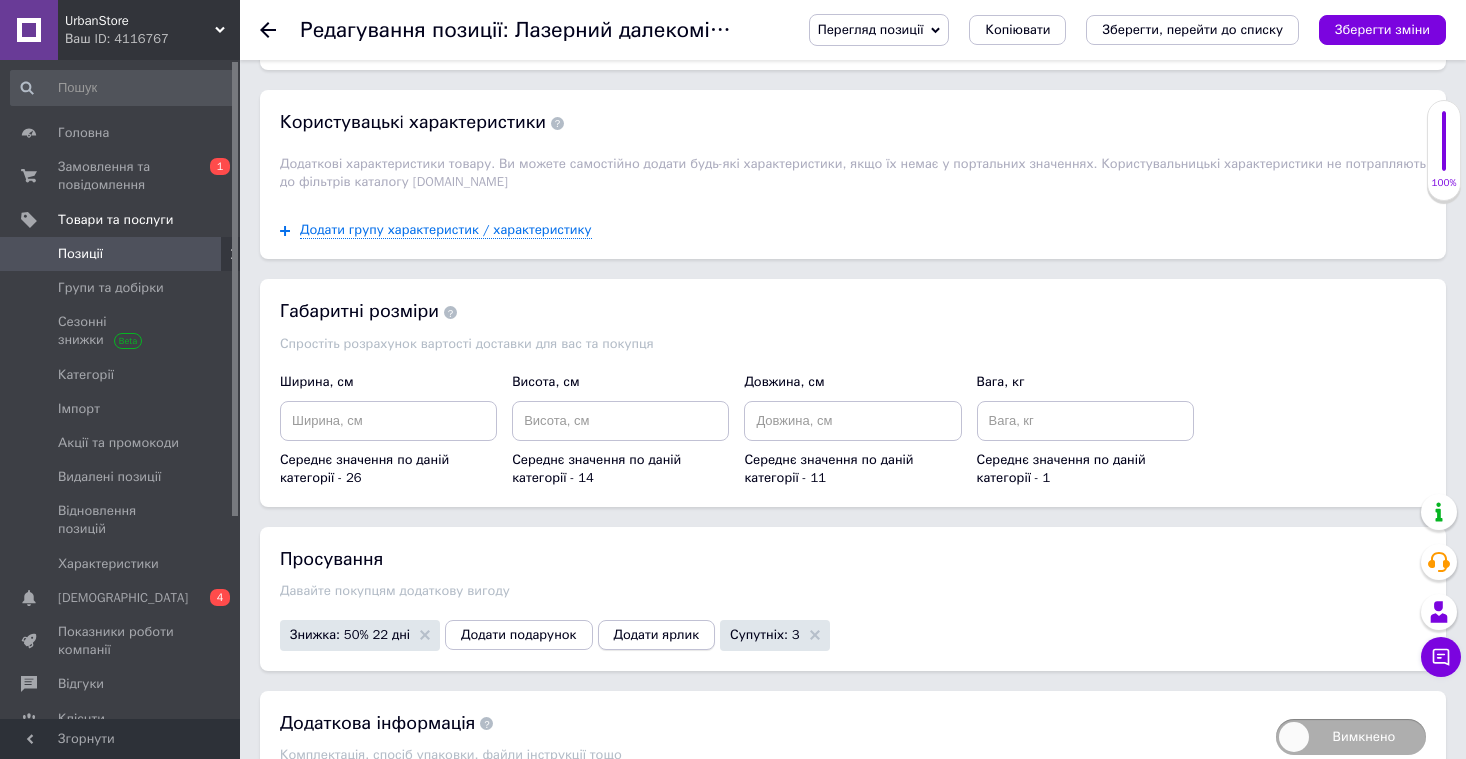 click on "Додати ярлик" at bounding box center (657, 635) 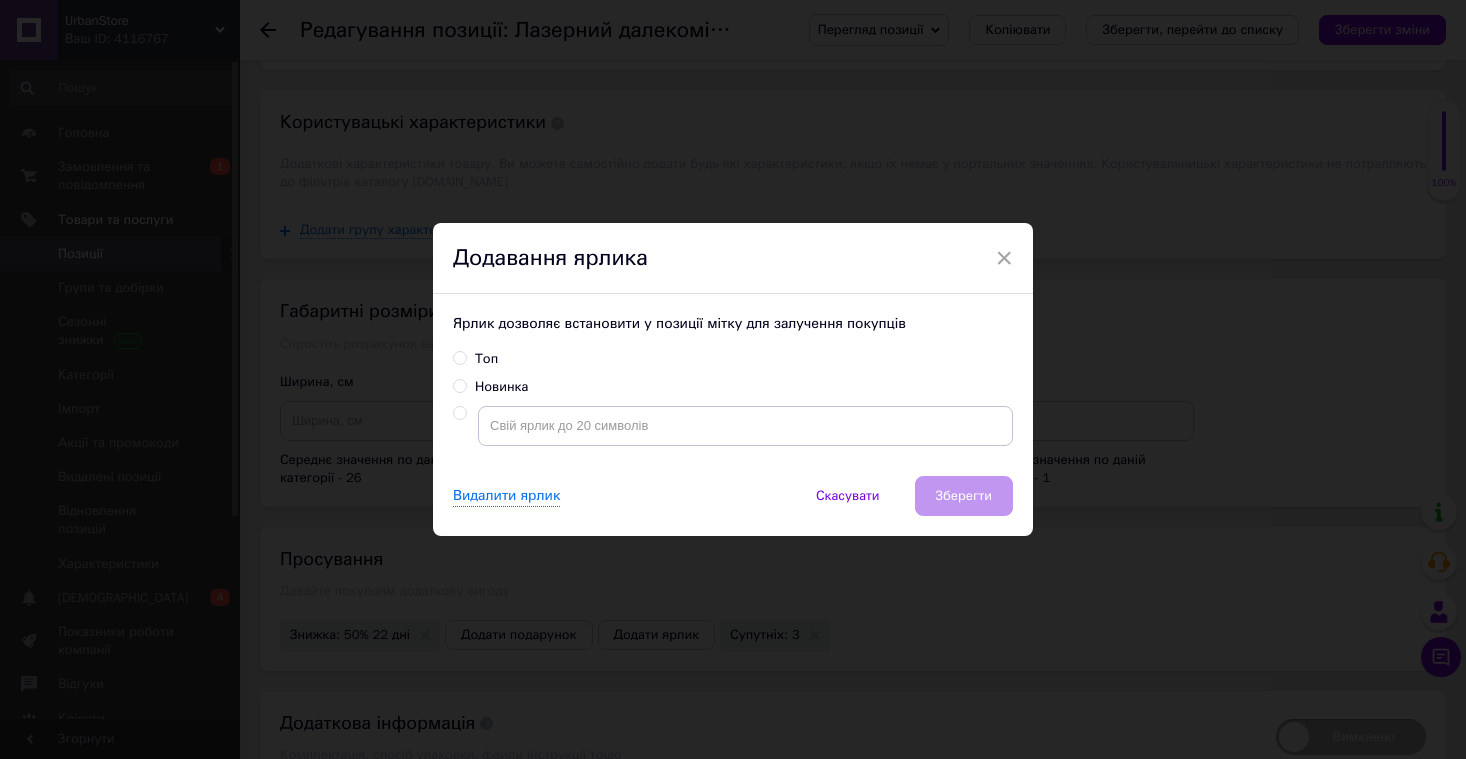 click on "Топ" at bounding box center [459, 357] 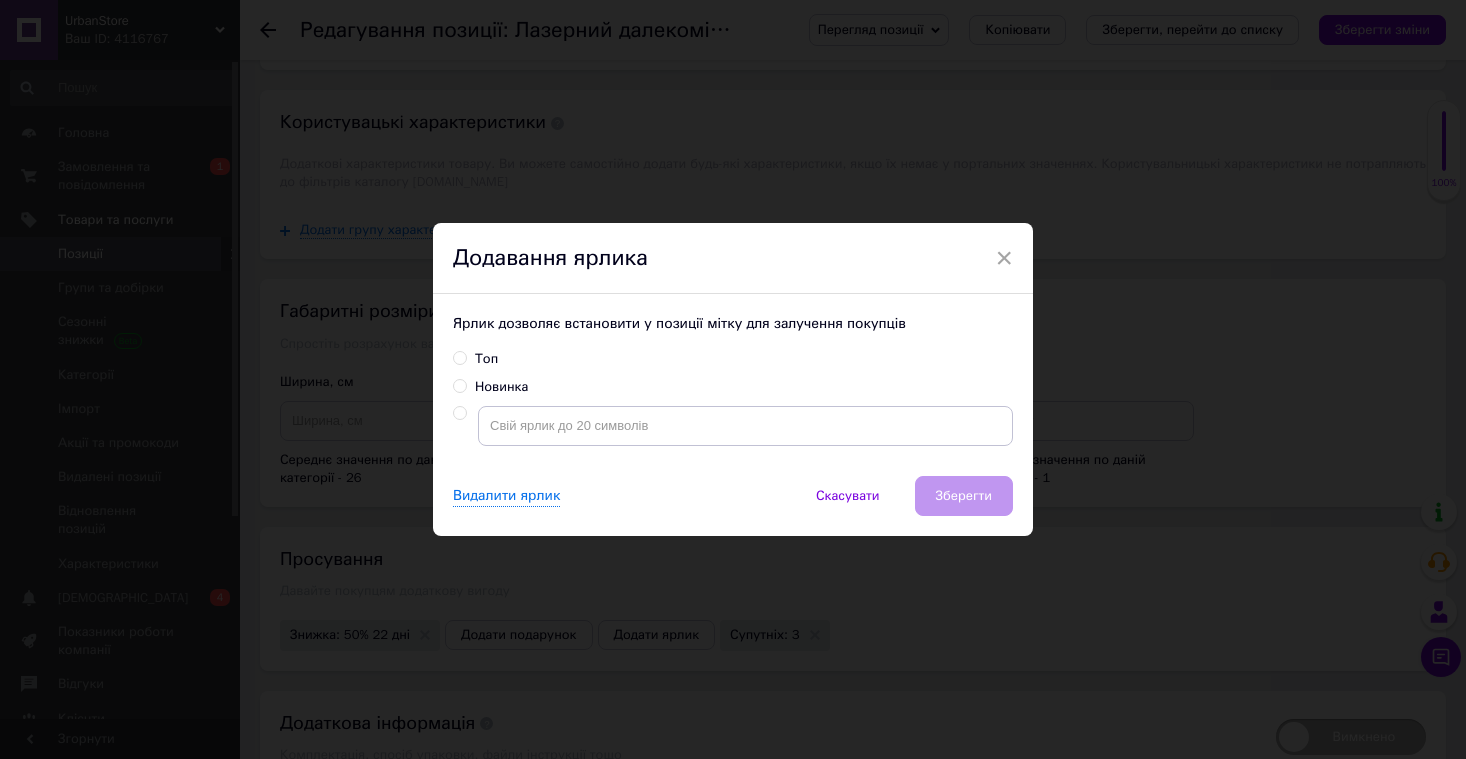 radio on "true" 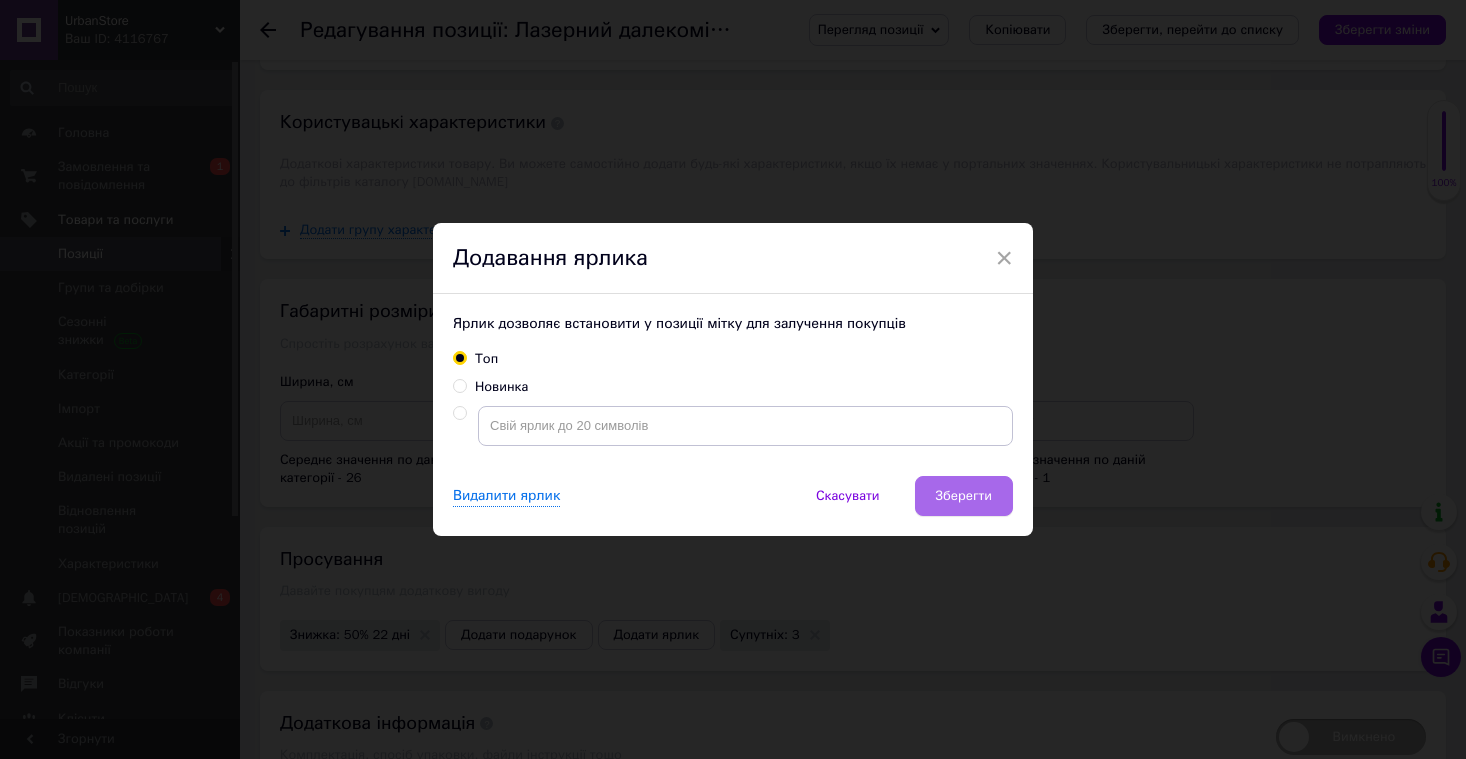 click on "Зберегти" at bounding box center (964, 496) 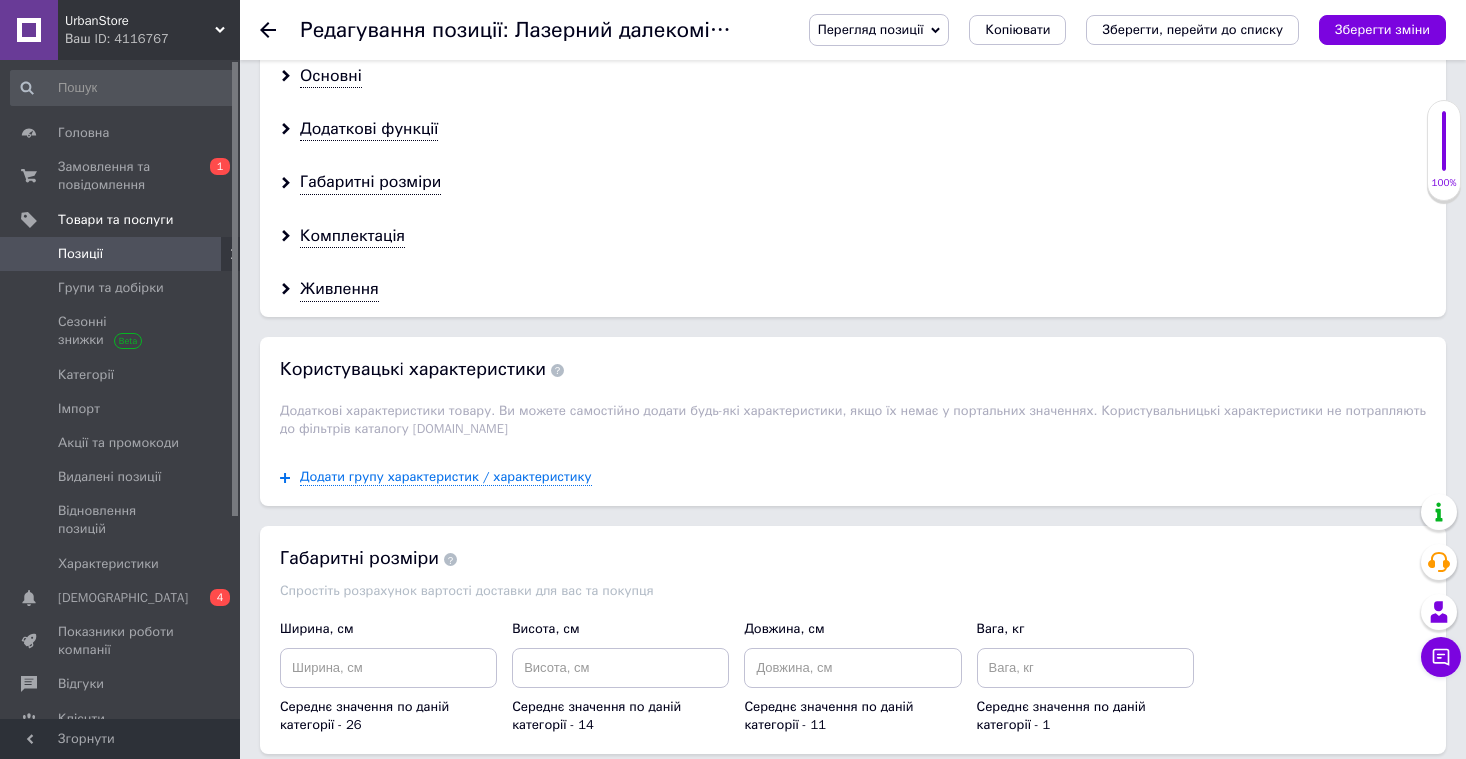 scroll, scrollTop: 2714, scrollLeft: 0, axis: vertical 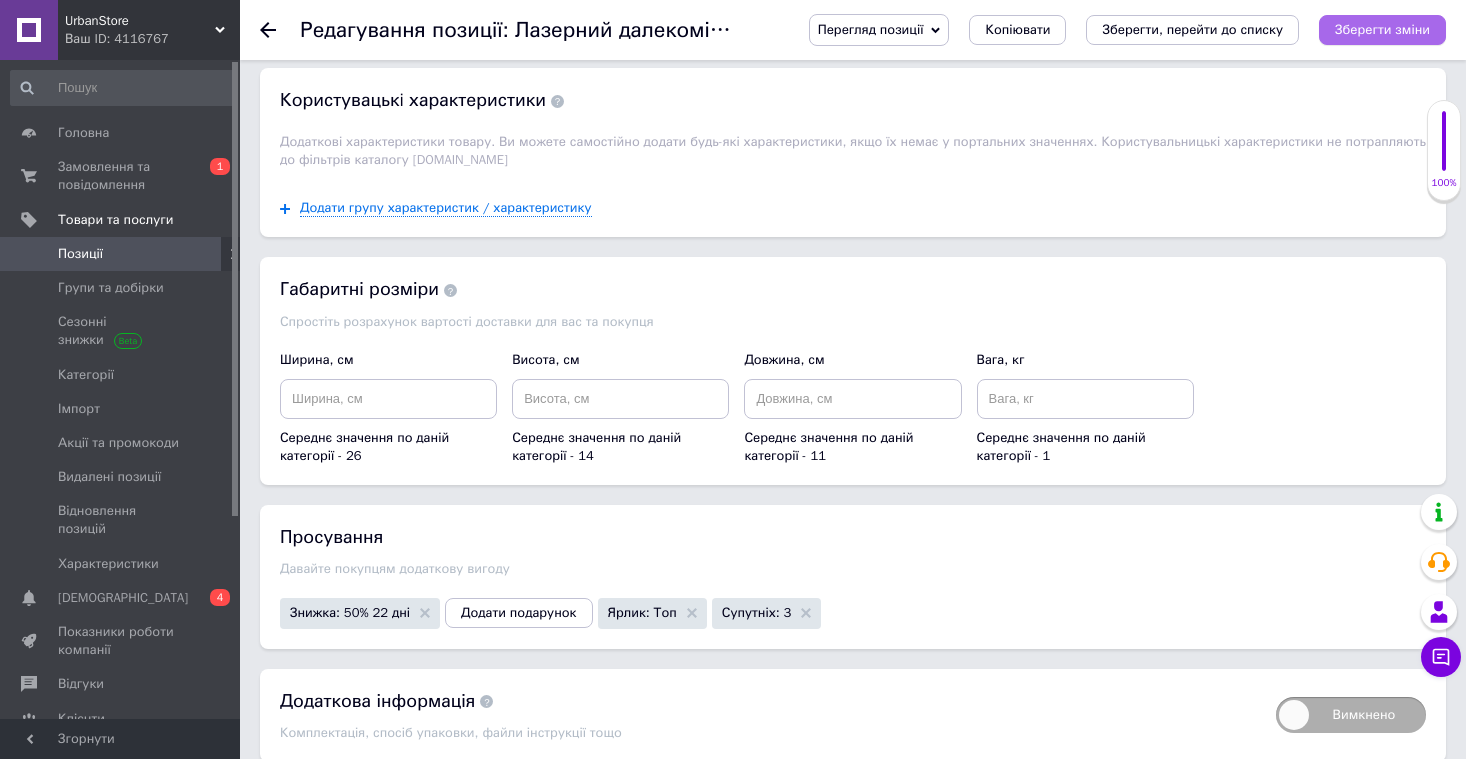 click on "Зберегти зміни" at bounding box center (1382, 29) 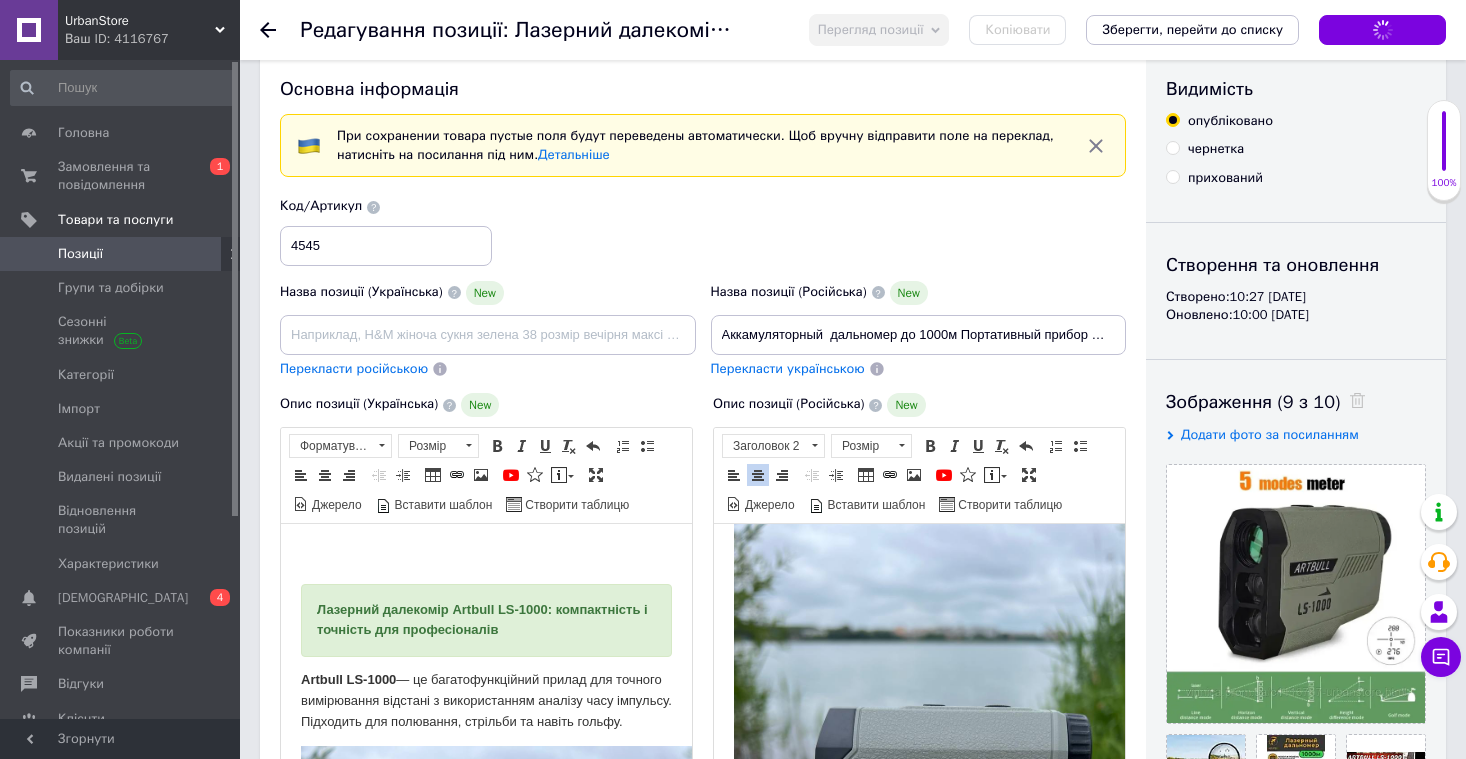 scroll, scrollTop: 0, scrollLeft: 0, axis: both 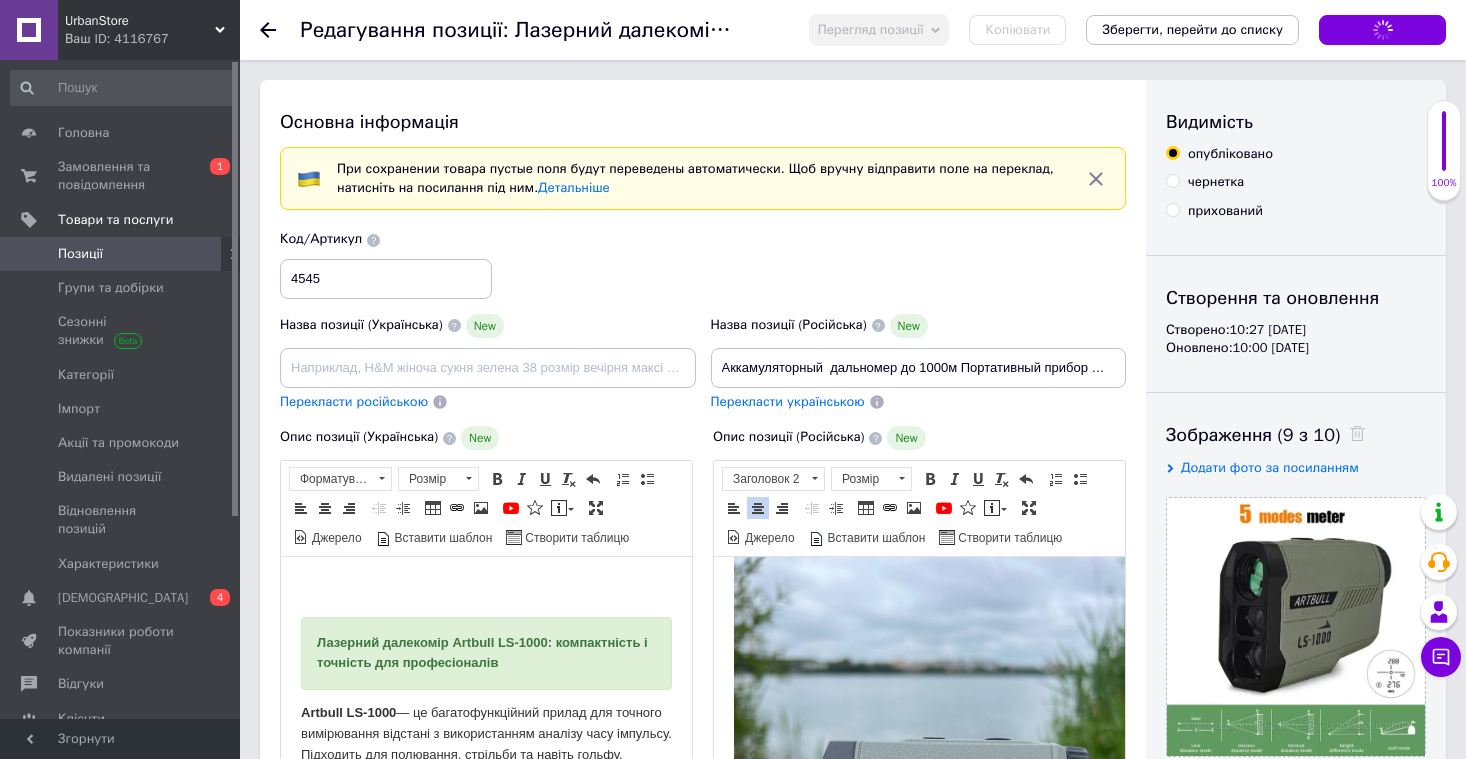 type on "Акумуляторний далекомір до 1000 м Портативний прилад Рулетка" 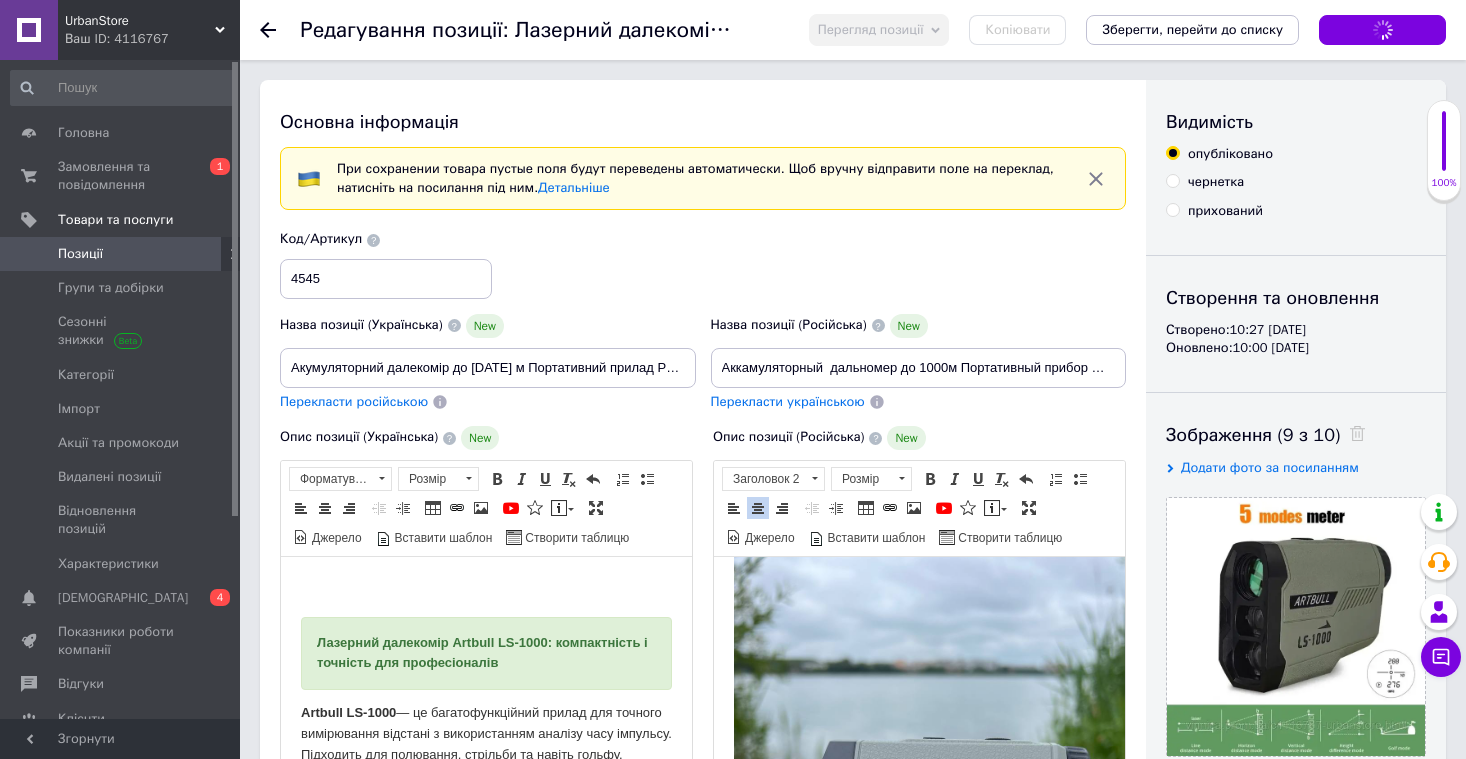 scroll, scrollTop: 271, scrollLeft: 0, axis: vertical 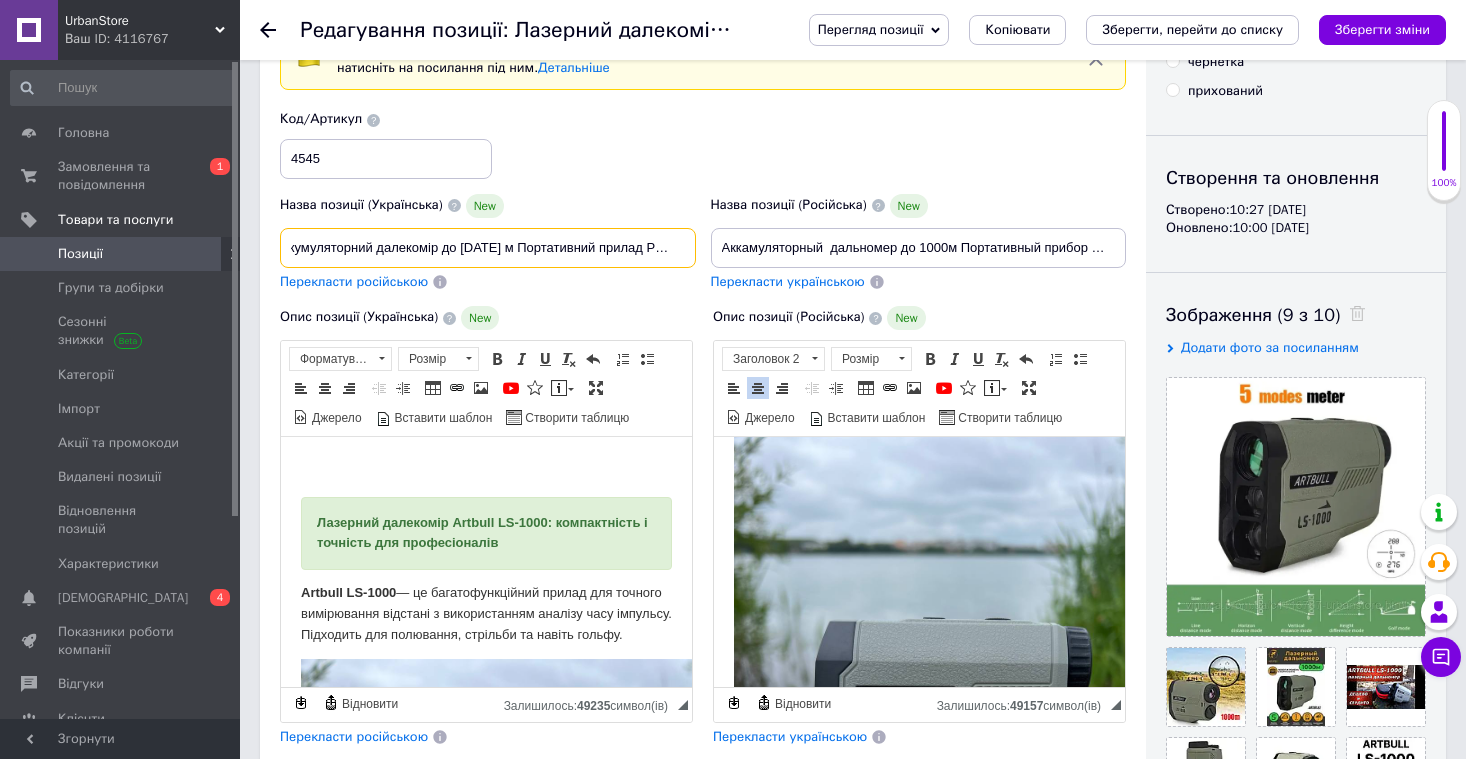 drag, startPoint x: 289, startPoint y: 249, endPoint x: 743, endPoint y: 267, distance: 454.3567 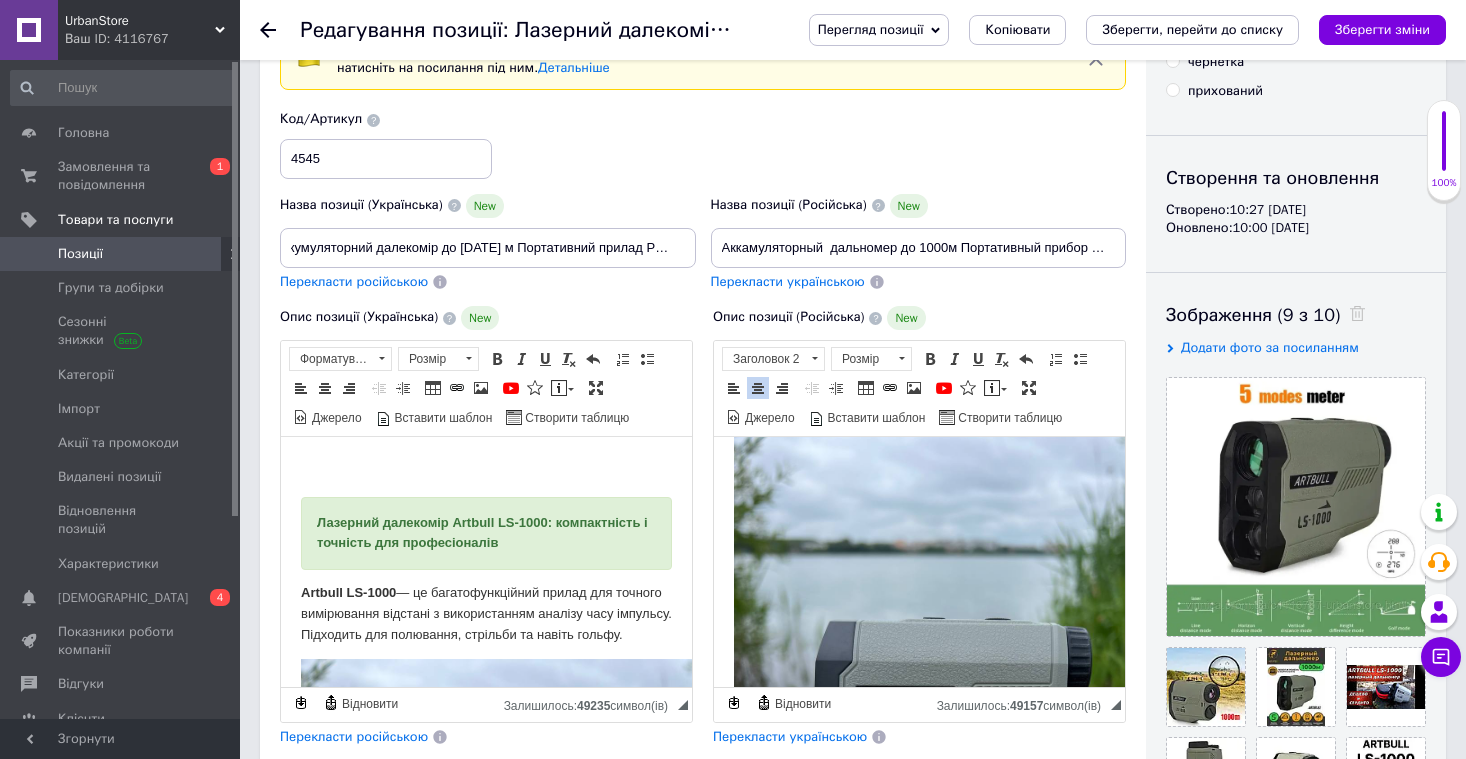 click at bounding box center (486, 468) 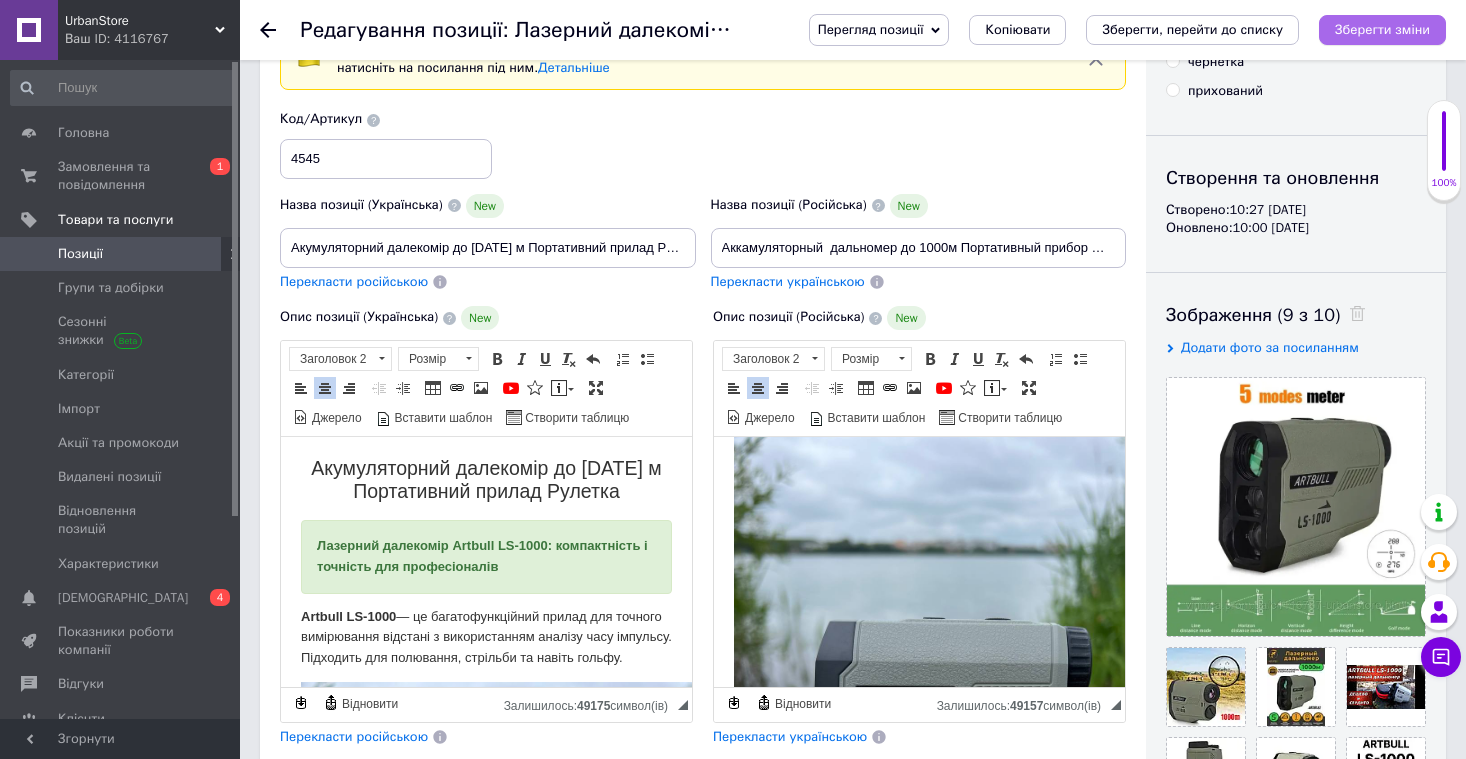 click on "Зберегти зміни" at bounding box center [1382, 30] 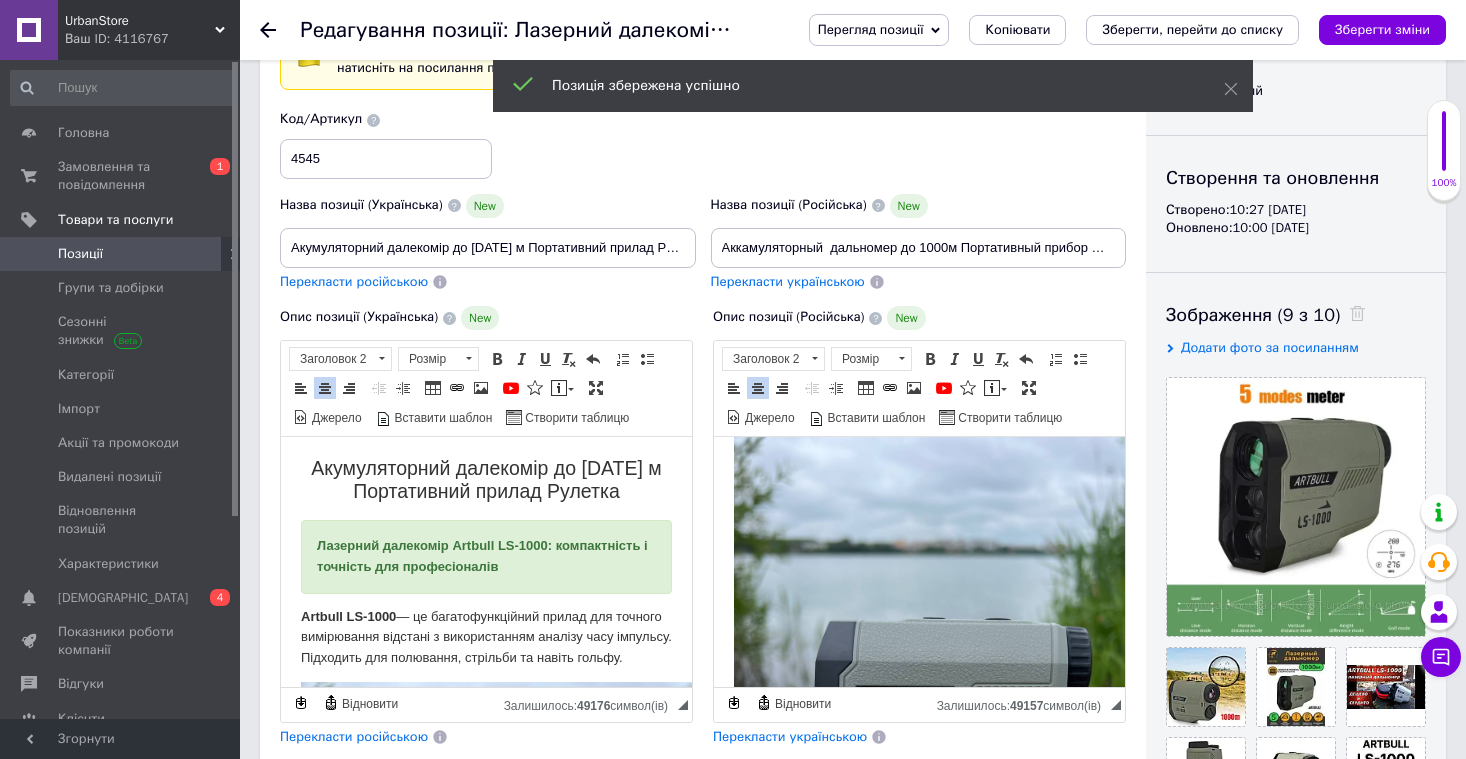 click 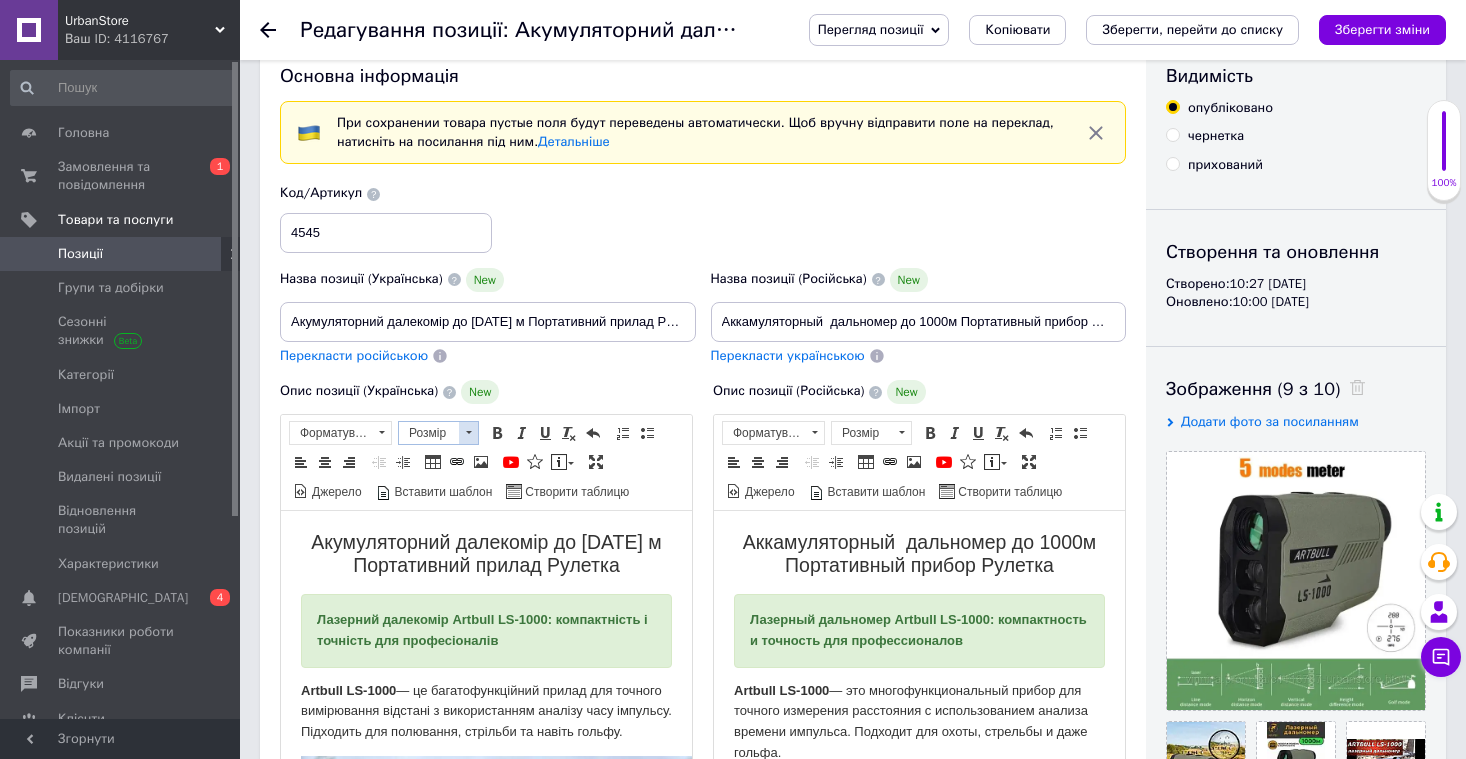 scroll, scrollTop: 58, scrollLeft: 0, axis: vertical 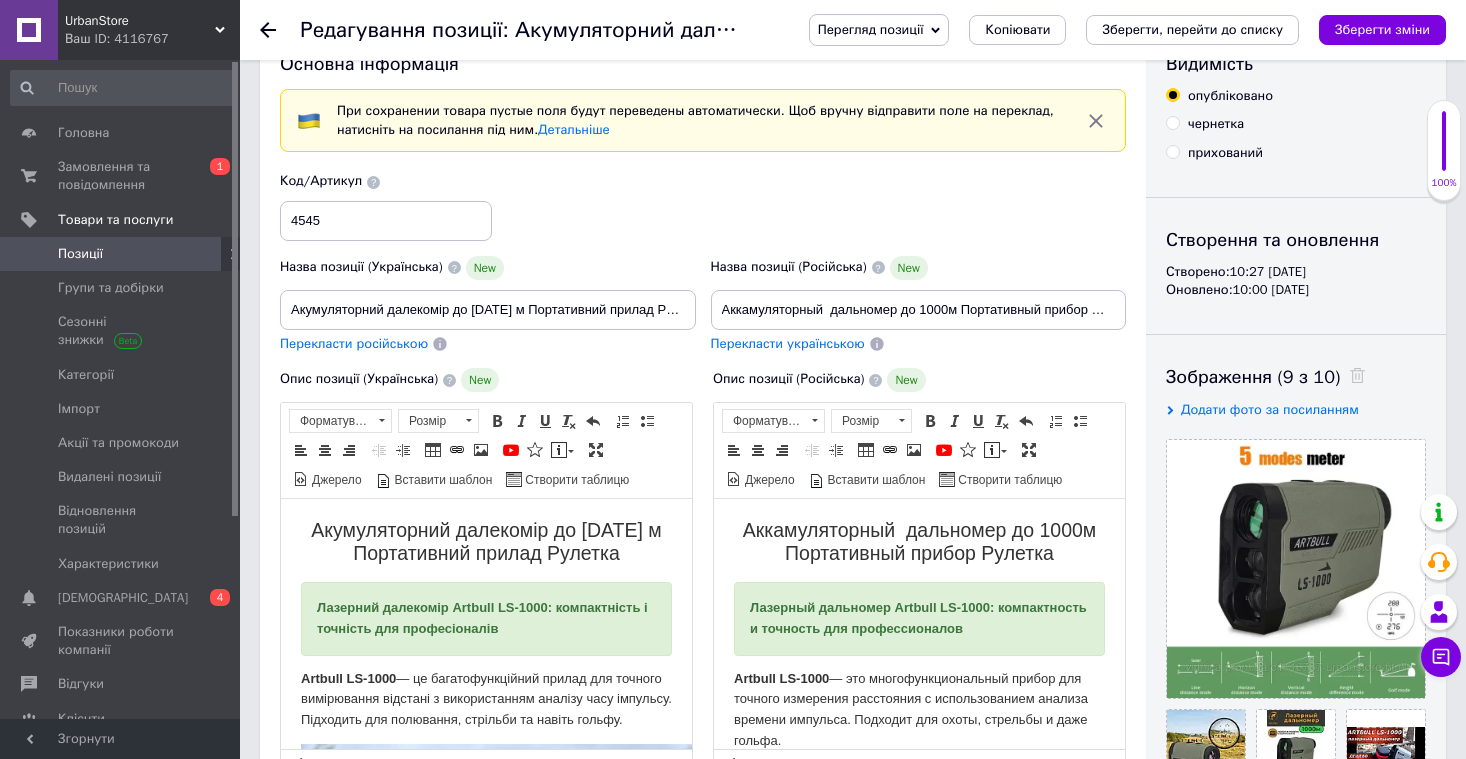 click at bounding box center (280, 30) 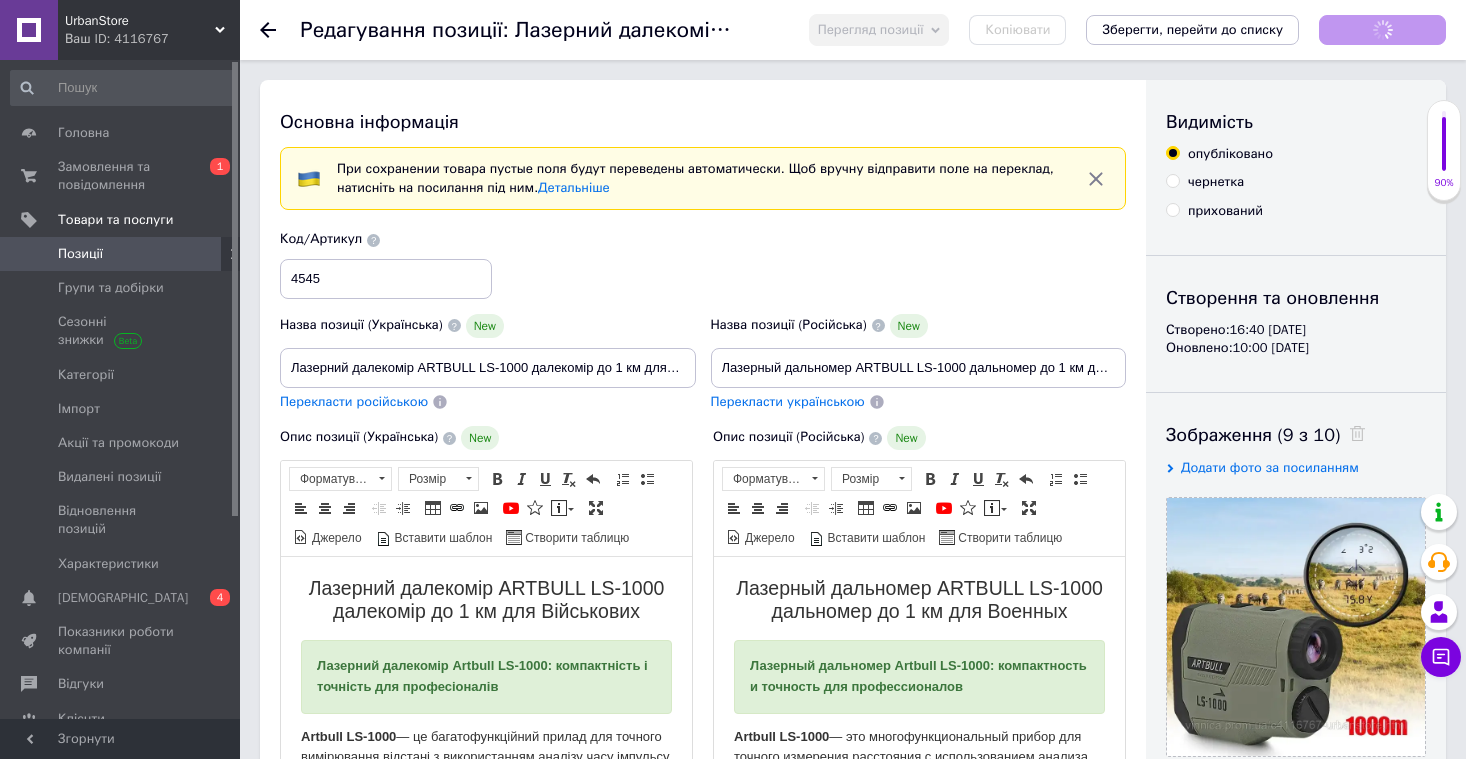 scroll, scrollTop: 0, scrollLeft: 0, axis: both 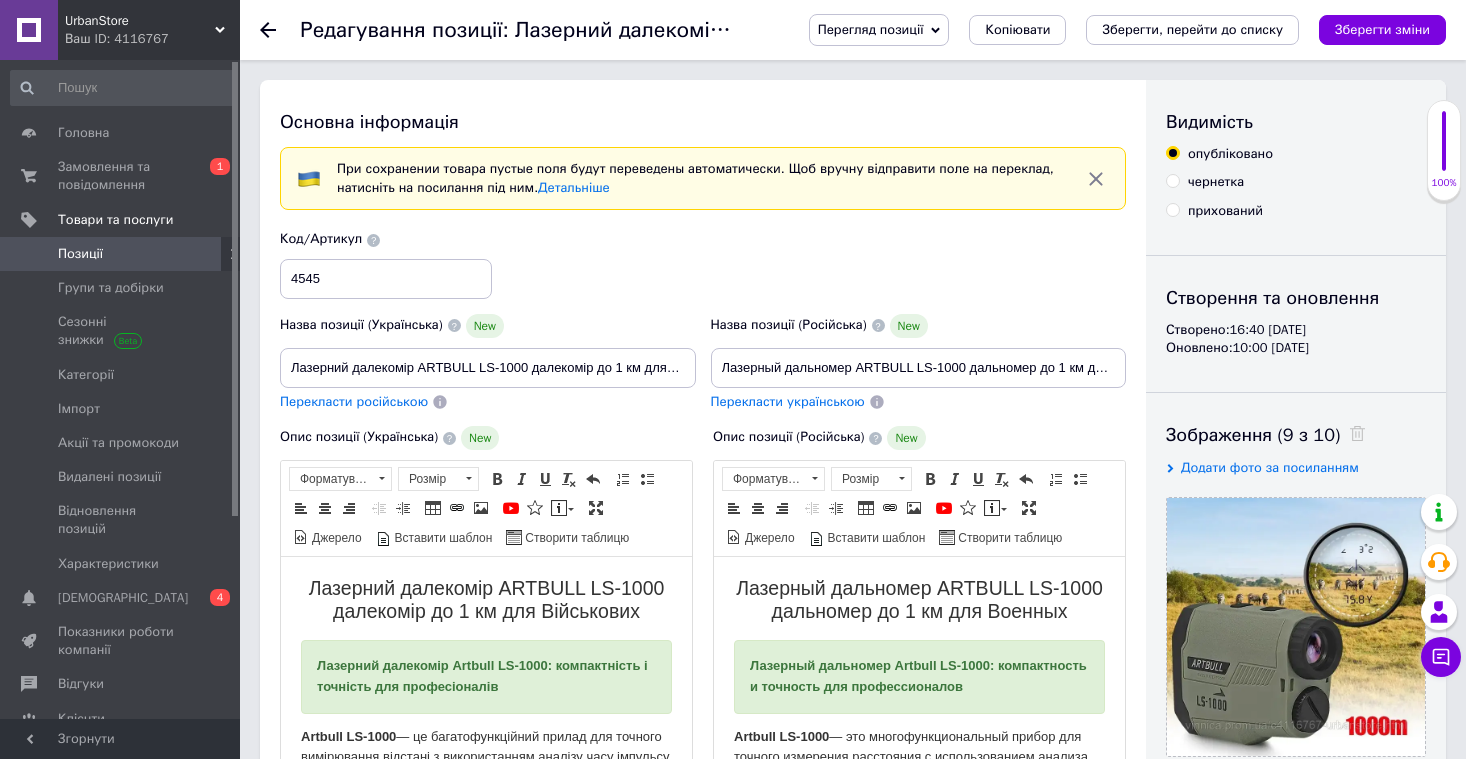 click 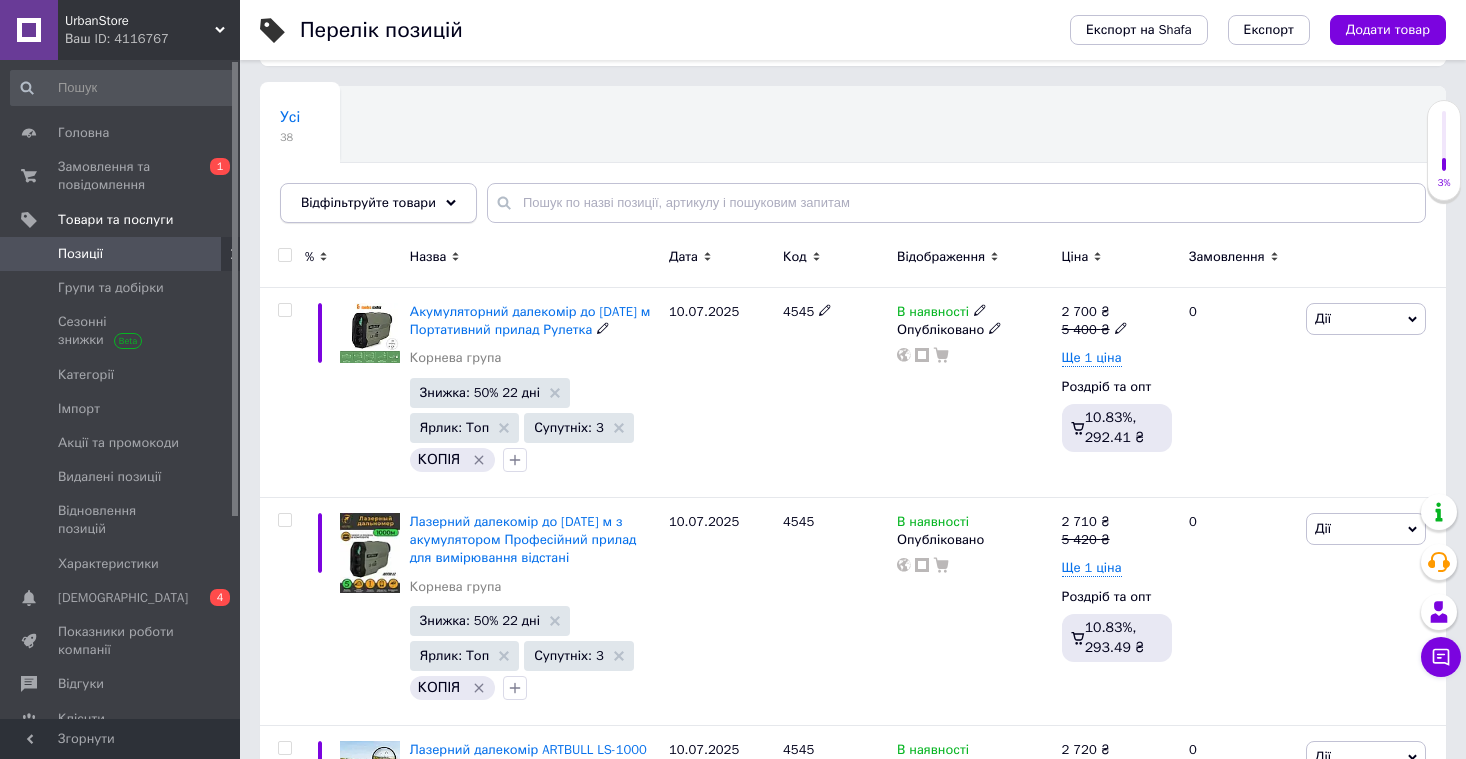 scroll, scrollTop: 103, scrollLeft: 0, axis: vertical 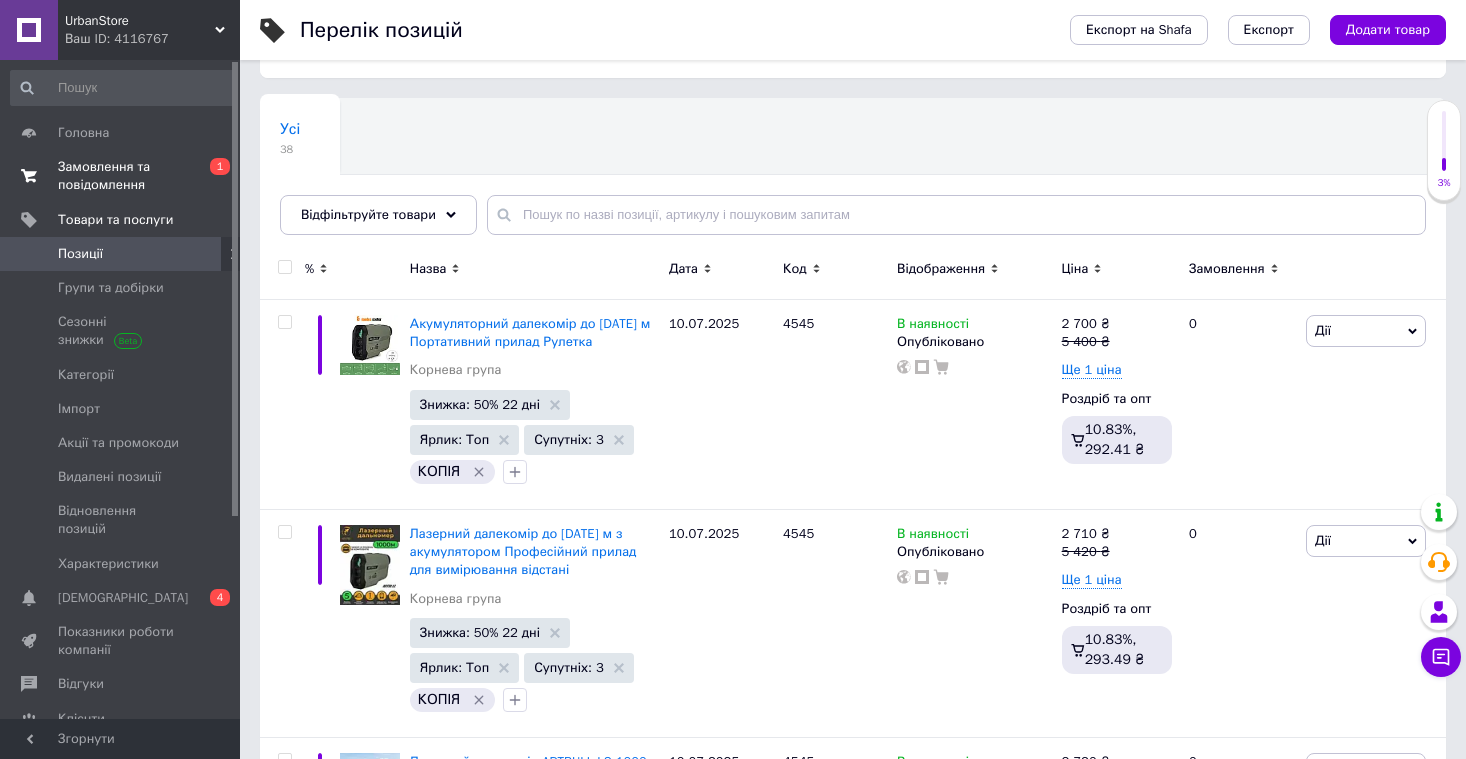 click on "Замовлення та повідомлення" at bounding box center [121, 176] 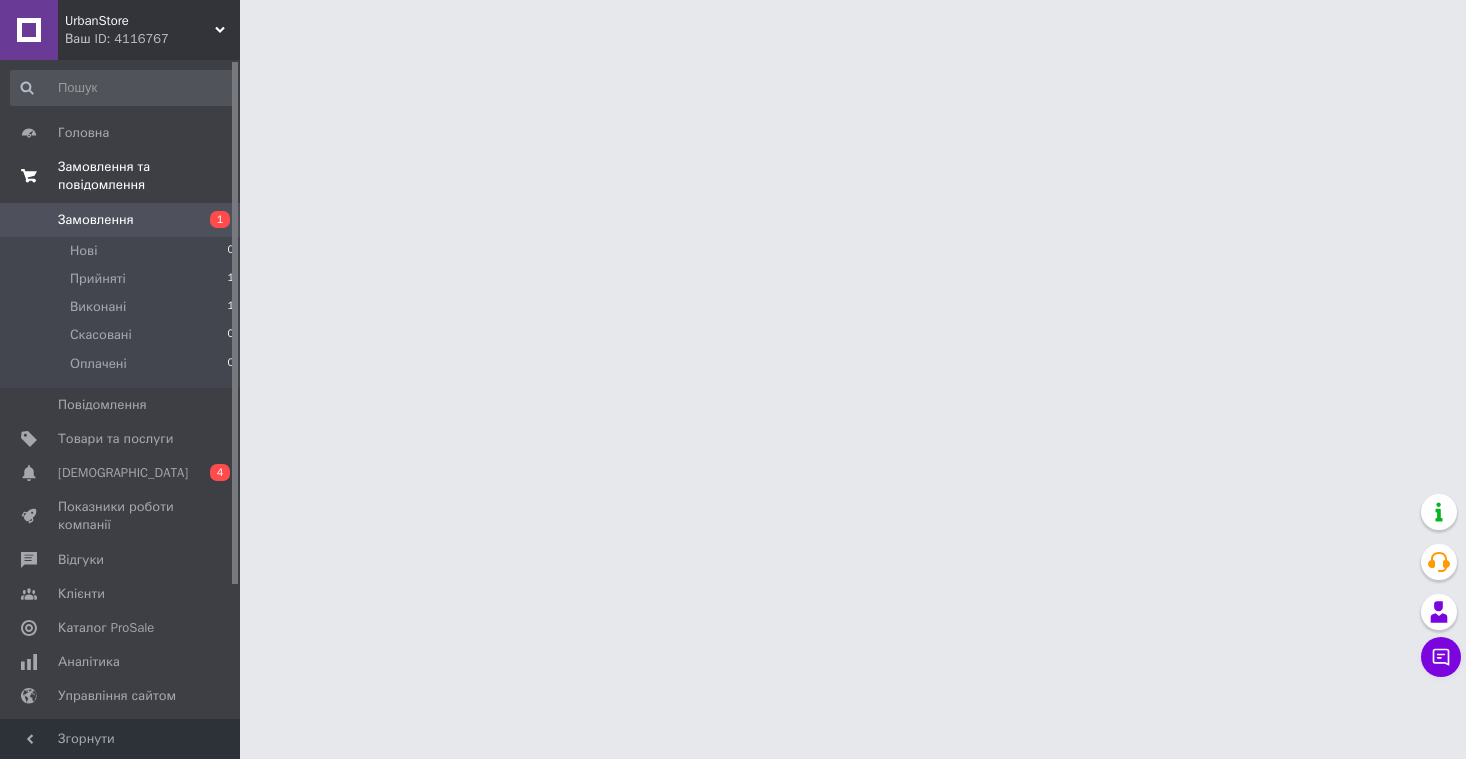 scroll, scrollTop: 0, scrollLeft: 0, axis: both 